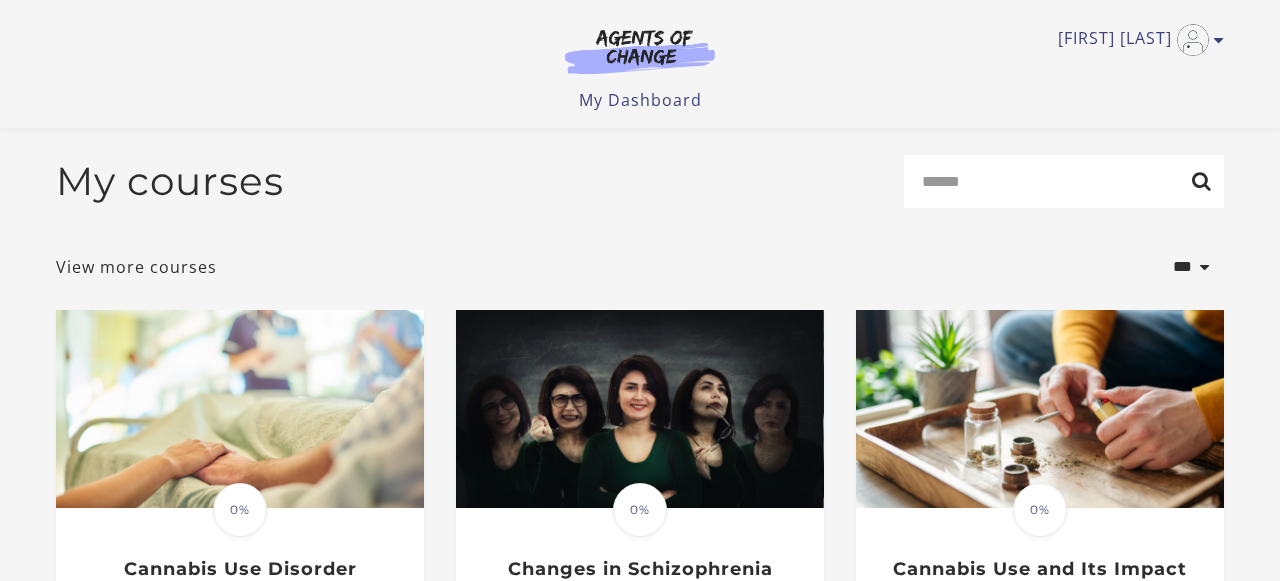 scroll, scrollTop: 724, scrollLeft: 0, axis: vertical 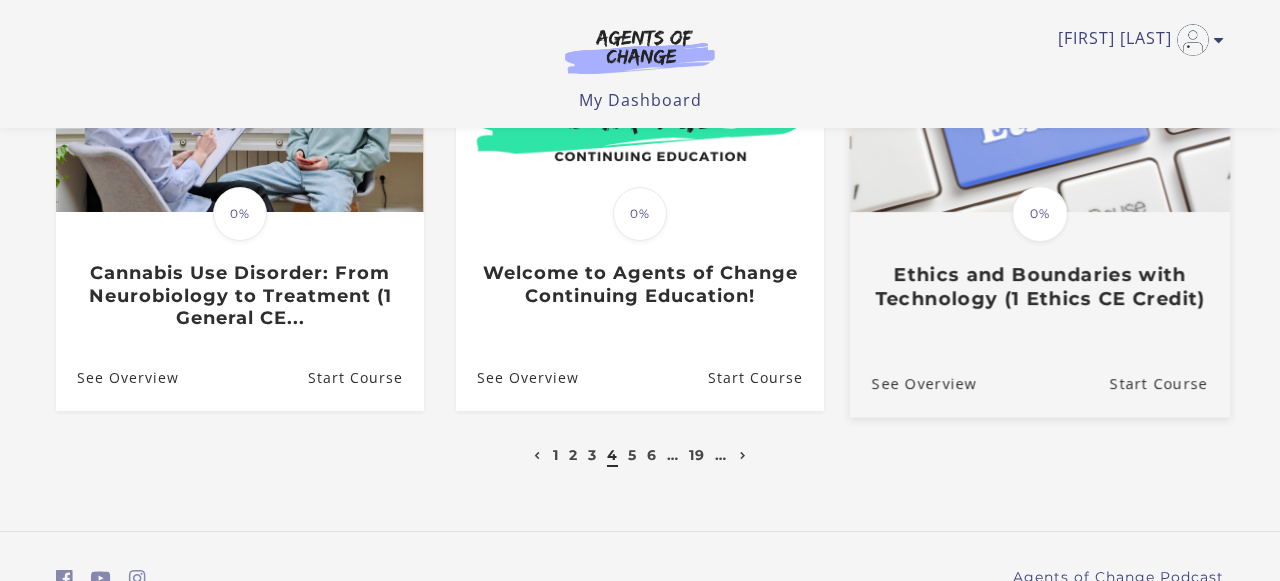 click on "Translation missing: en.liquid.partials.dashboard_course_card.progress_description: 0%
0%
Ethics and Boundaries with Technology (1 Ethics CE Credit)" at bounding box center [1040, 262] 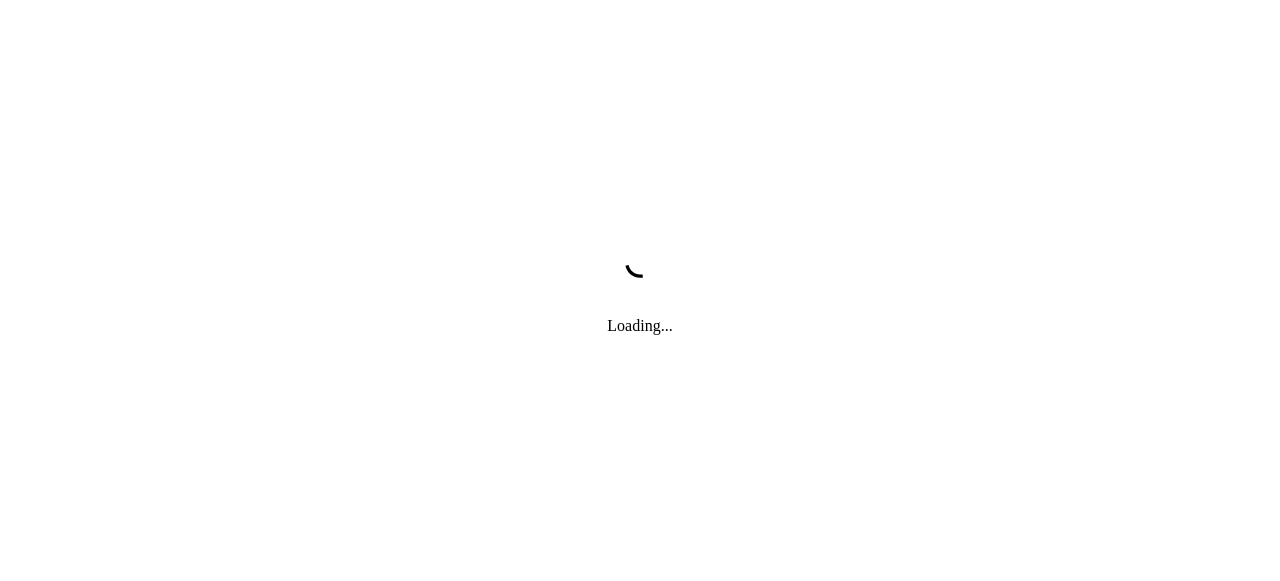 scroll, scrollTop: 0, scrollLeft: 0, axis: both 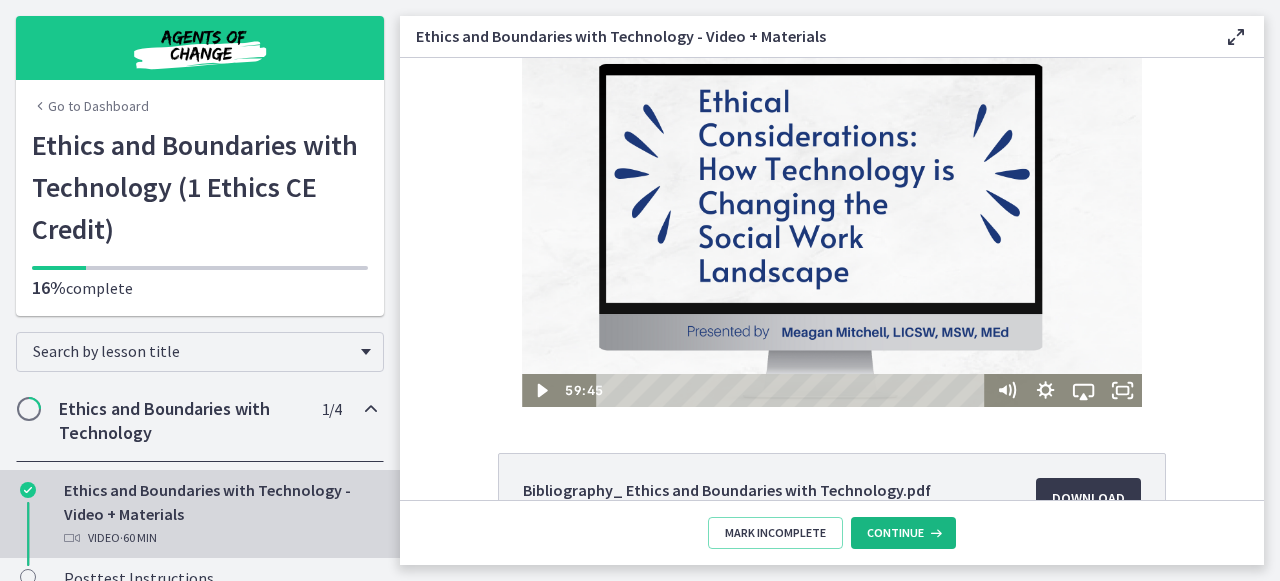 click on "Continue" at bounding box center (895, 533) 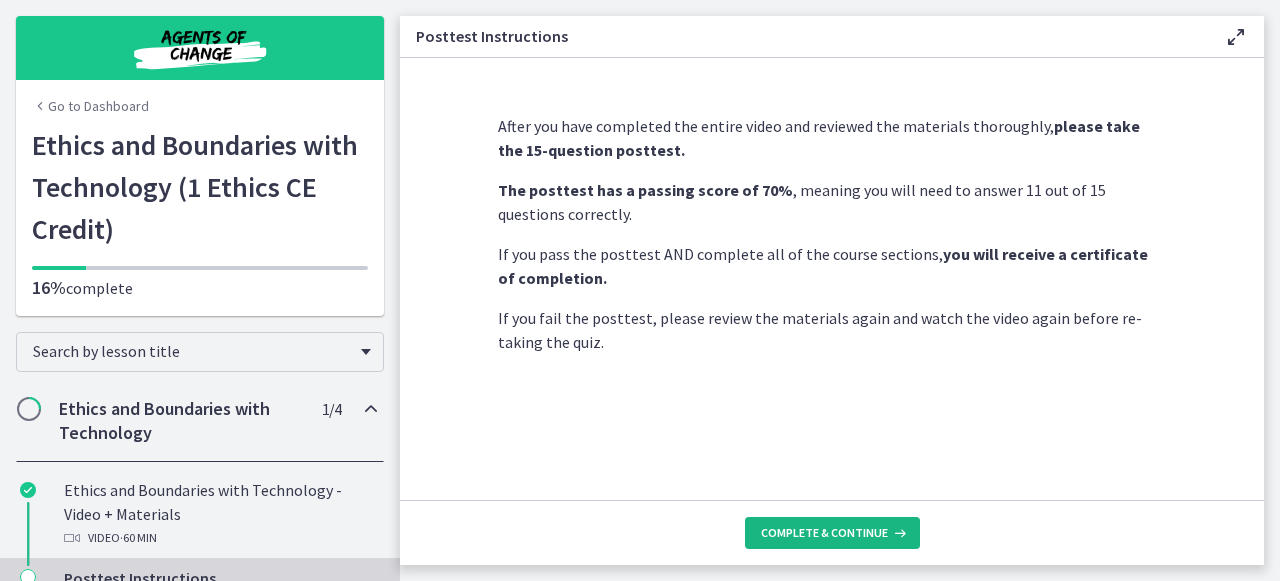 click at bounding box center (898, 533) 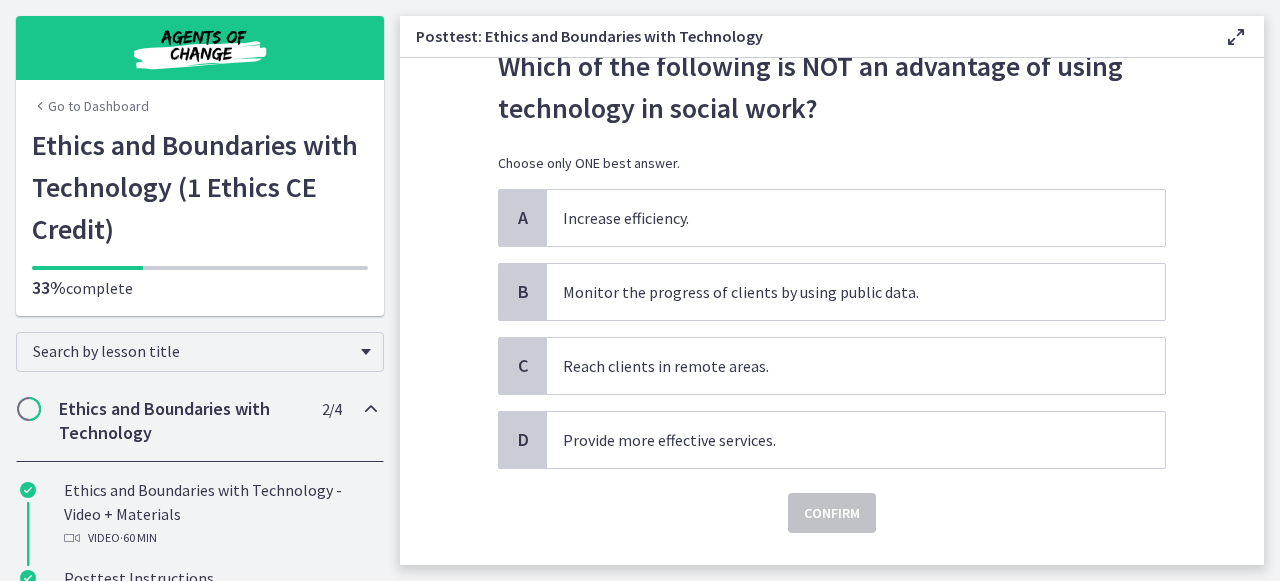 scroll, scrollTop: 78, scrollLeft: 0, axis: vertical 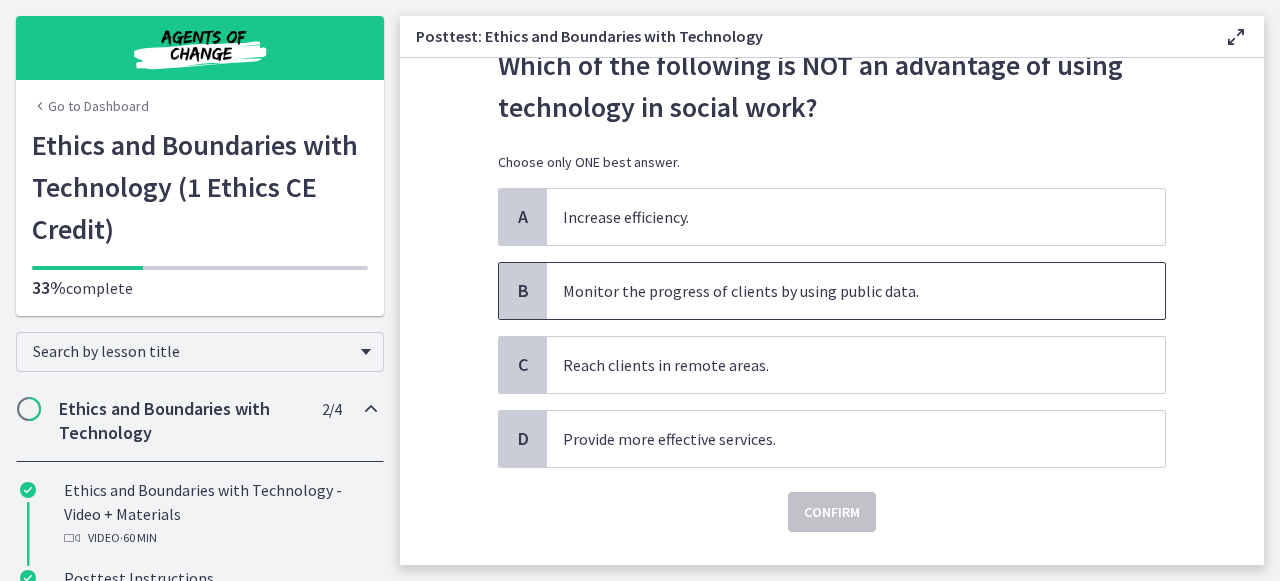 click on "Monitor the progress of clients by using public data." at bounding box center [836, 291] 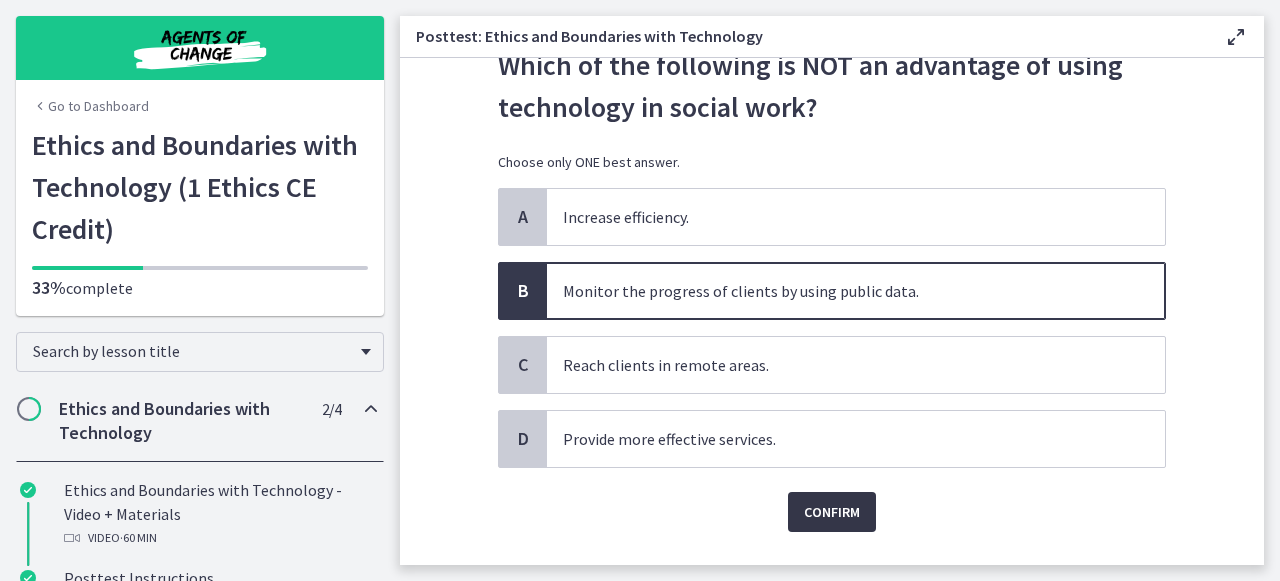 click on "Confirm" at bounding box center (832, 512) 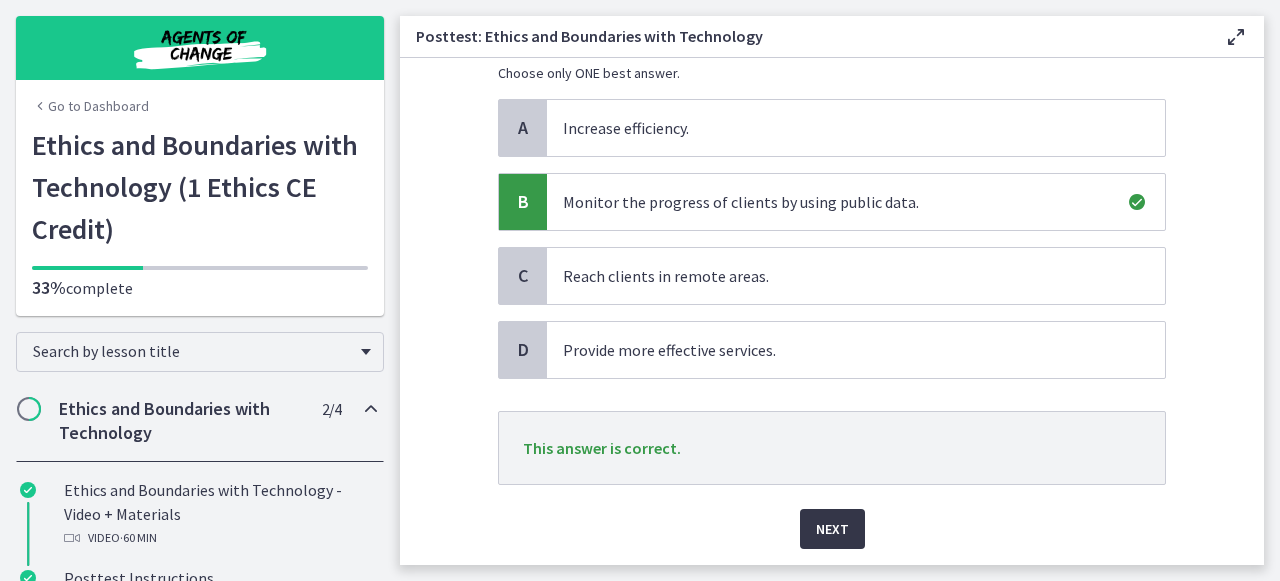 scroll, scrollTop: 214, scrollLeft: 0, axis: vertical 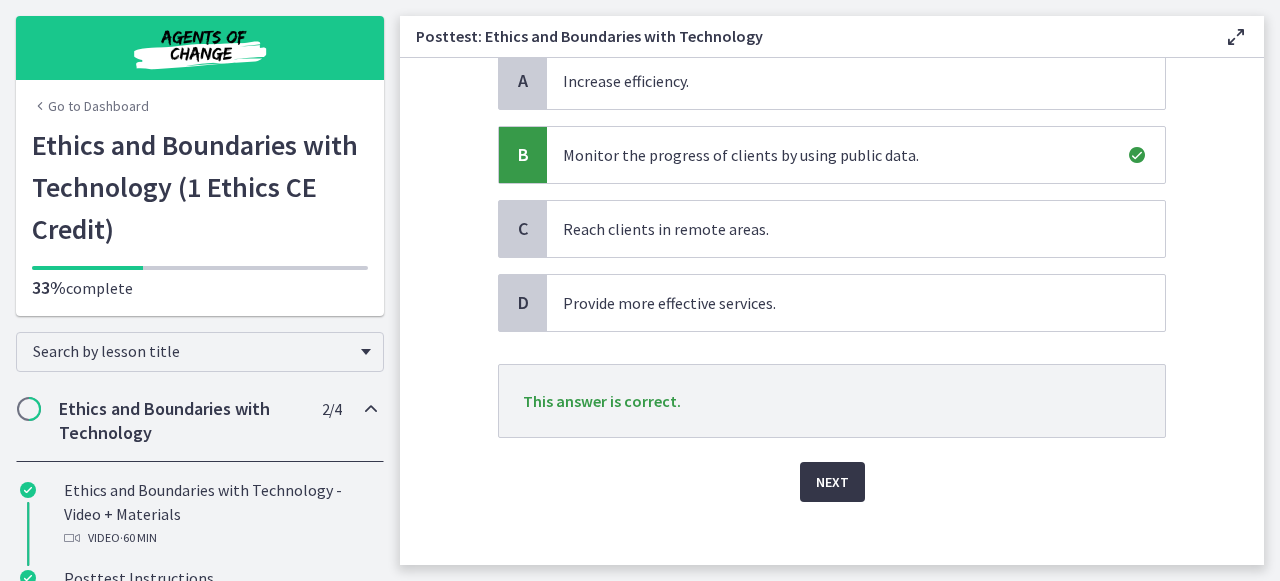 click on "Next" at bounding box center (832, 482) 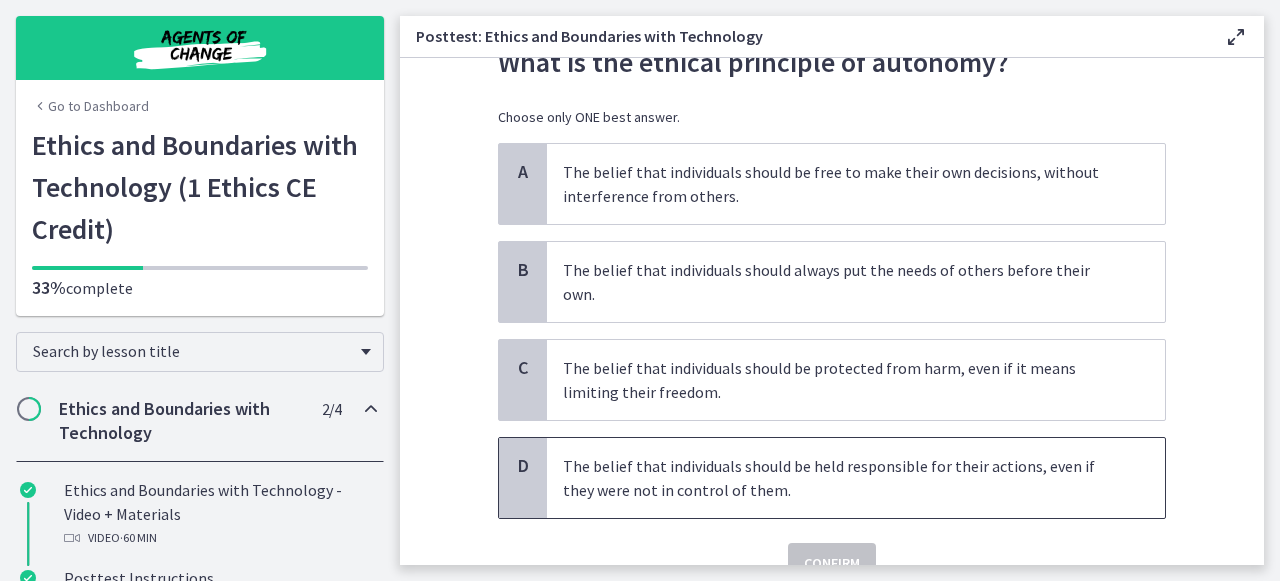 scroll, scrollTop: 86, scrollLeft: 0, axis: vertical 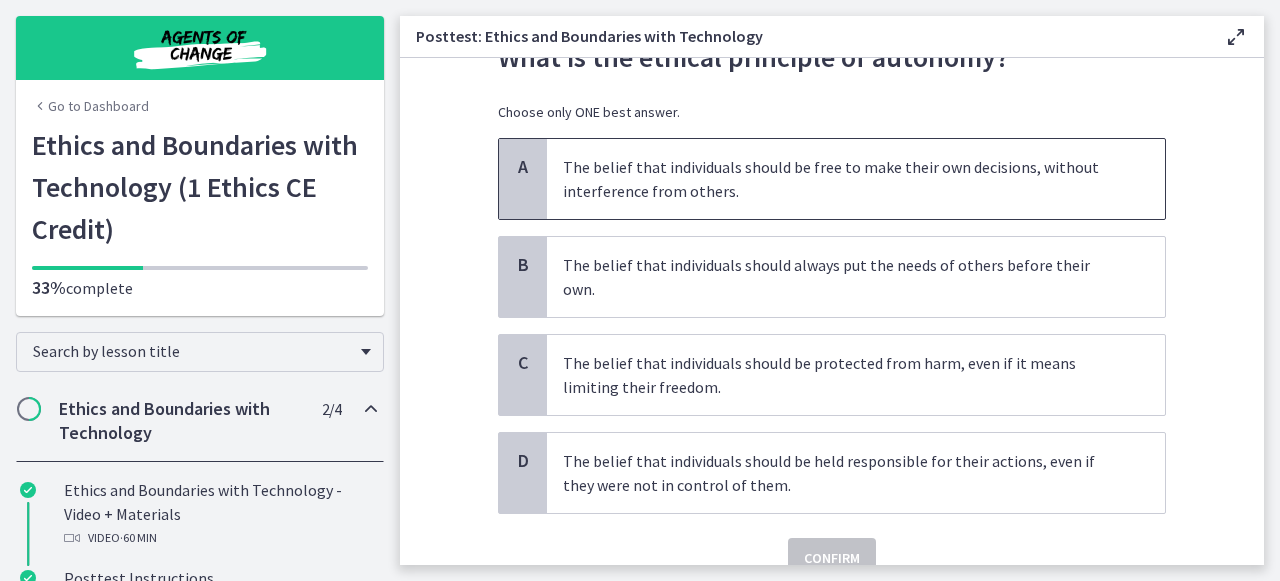 click on "The belief that individuals should be free to make their own decisions, without interference from others." at bounding box center (836, 179) 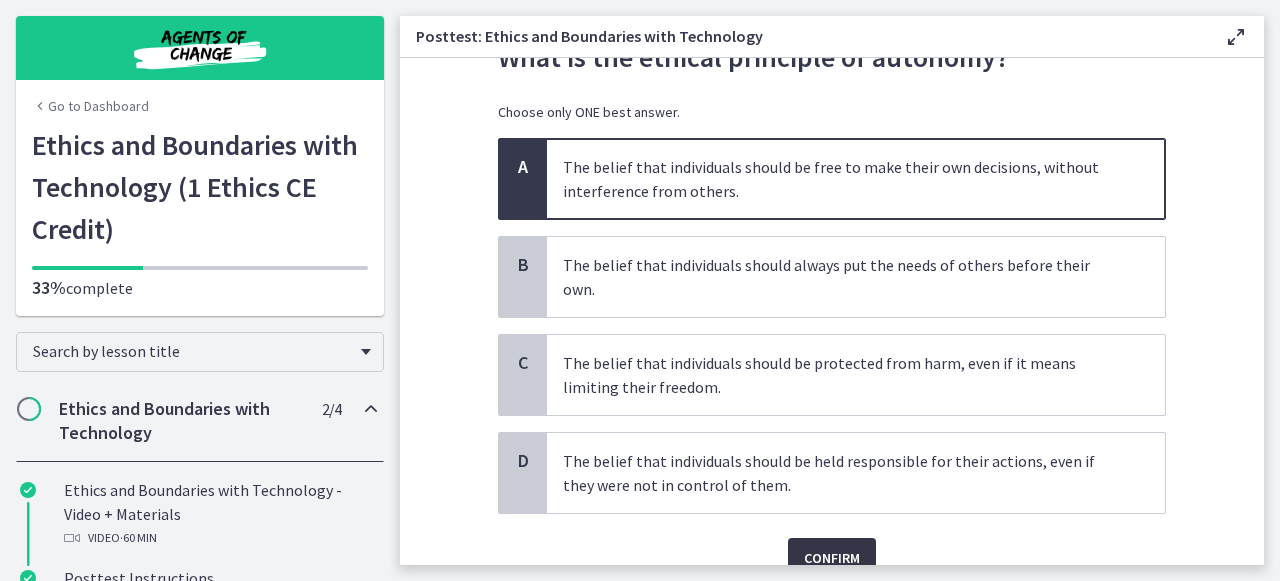 click on "Confirm" at bounding box center (832, 558) 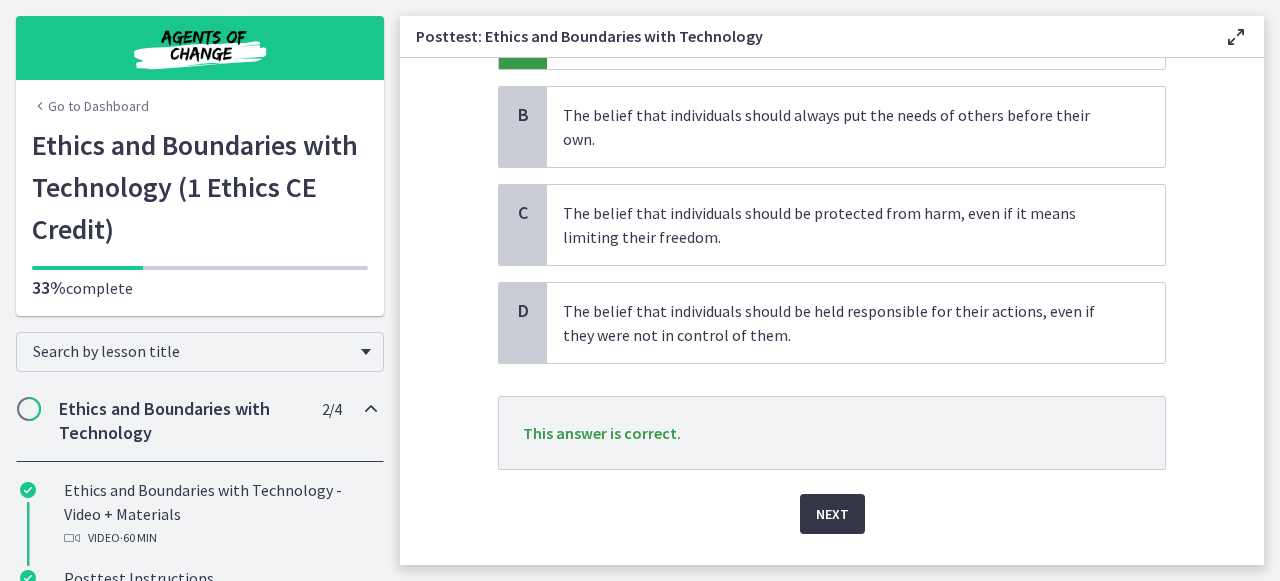 scroll, scrollTop: 243, scrollLeft: 0, axis: vertical 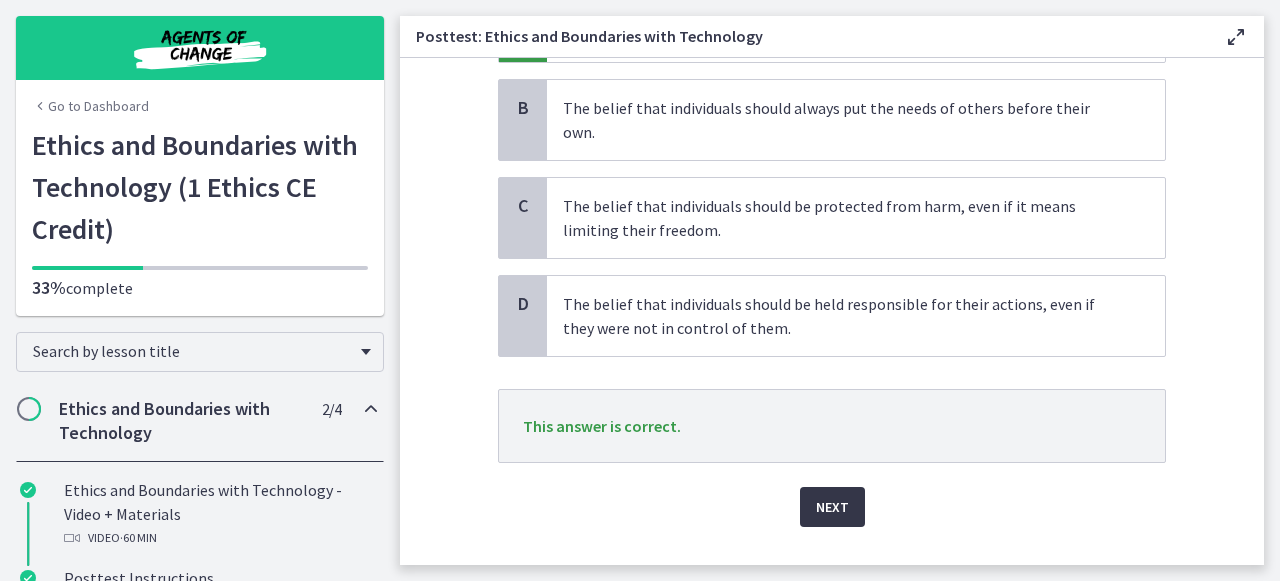 click on "Next" at bounding box center (832, 507) 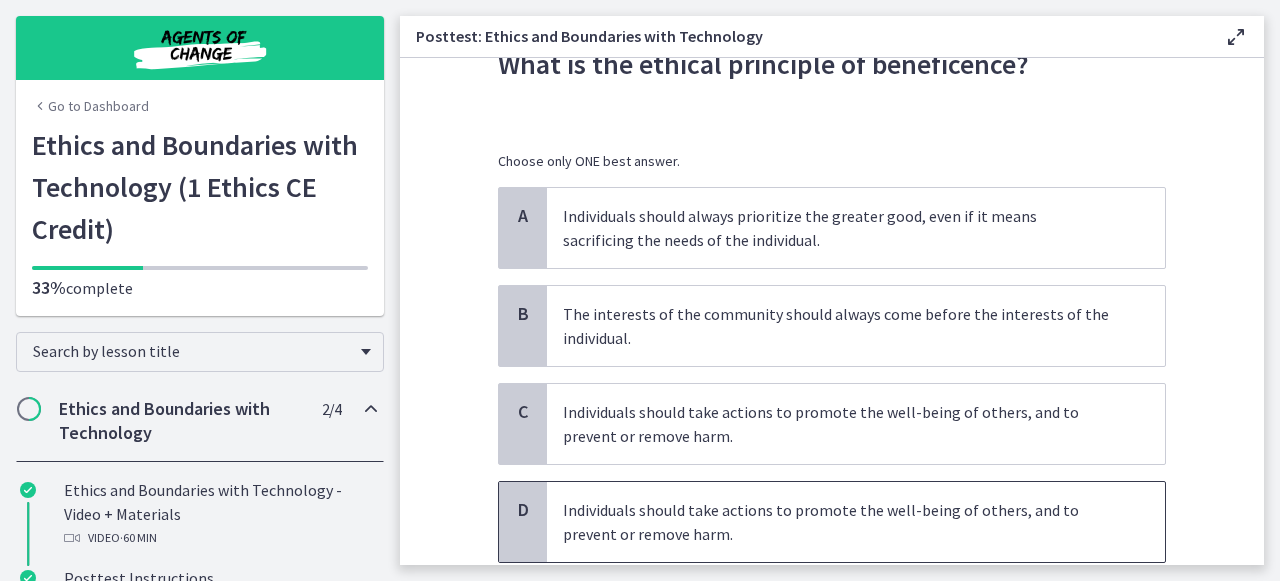 scroll, scrollTop: 68, scrollLeft: 0, axis: vertical 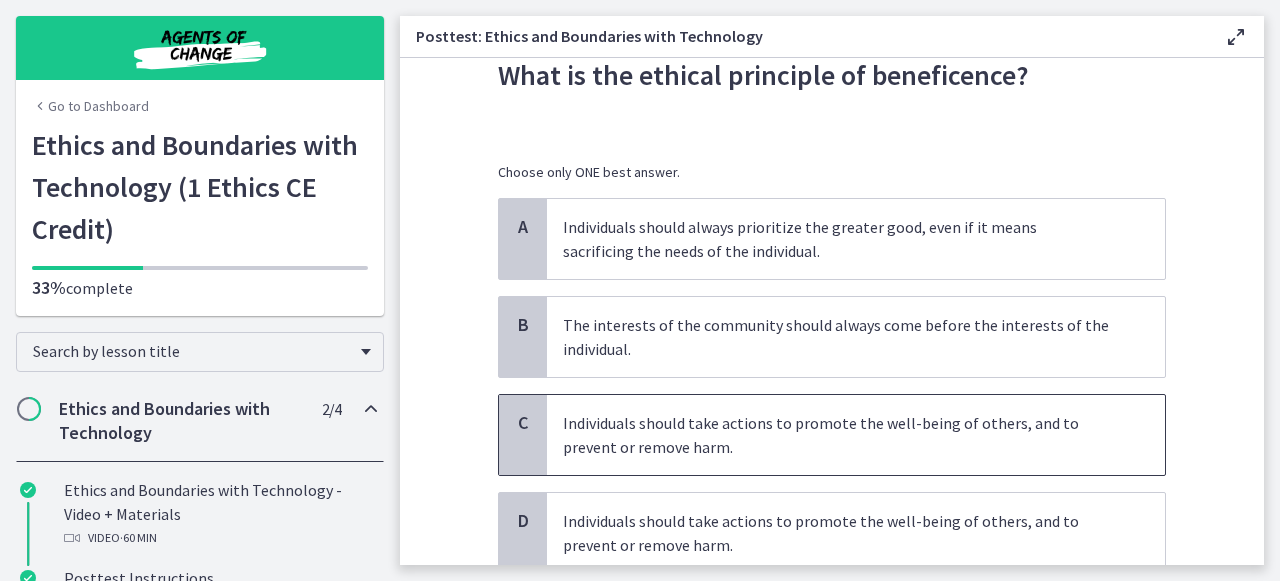 click on "Individuals should take actions to promote the well-being of others, and to prevent or remove harm." at bounding box center [836, 435] 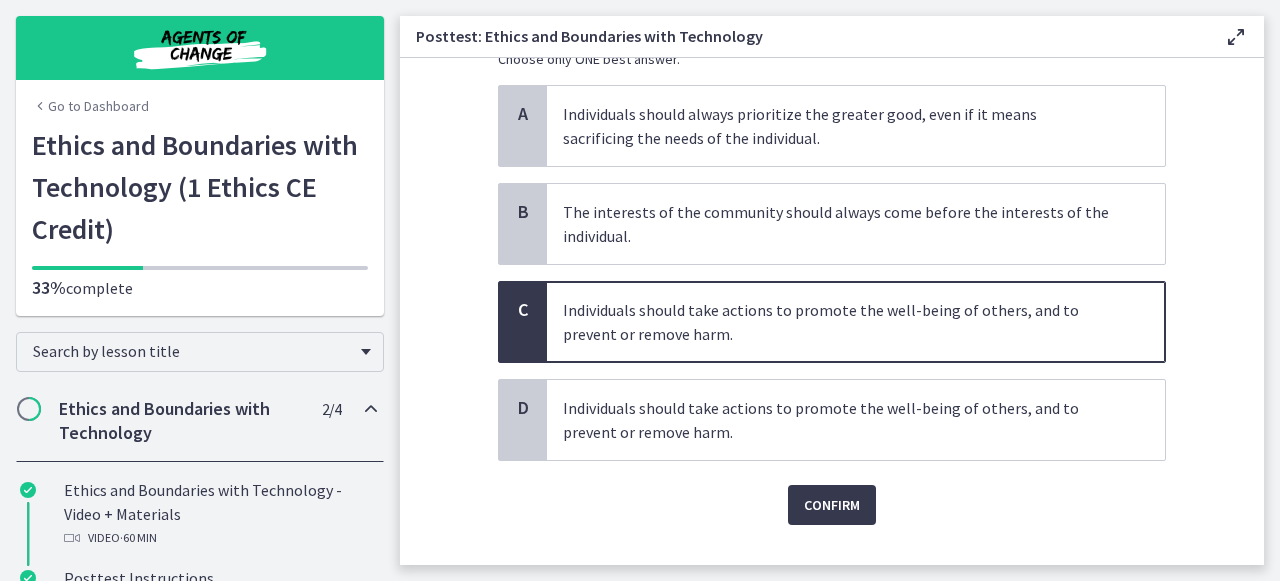 scroll, scrollTop: 183, scrollLeft: 0, axis: vertical 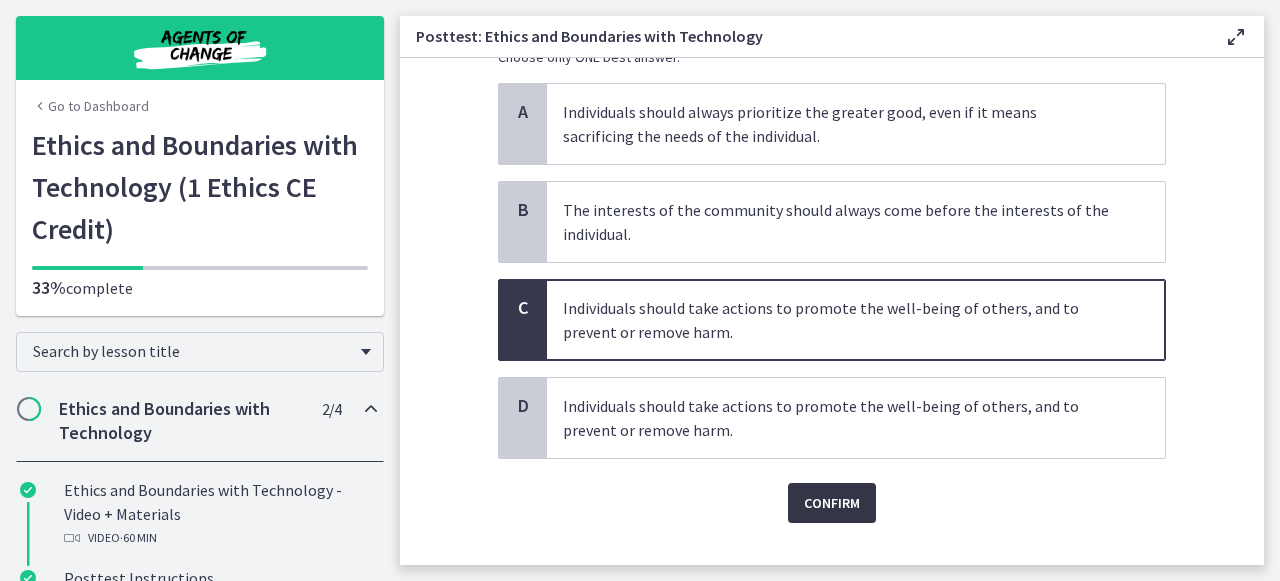 click on "Confirm" at bounding box center [832, 503] 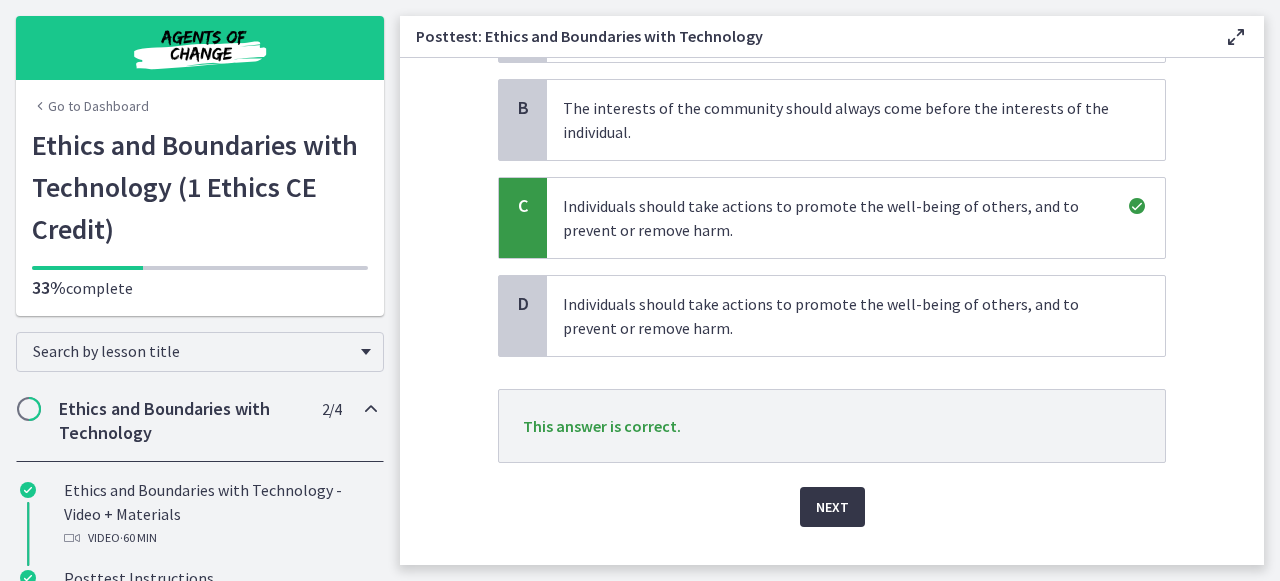 scroll, scrollTop: 289, scrollLeft: 0, axis: vertical 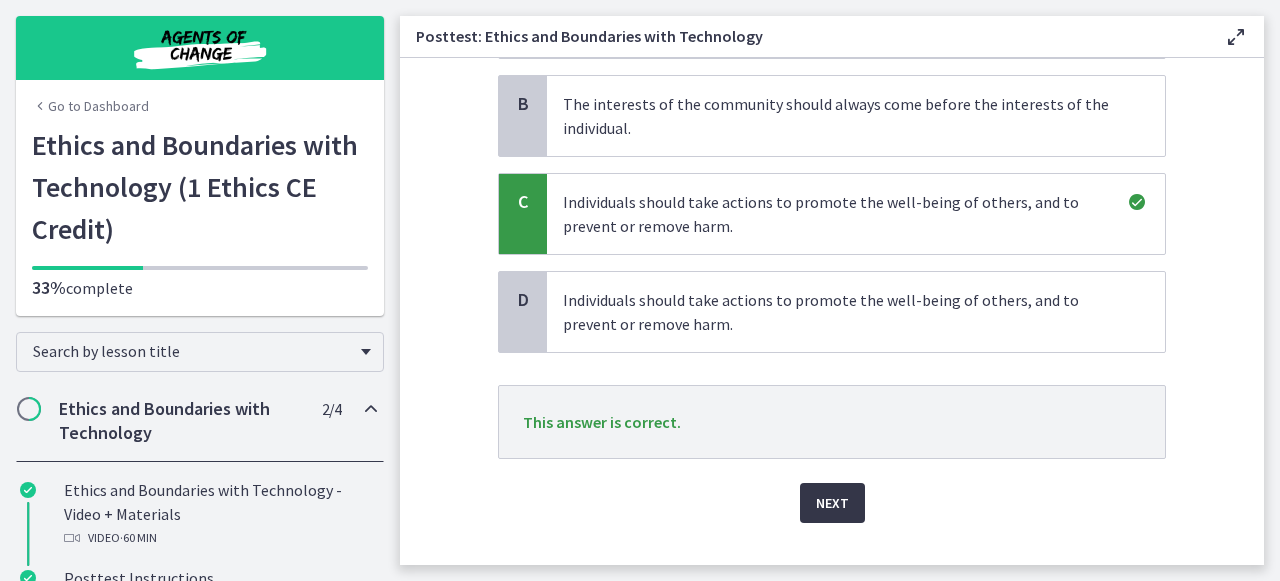 click on "Next" at bounding box center [832, 503] 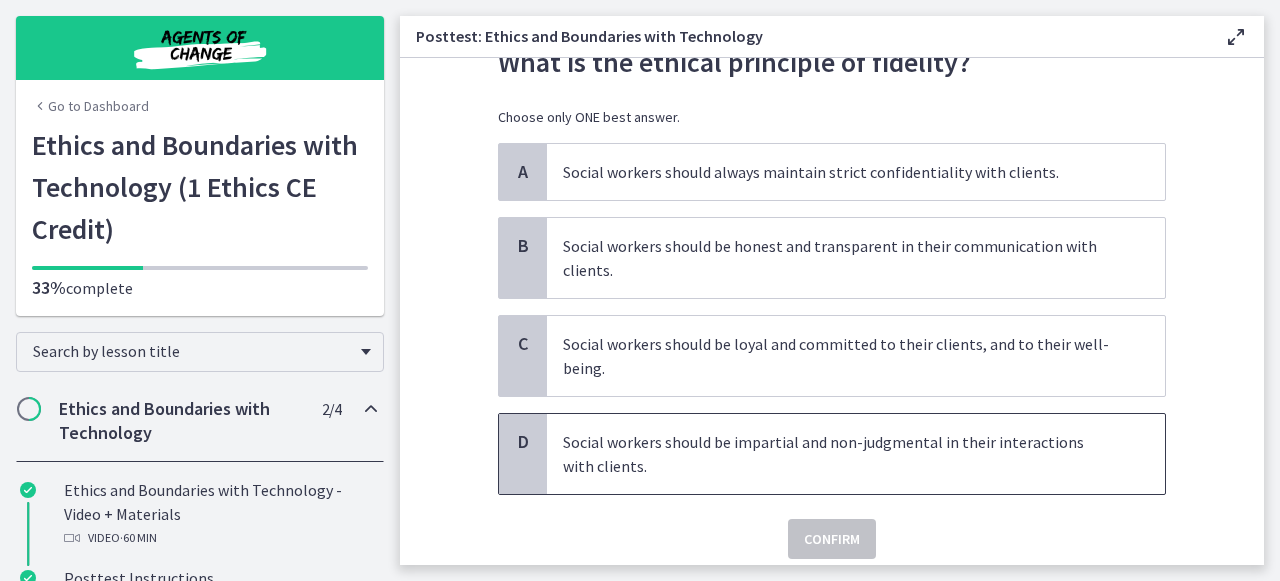 scroll, scrollTop: 94, scrollLeft: 0, axis: vertical 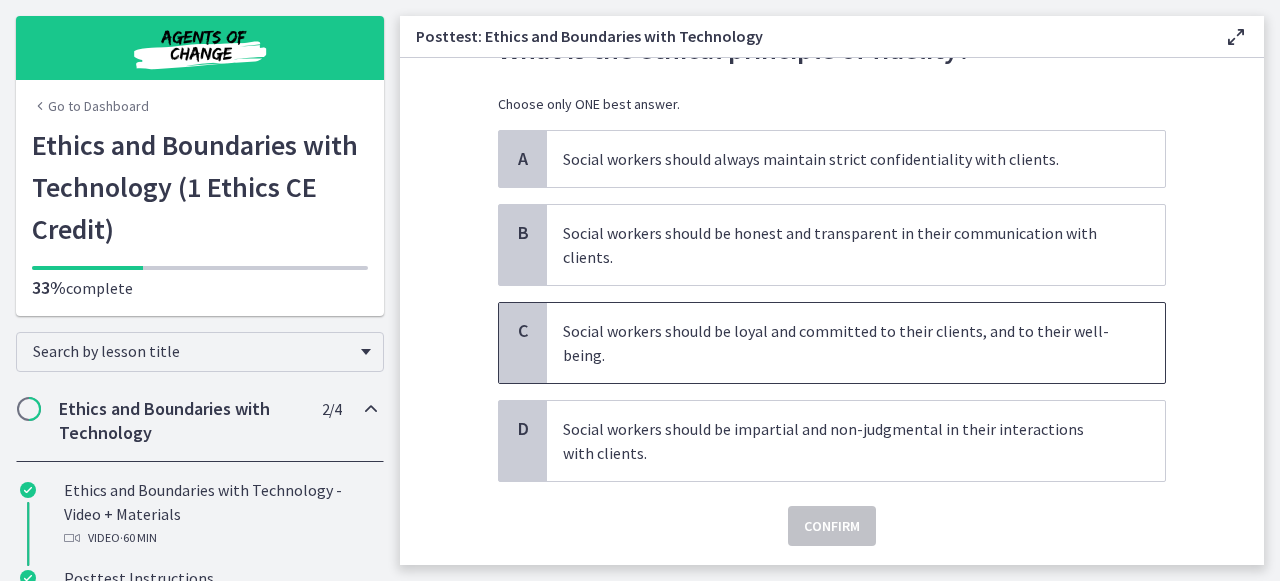 click on "Social workers should be loyal and committed to their clients, and to their well-being." at bounding box center (836, 343) 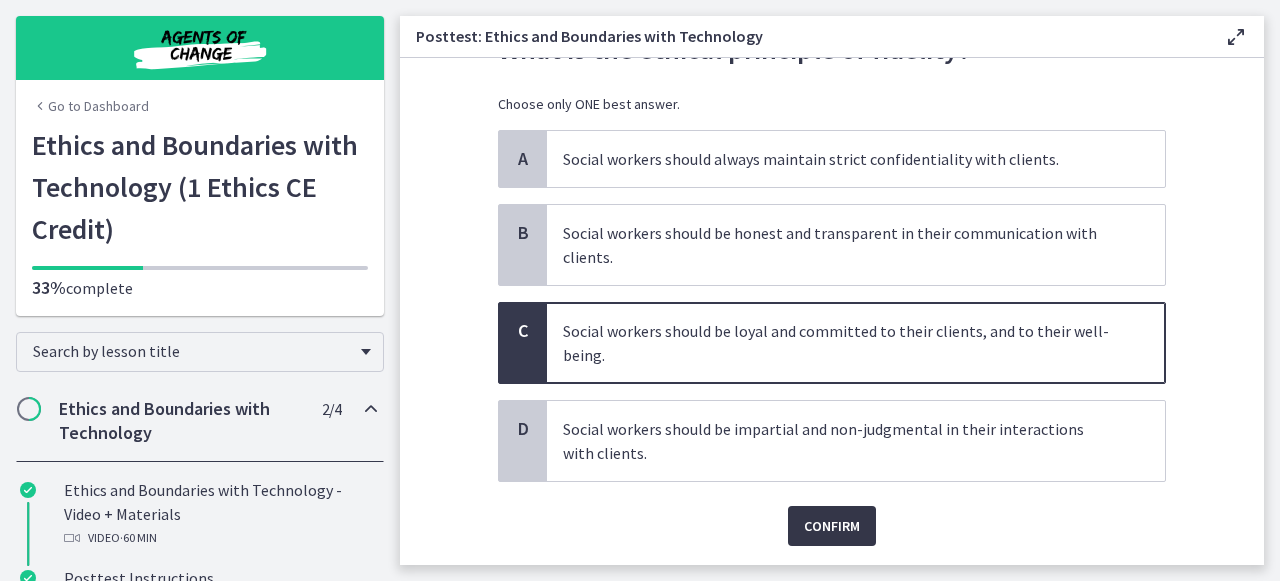 click on "Confirm" at bounding box center (832, 526) 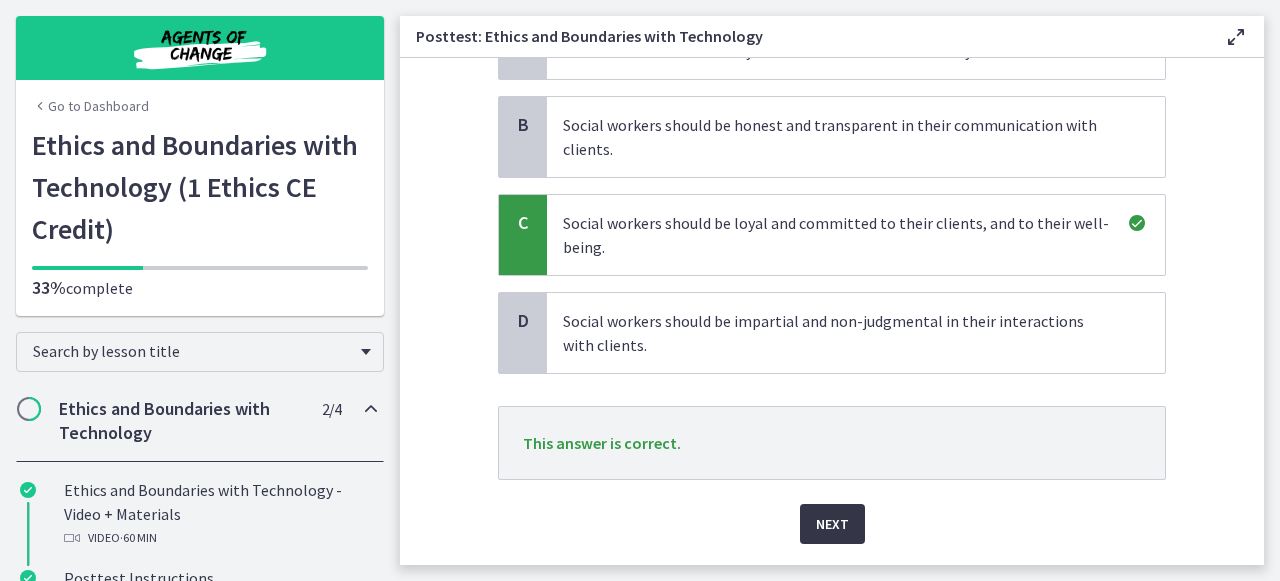 scroll, scrollTop: 228, scrollLeft: 0, axis: vertical 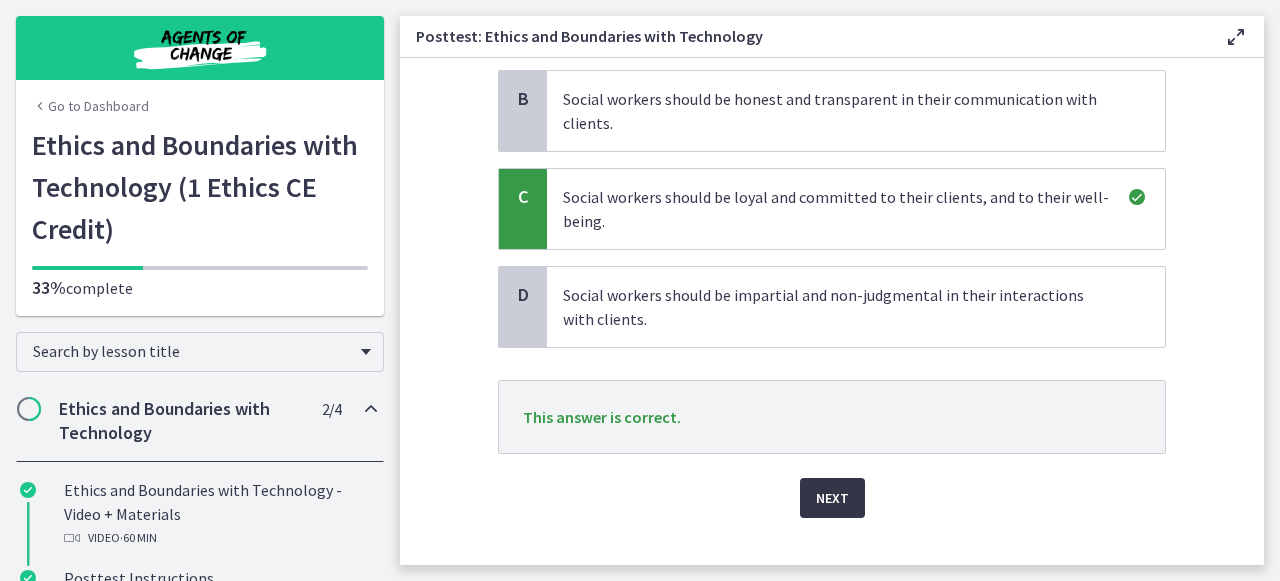 click on "Next" at bounding box center [832, 498] 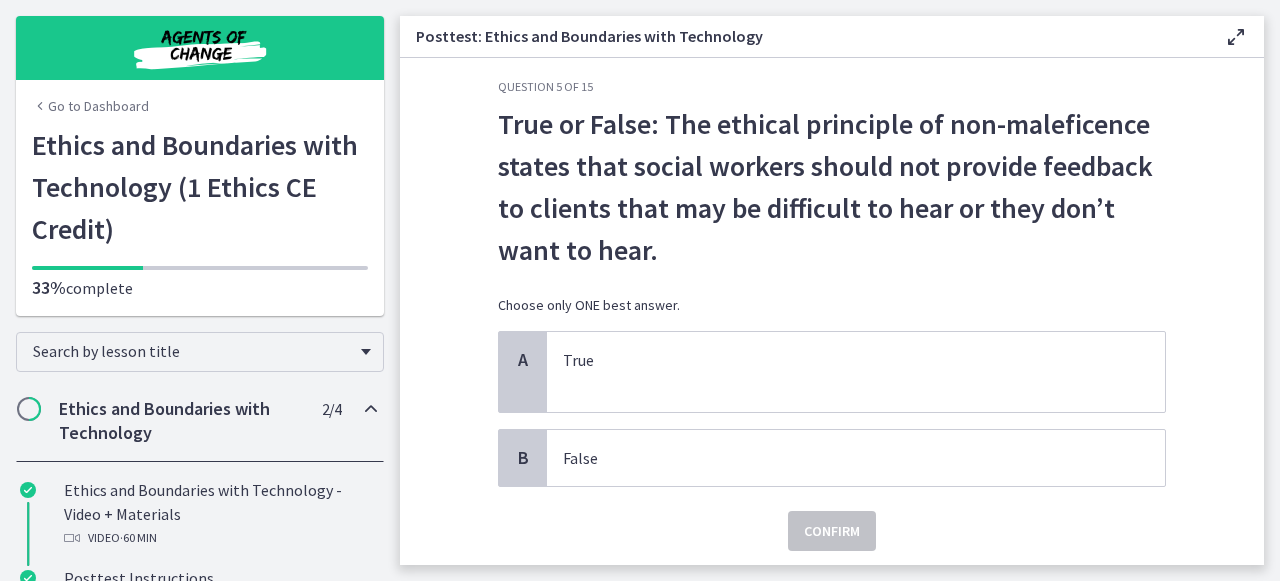 scroll, scrollTop: 21, scrollLeft: 0, axis: vertical 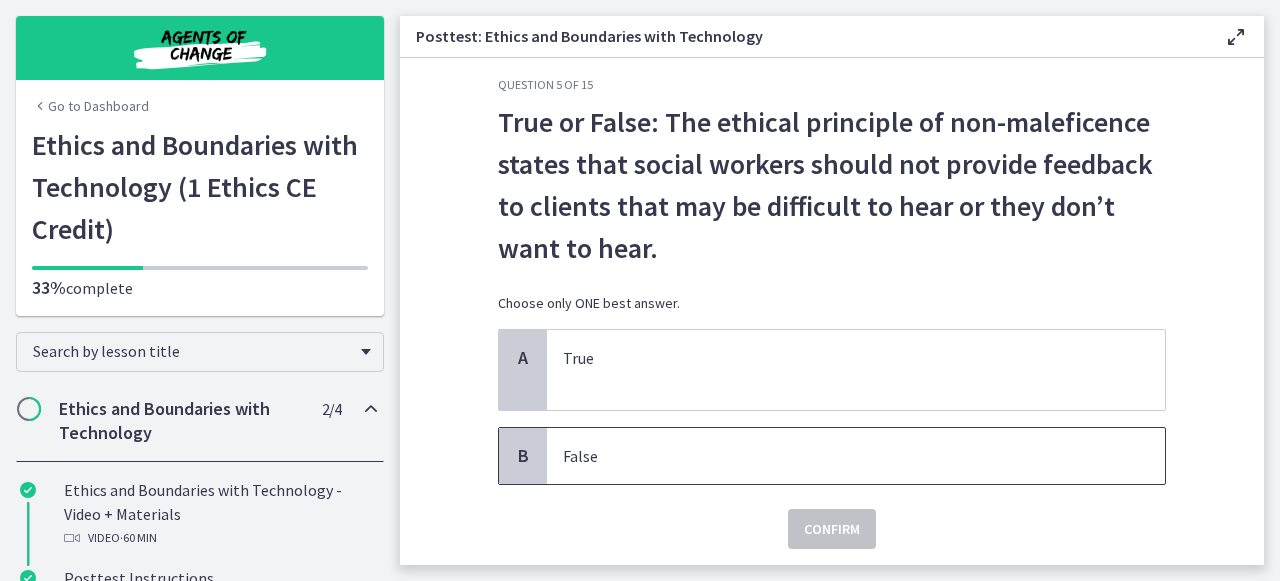 click on "False" at bounding box center (836, 456) 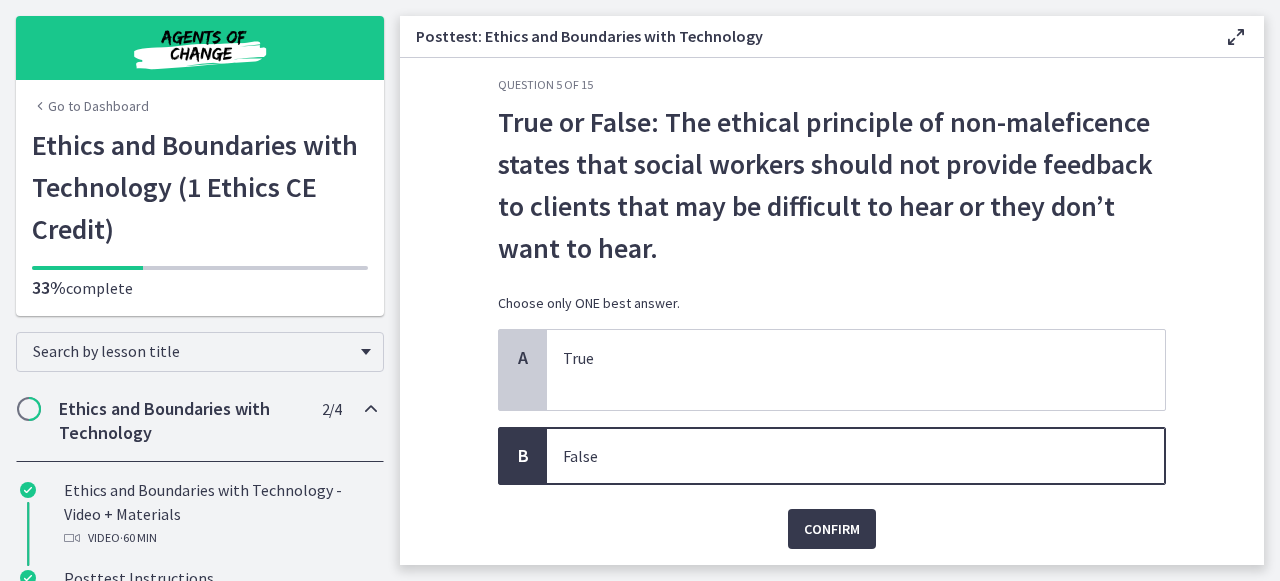 click on "Question   5   of   15
True or False: The ethical principle of non-maleficence states that social workers should not provide feedback to clients that may be difficult to hear or they don’t want to hear.
Choose only ONE best answer.
A
True
B
False
Confirm" 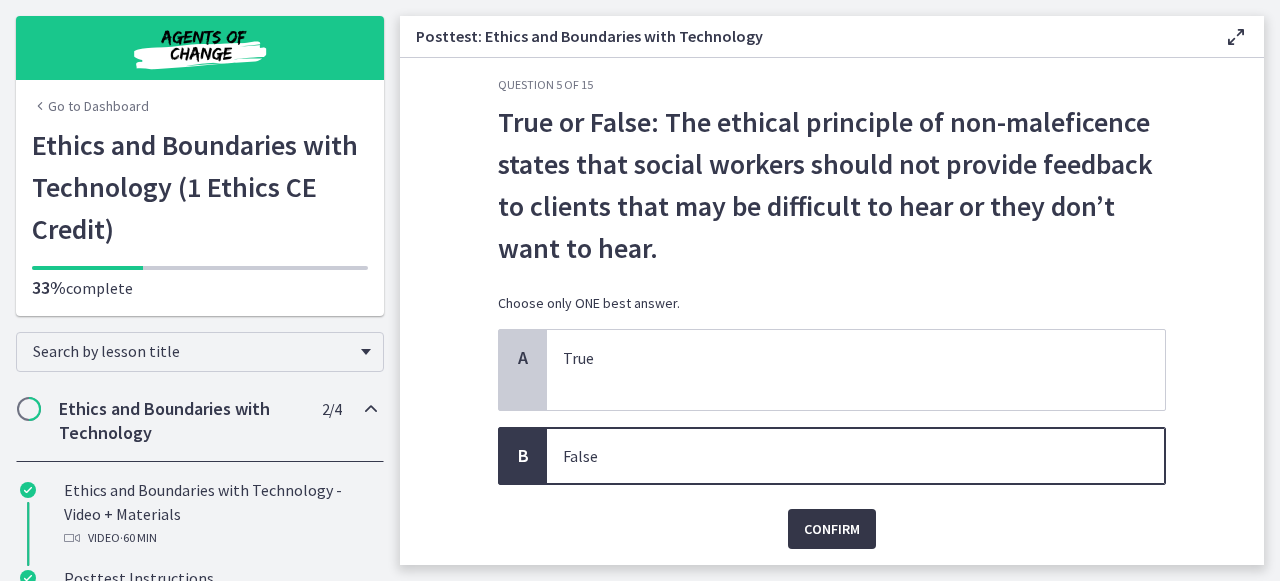 click on "Confirm" at bounding box center (832, 529) 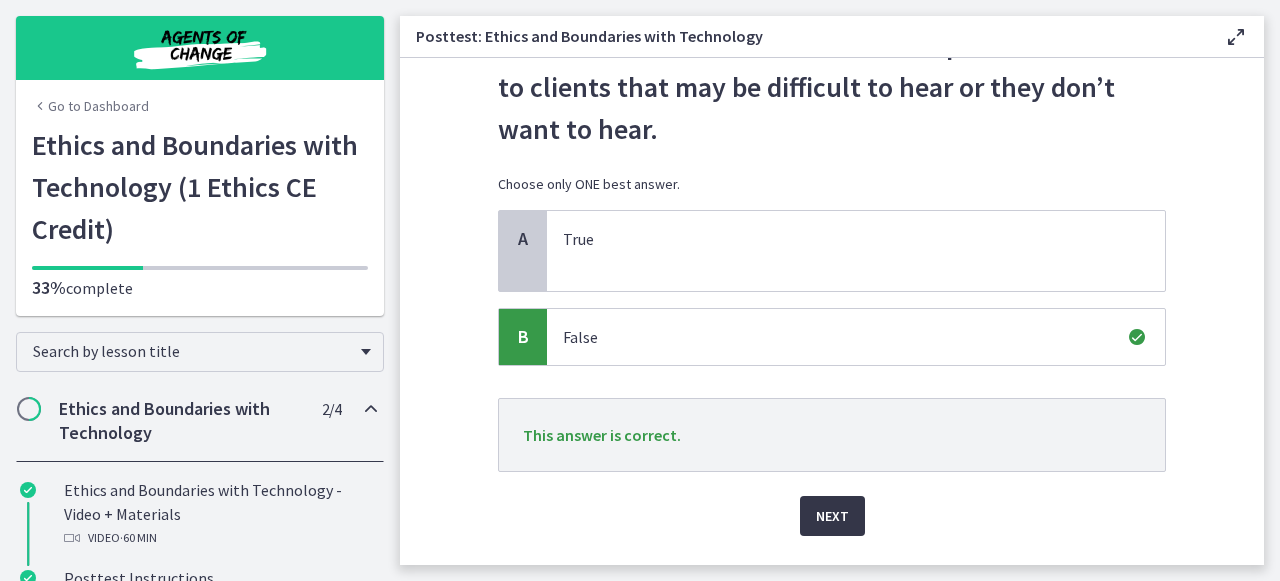 scroll, scrollTop: 183, scrollLeft: 0, axis: vertical 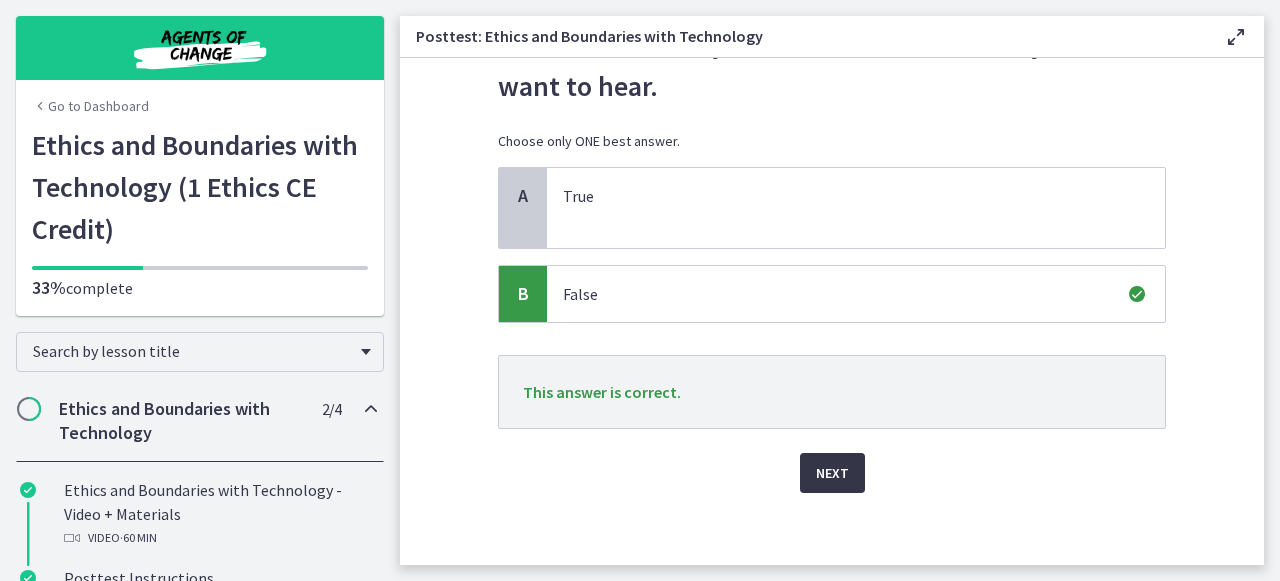 click on "Next" at bounding box center [832, 473] 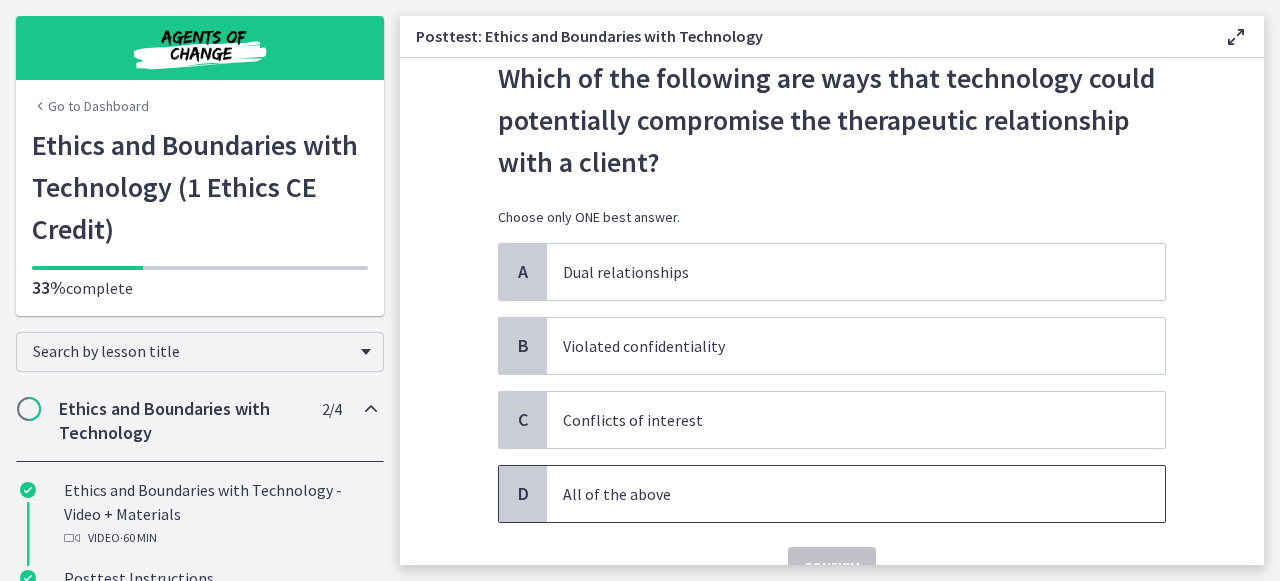 scroll, scrollTop: 63, scrollLeft: 0, axis: vertical 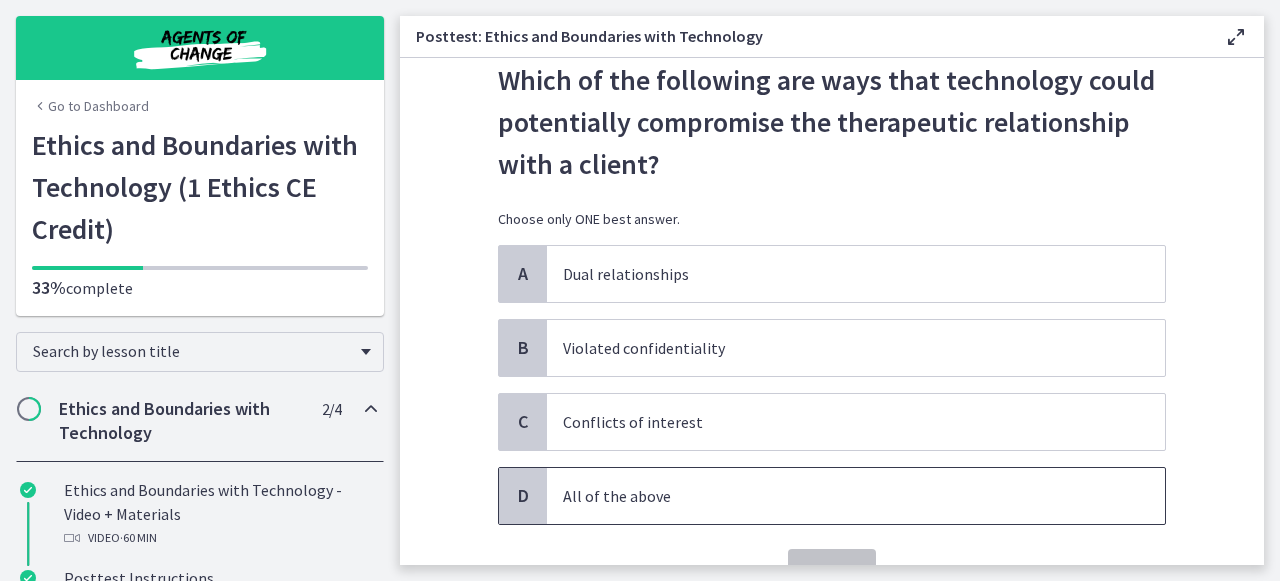 click on "All of the above" at bounding box center [836, 496] 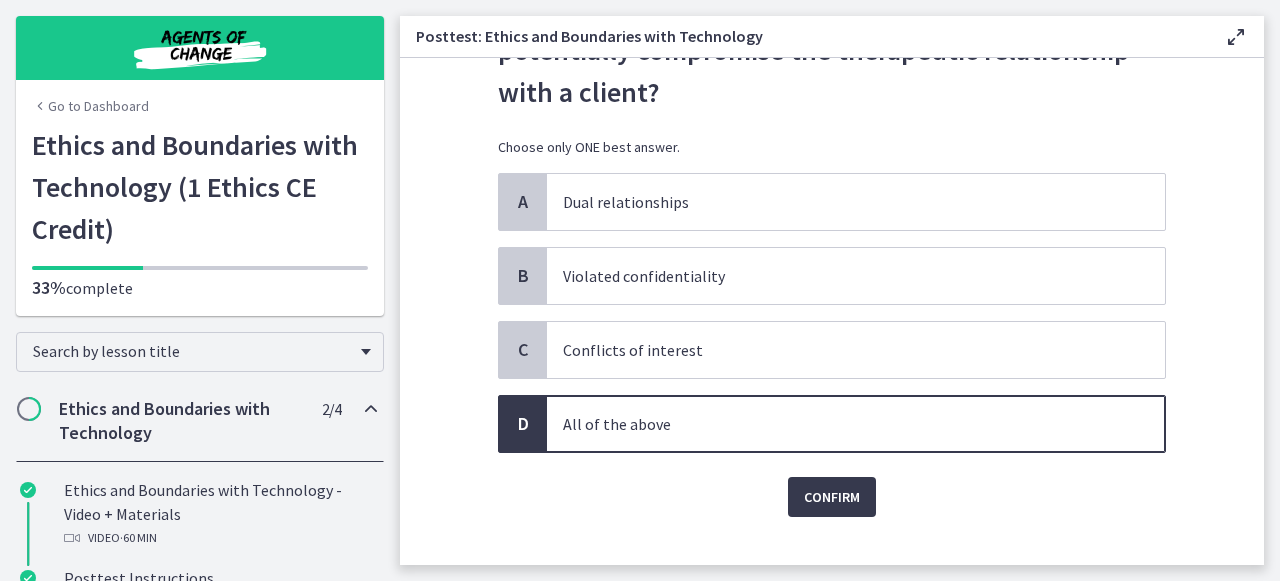 scroll, scrollTop: 136, scrollLeft: 0, axis: vertical 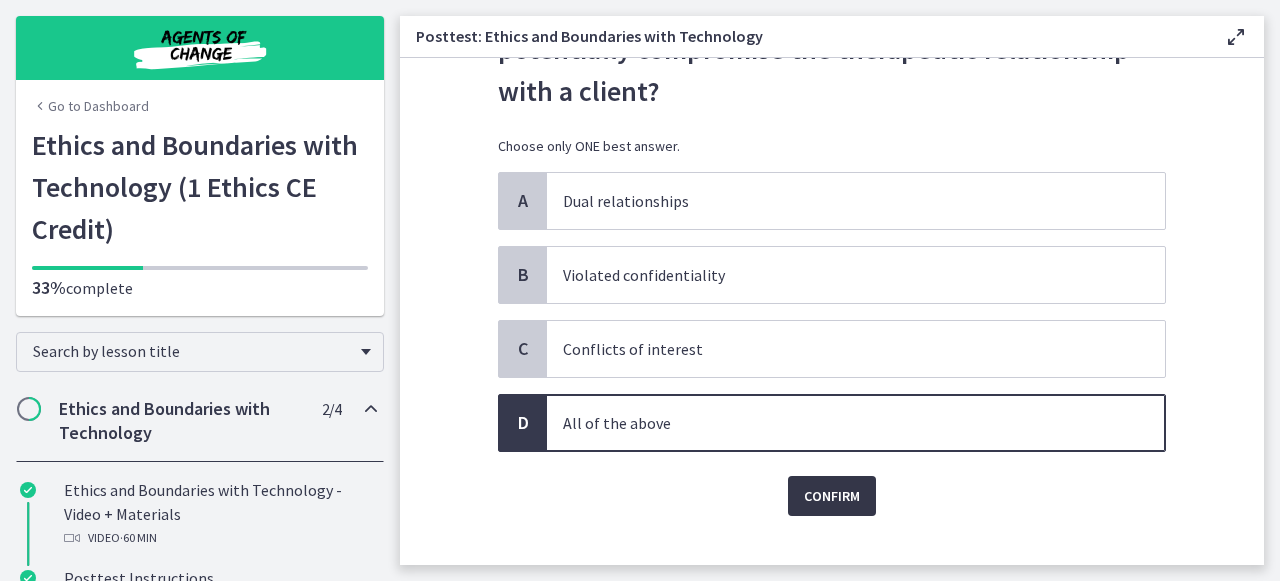 click on "Confirm" at bounding box center (832, 496) 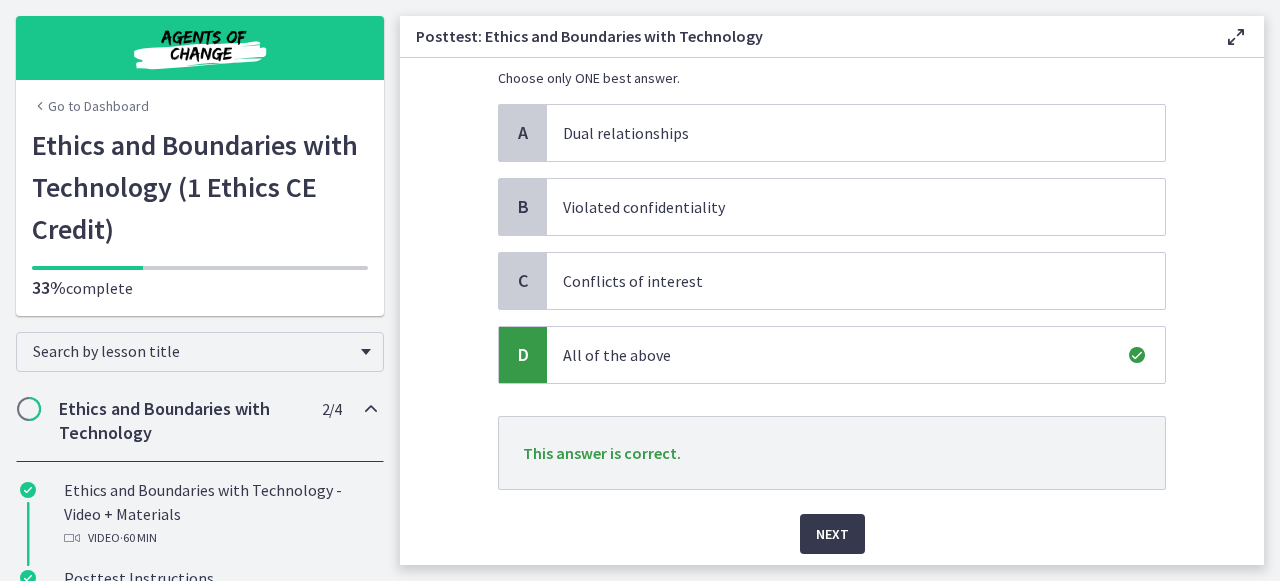 scroll, scrollTop: 218, scrollLeft: 0, axis: vertical 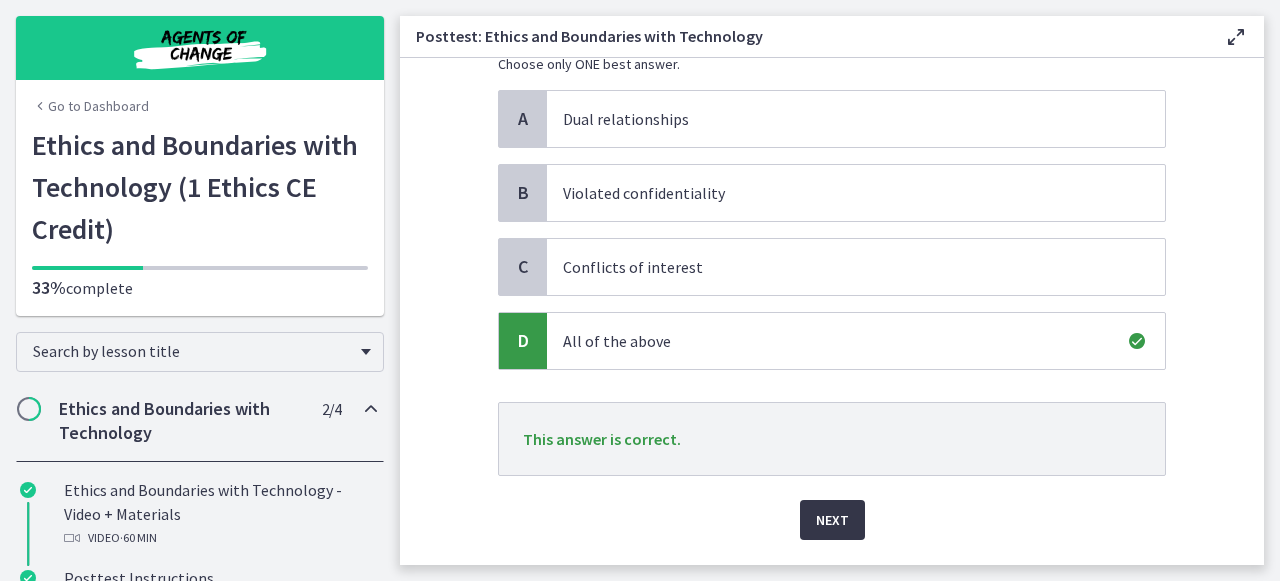 click on "Next" at bounding box center [832, 520] 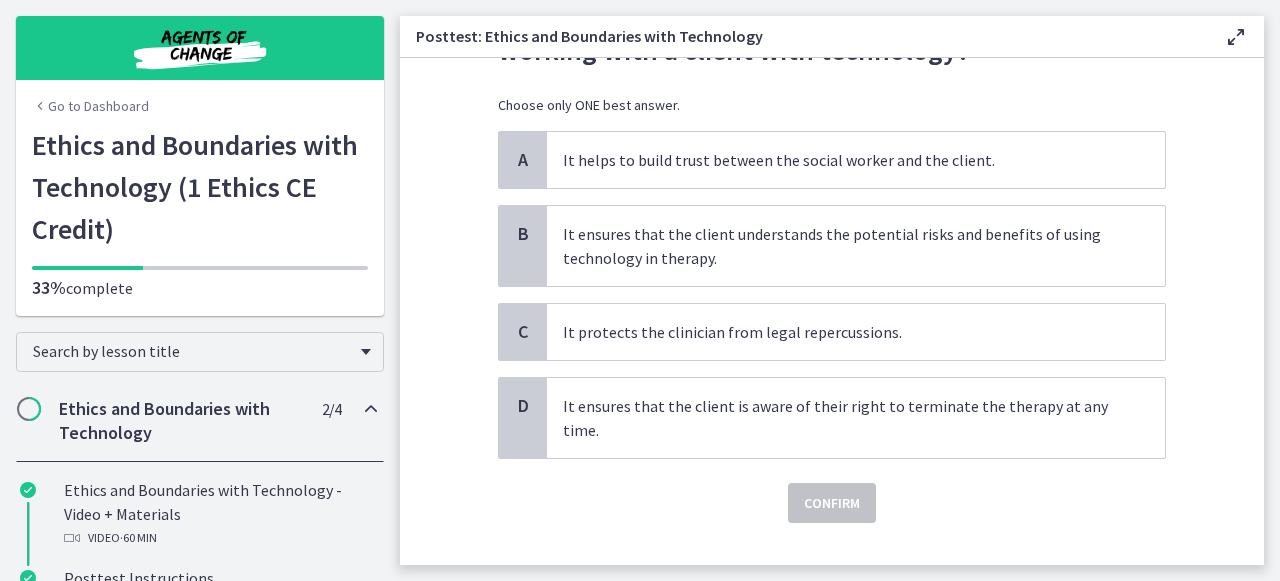scroll, scrollTop: 136, scrollLeft: 0, axis: vertical 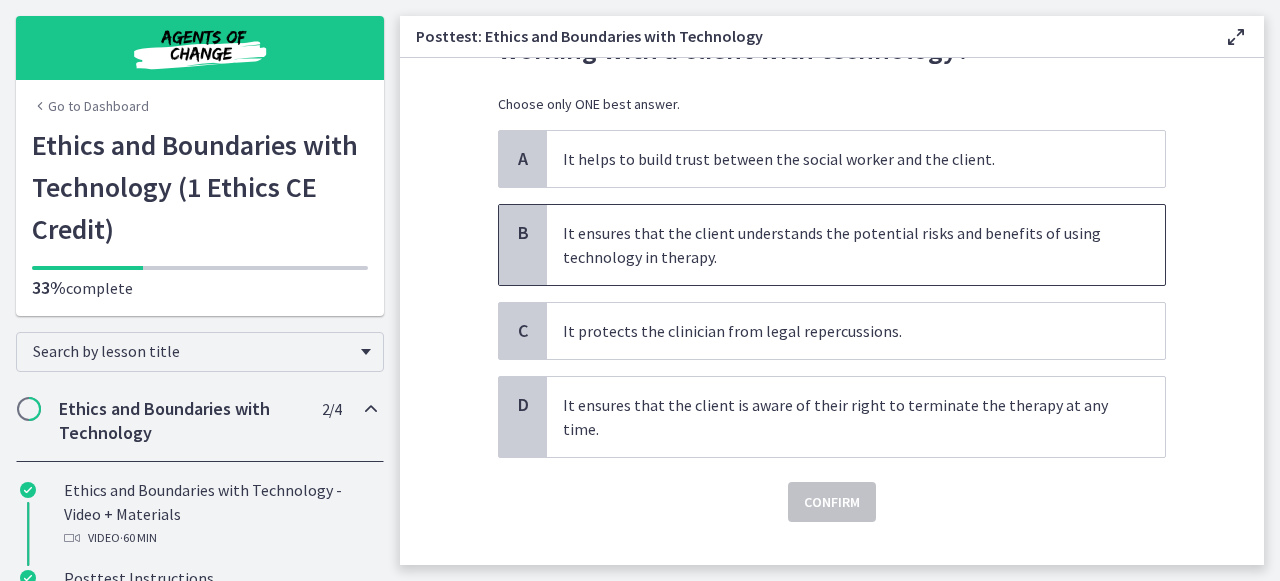 click on "It ensures that the client understands the potential risks and benefits of using technology in therapy." at bounding box center (836, 245) 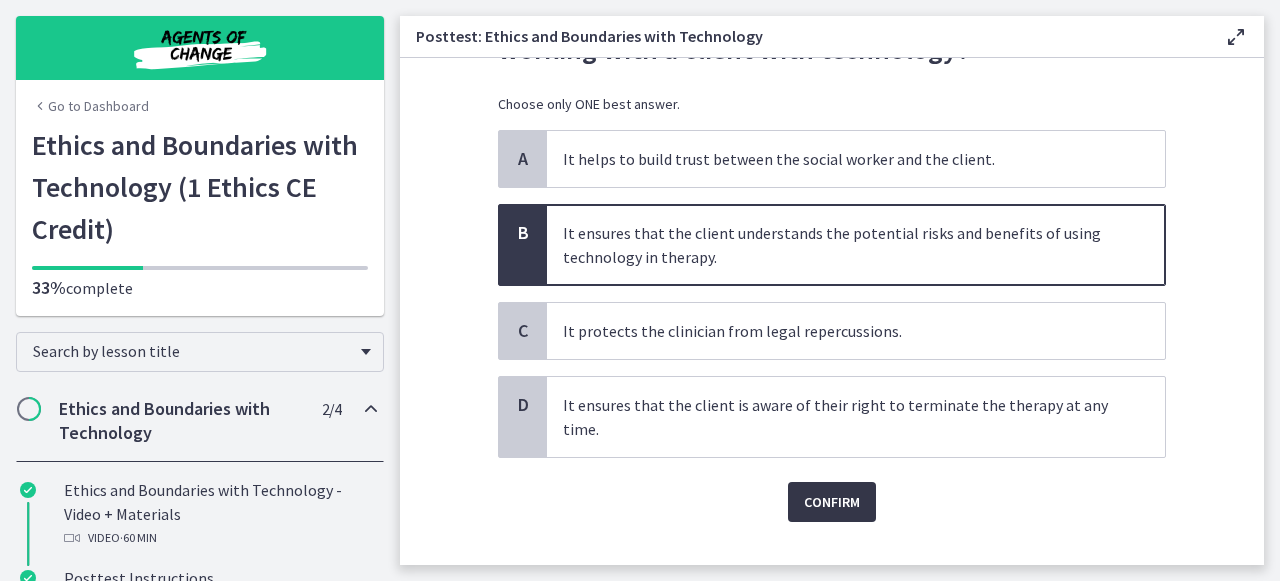 click on "Confirm" at bounding box center [832, 502] 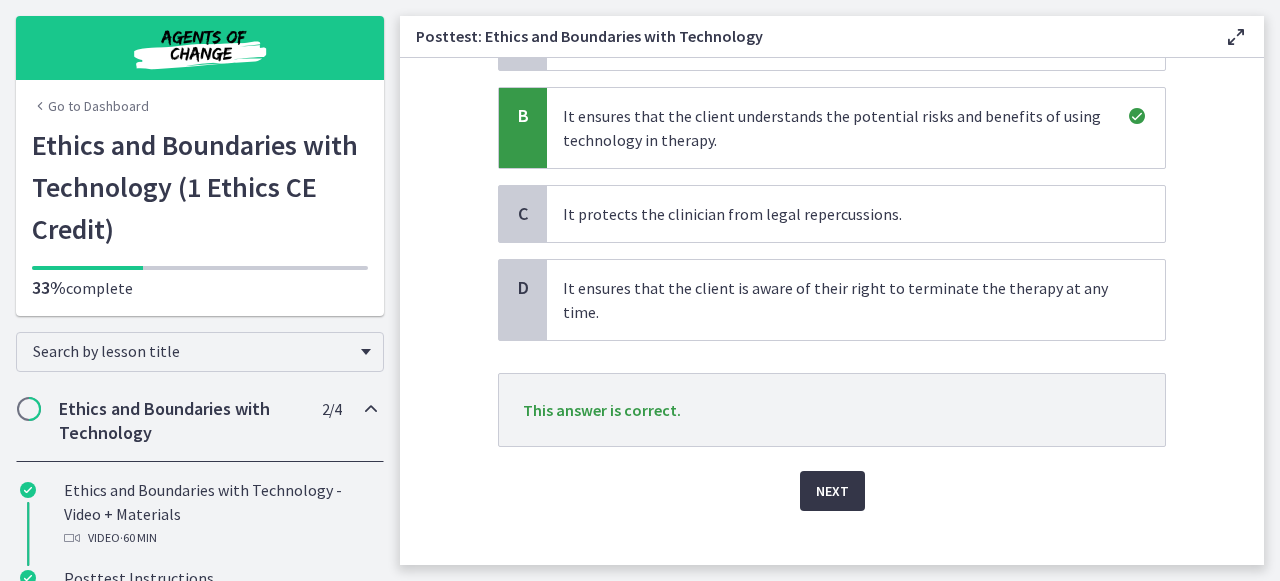 scroll, scrollTop: 263, scrollLeft: 0, axis: vertical 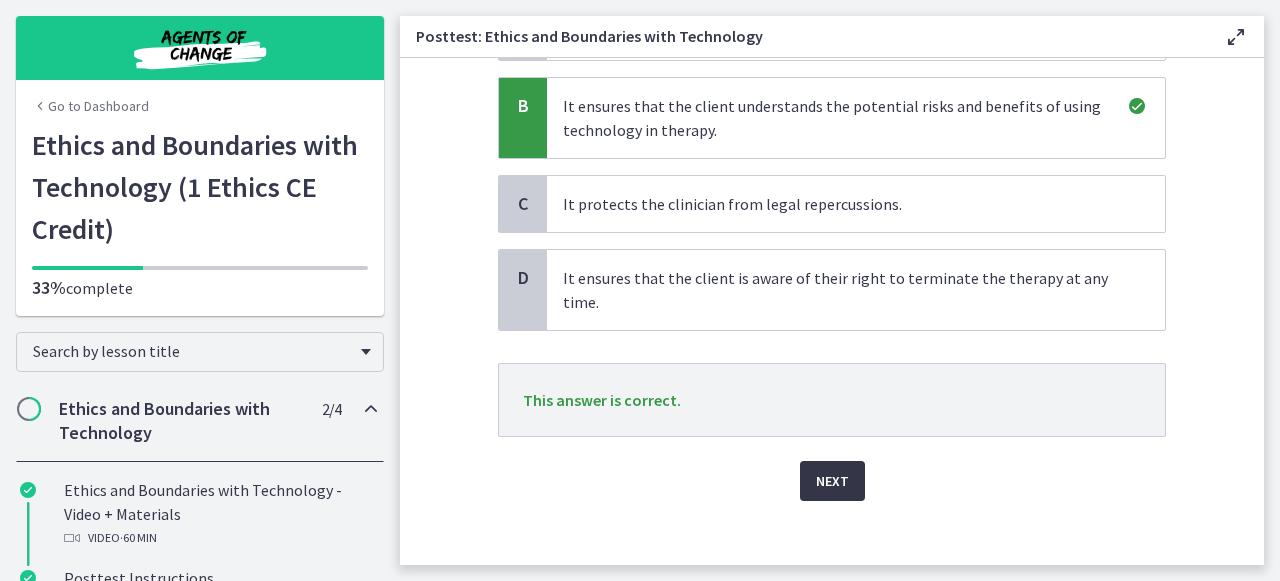 click on "Next" at bounding box center (832, 481) 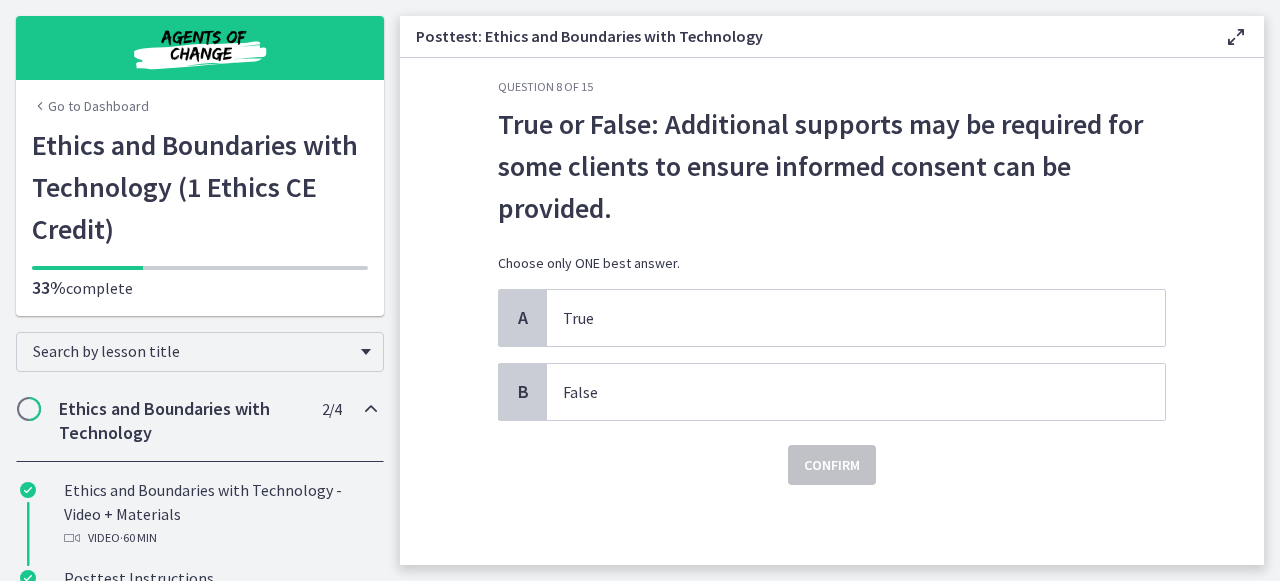 scroll, scrollTop: 0, scrollLeft: 0, axis: both 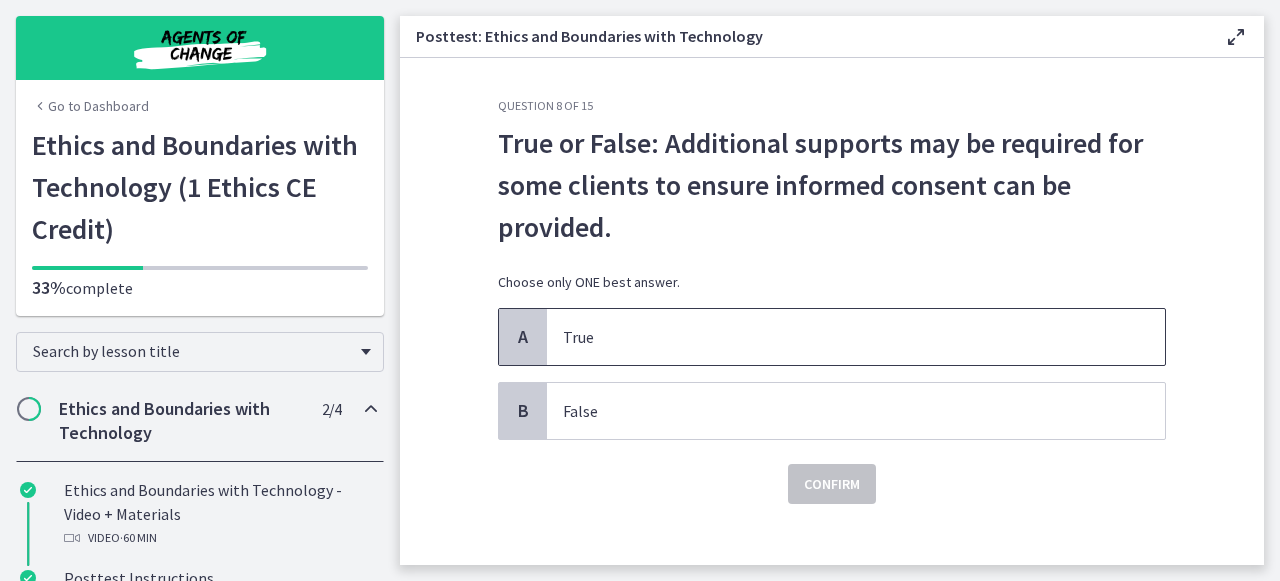 click on "True" at bounding box center (836, 337) 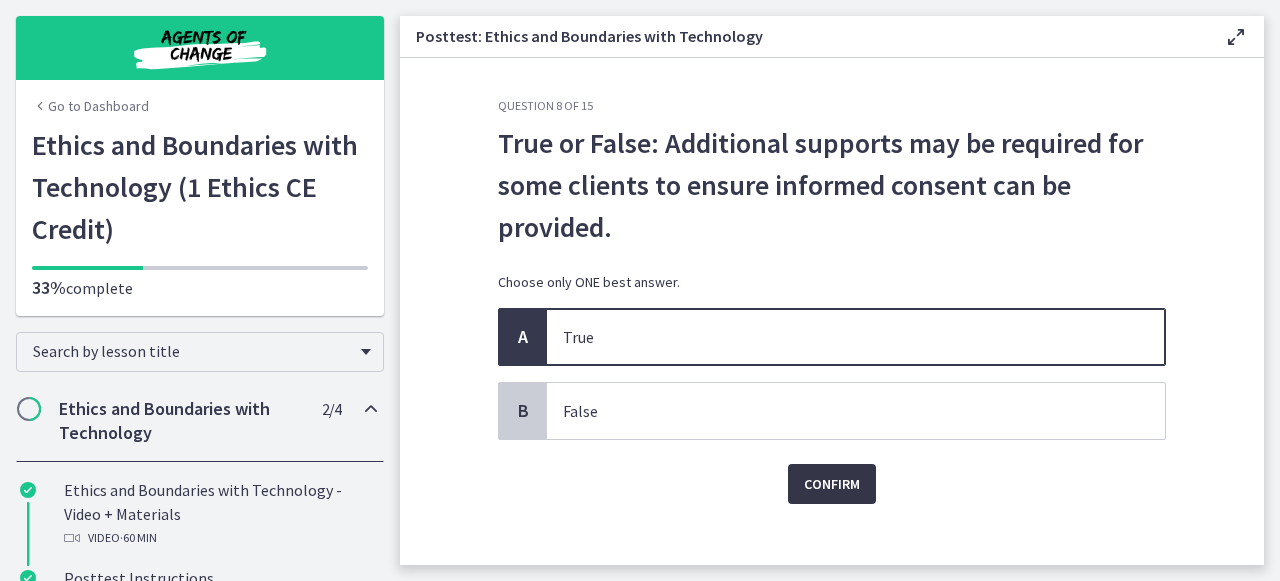 click on "Confirm" at bounding box center [832, 484] 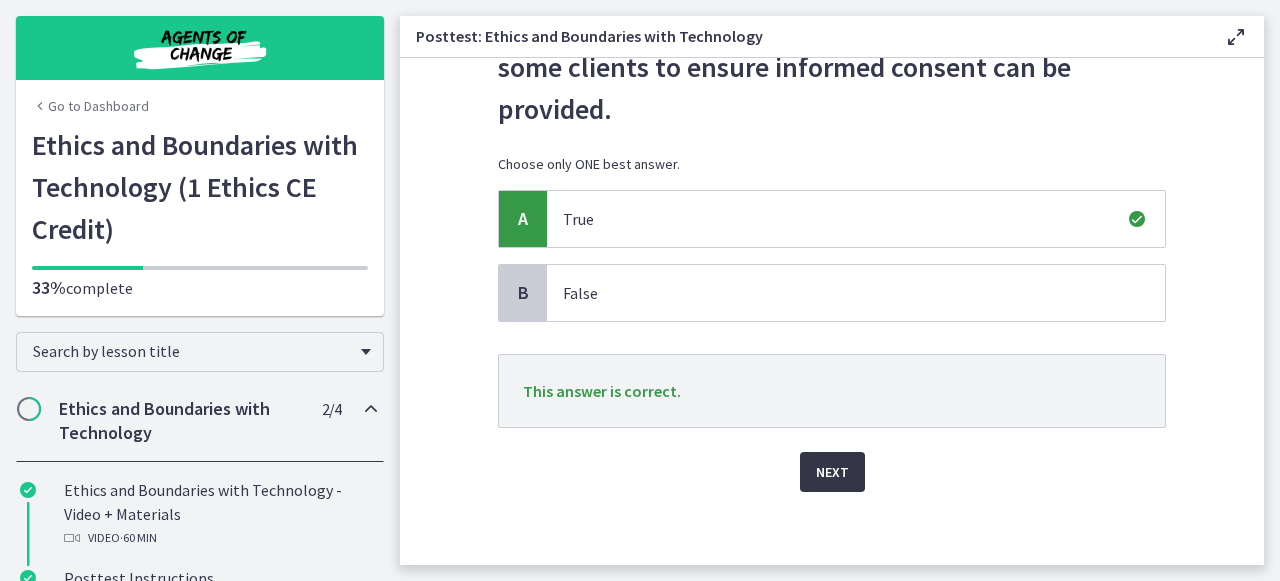 scroll, scrollTop: 115, scrollLeft: 0, axis: vertical 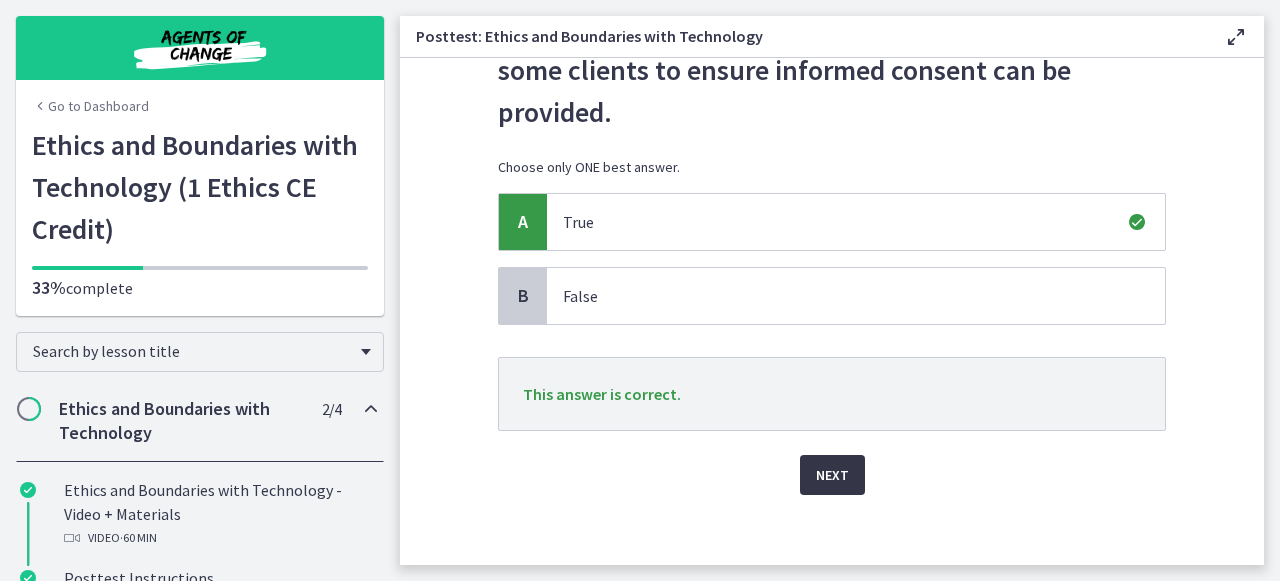 click on "Next" at bounding box center (832, 475) 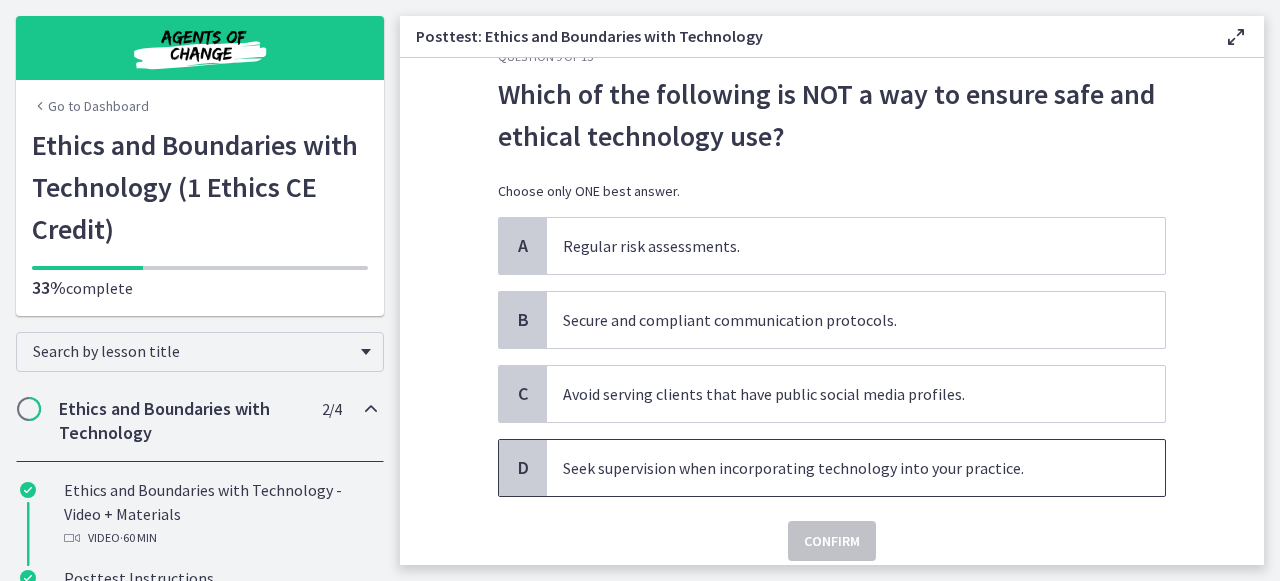 scroll, scrollTop: 52, scrollLeft: 0, axis: vertical 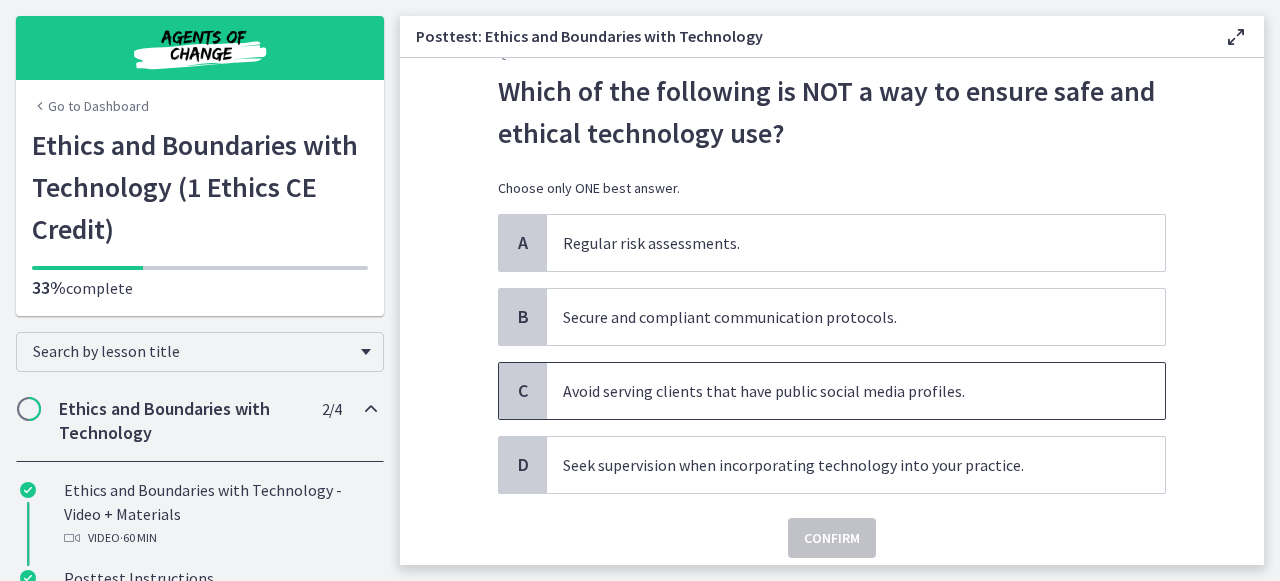 click on "Avoid serving clients that have public social media profiles." at bounding box center (836, 391) 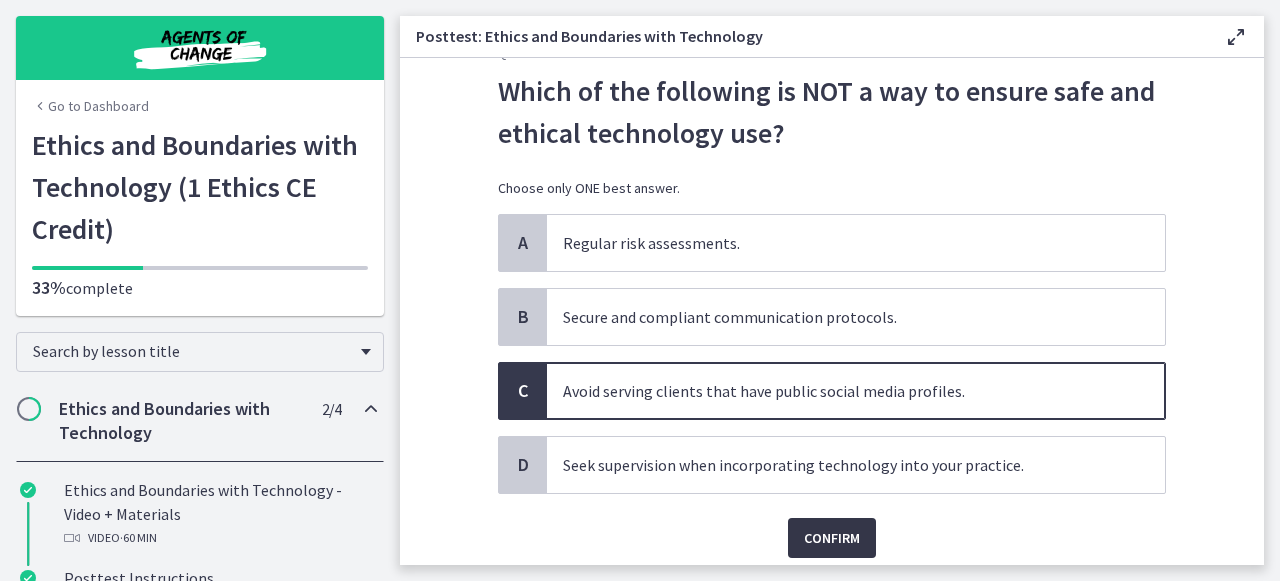 click on "Confirm" at bounding box center [832, 538] 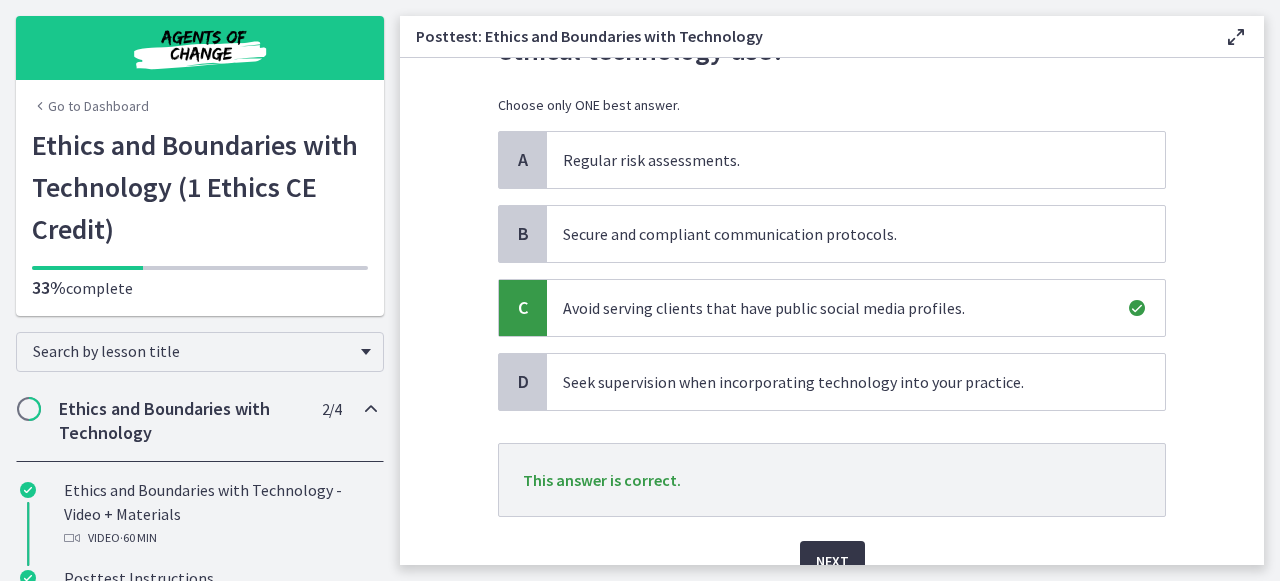 scroll, scrollTop: 166, scrollLeft: 0, axis: vertical 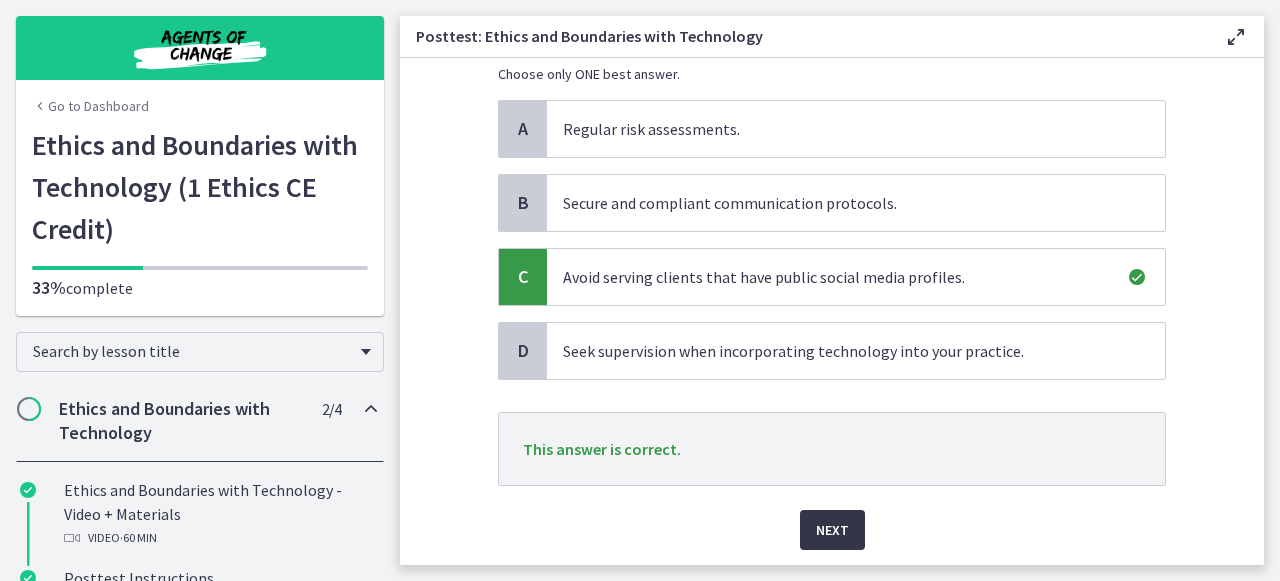 click on "Next" at bounding box center (832, 530) 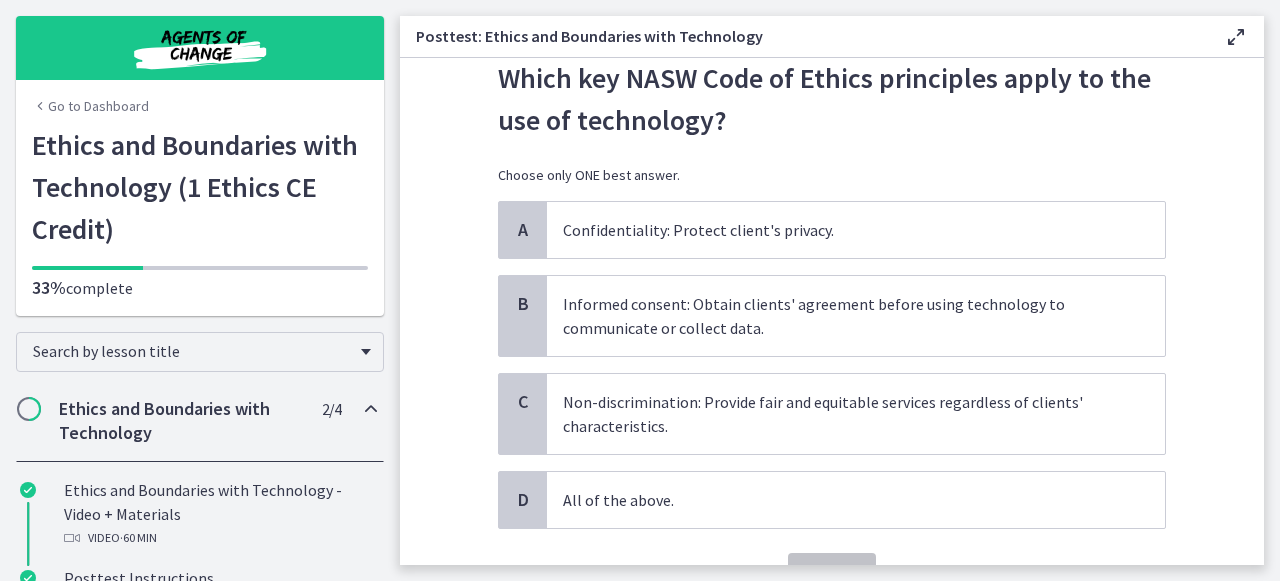 scroll, scrollTop: 68, scrollLeft: 0, axis: vertical 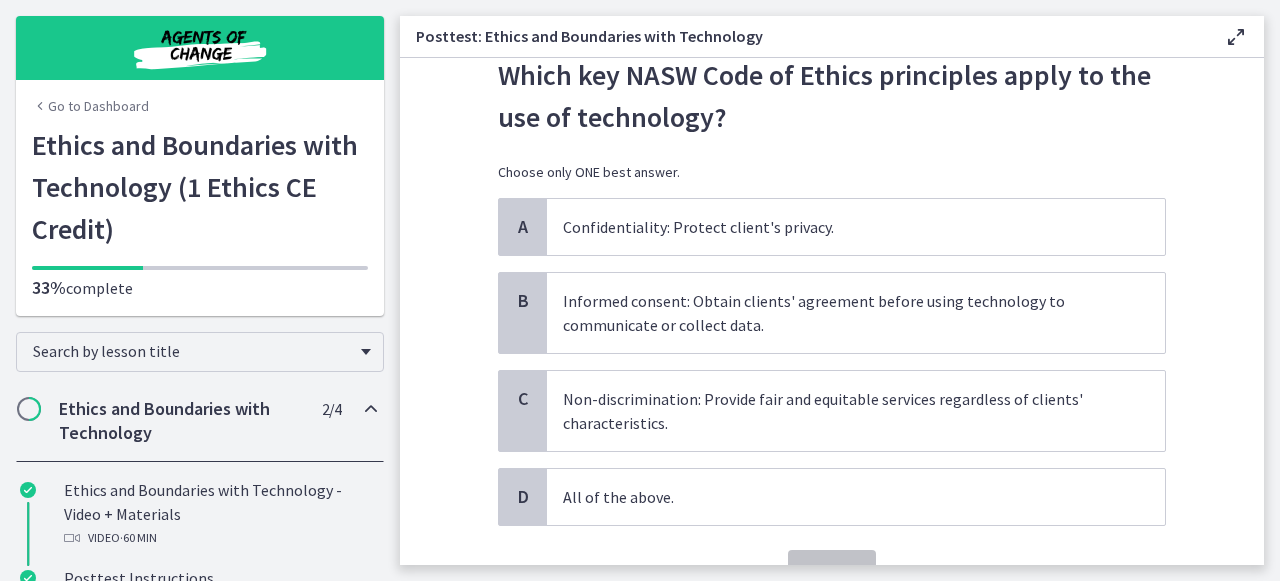 click on "Confirm" at bounding box center (832, 558) 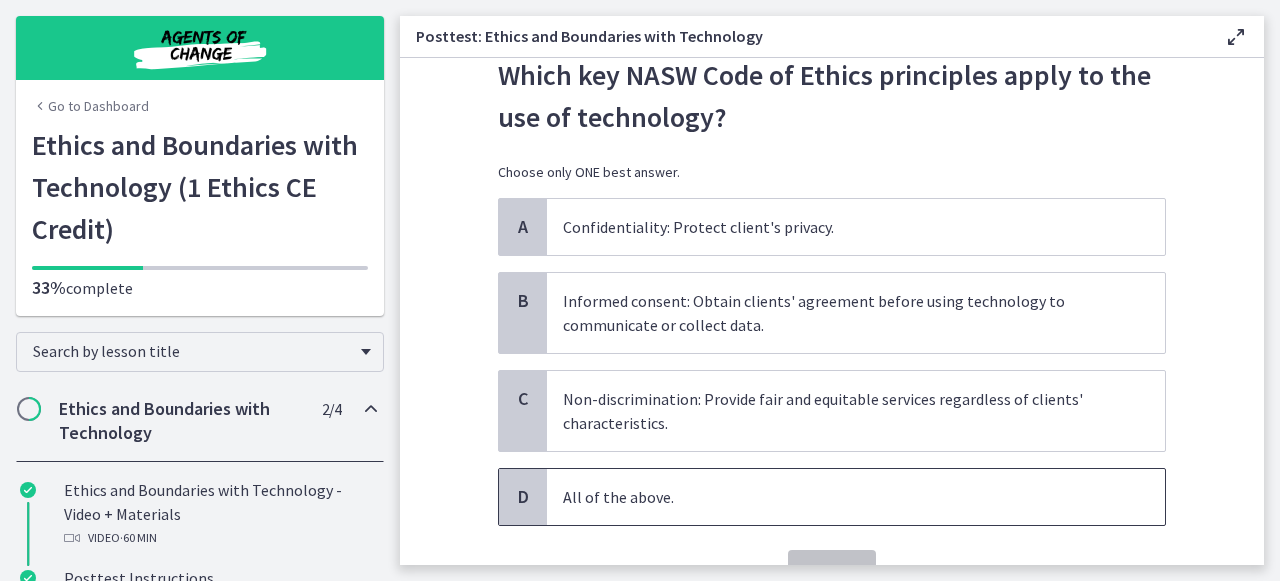 click on "All of the above." at bounding box center [856, 497] 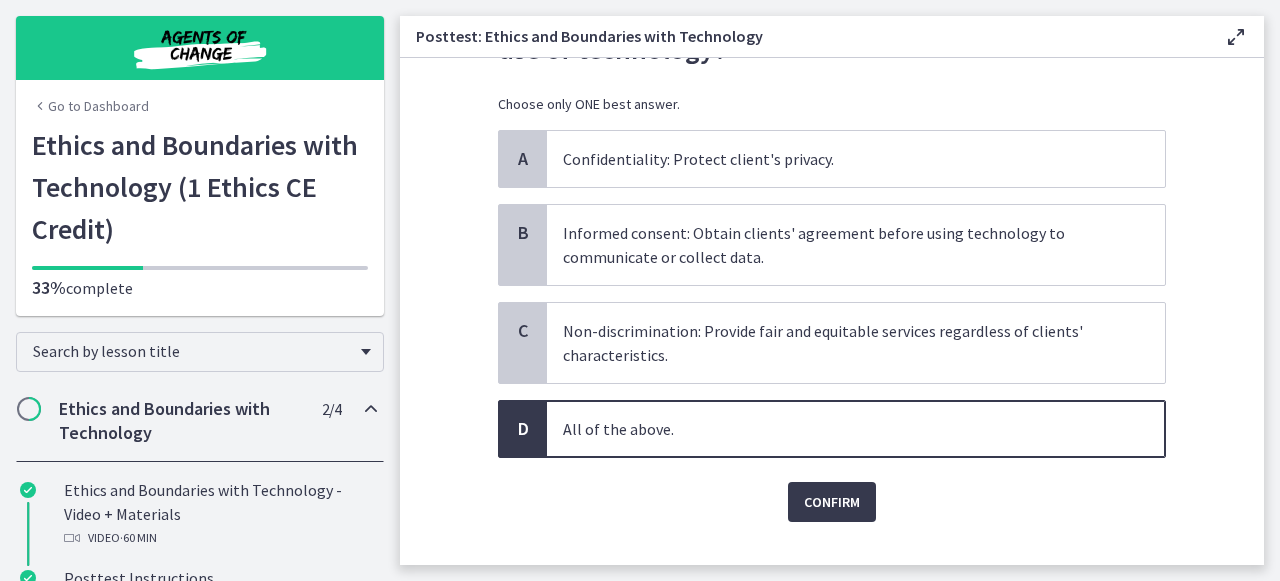 scroll, scrollTop: 138, scrollLeft: 0, axis: vertical 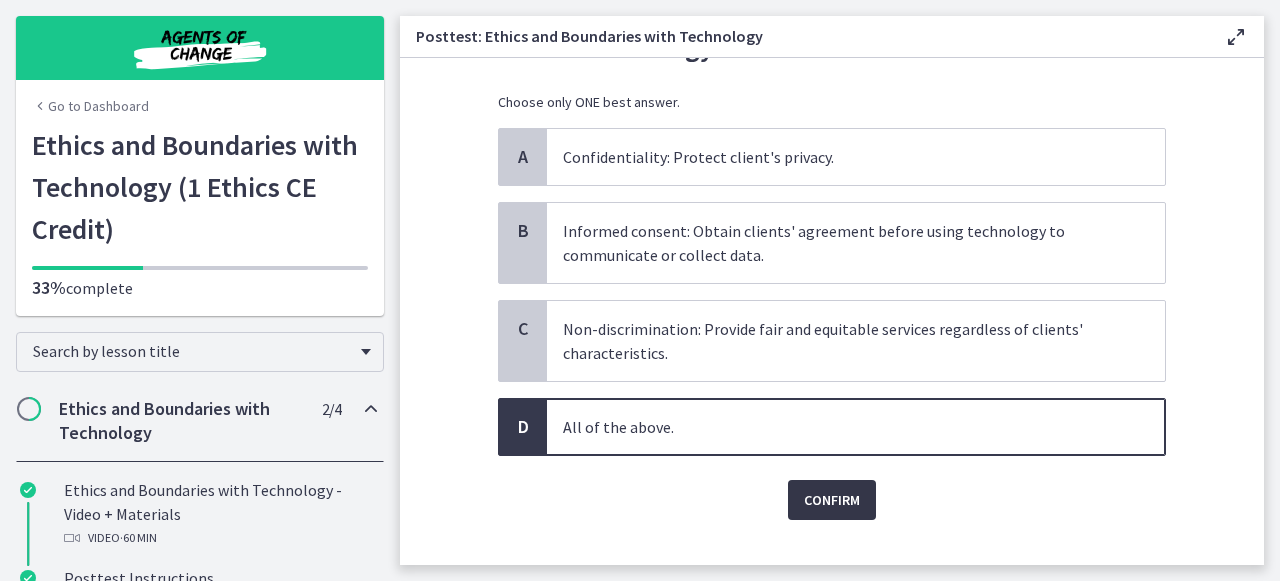 click on "Confirm" at bounding box center (832, 500) 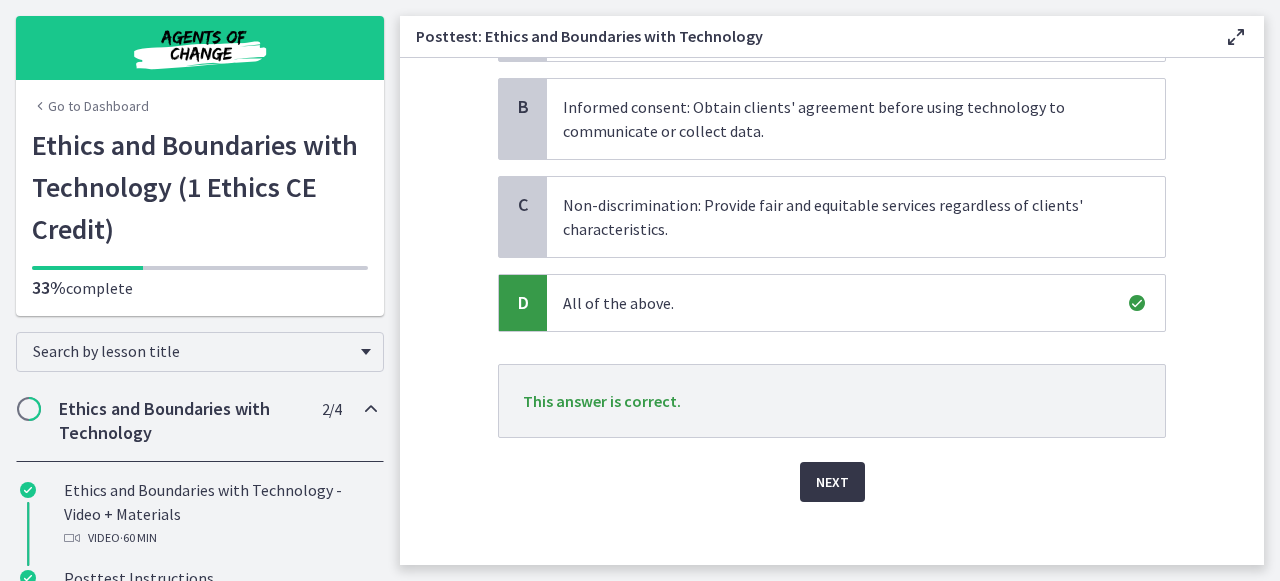 scroll, scrollTop: 272, scrollLeft: 0, axis: vertical 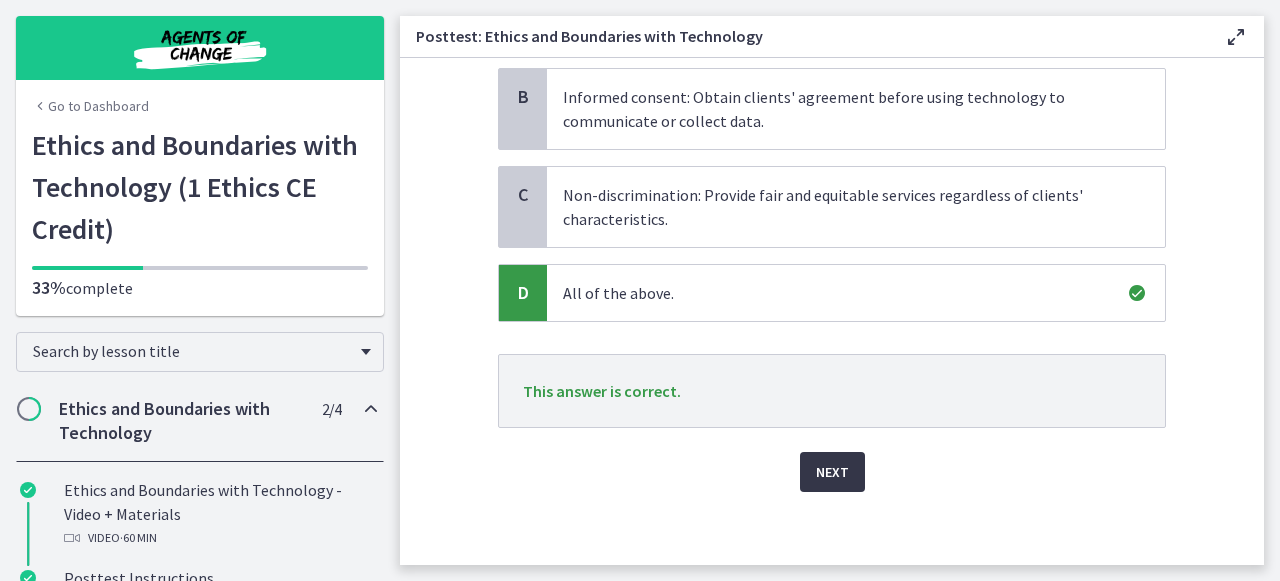 click on "Next" at bounding box center [832, 472] 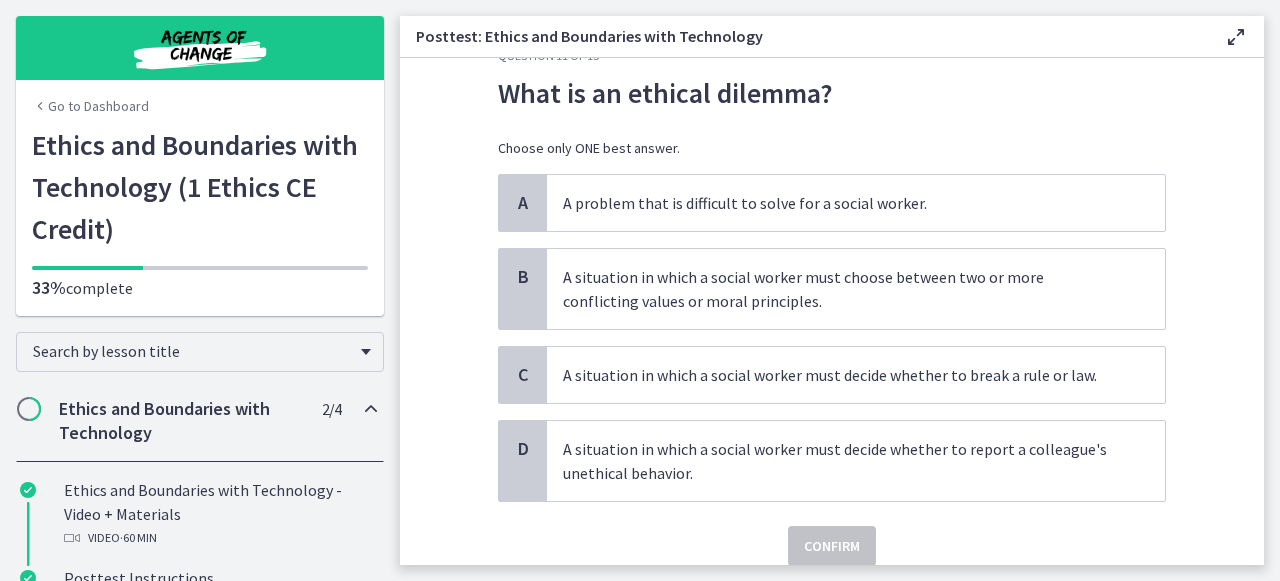 scroll, scrollTop: 52, scrollLeft: 0, axis: vertical 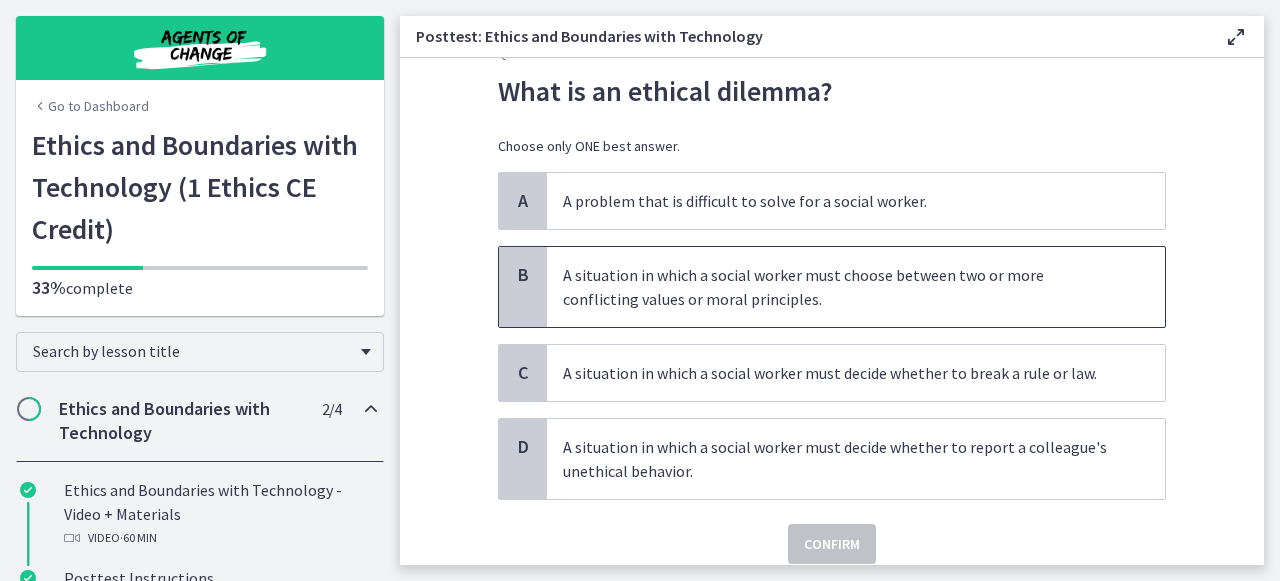 click on "A situation in which a social worker must choose between two or more conflicting values or moral principles." at bounding box center [836, 287] 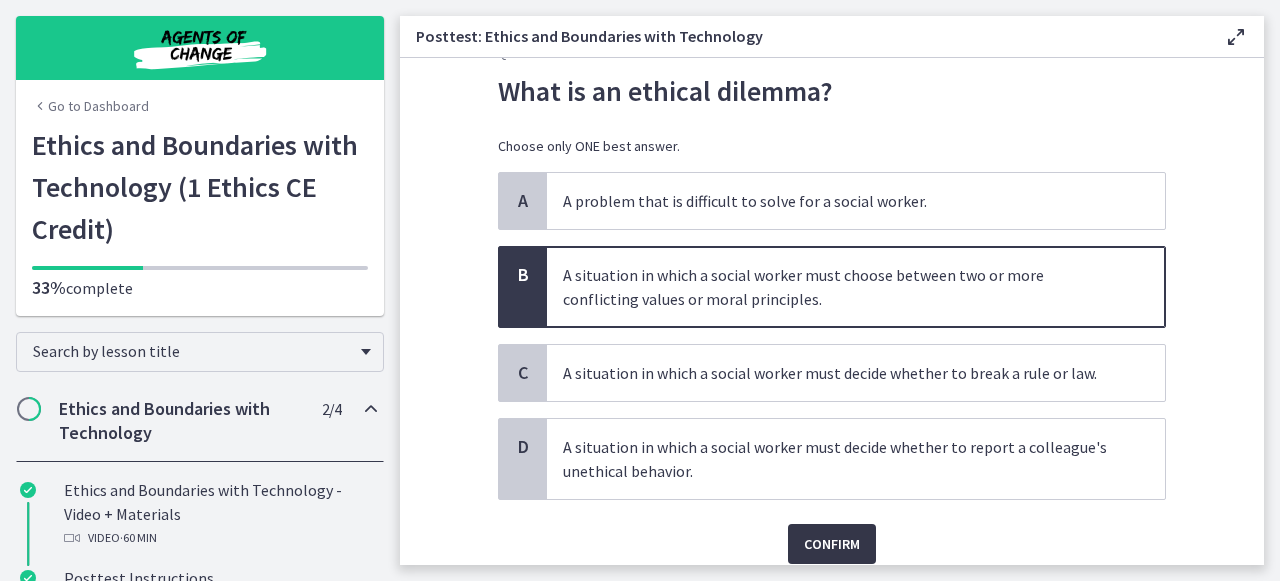 click on "Confirm" at bounding box center [832, 544] 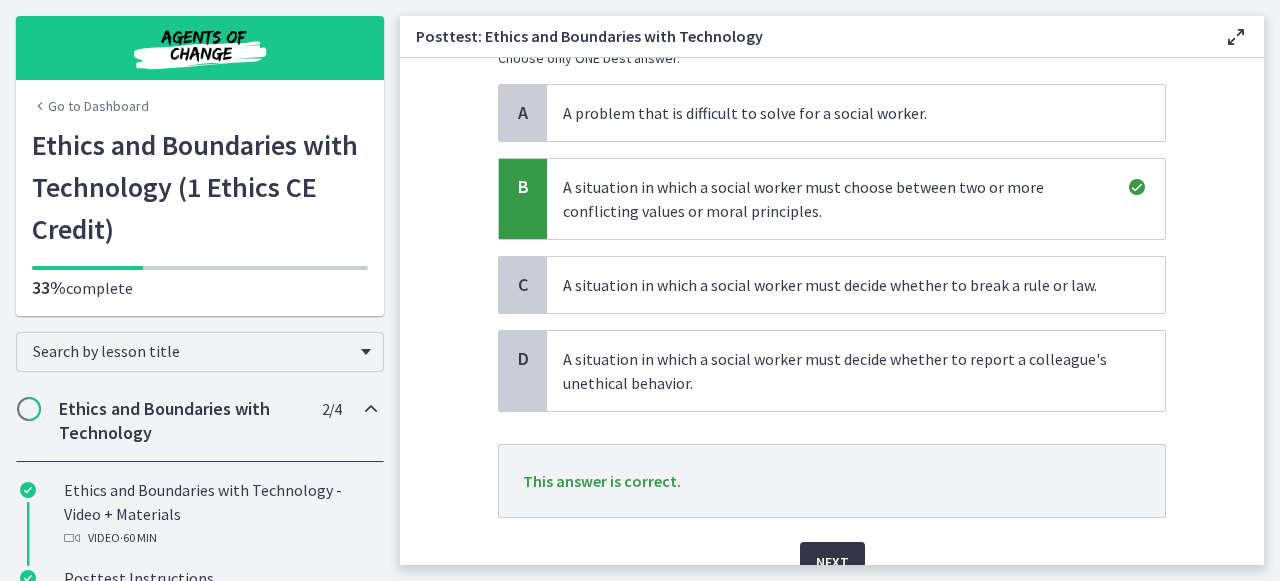 scroll, scrollTop: 147, scrollLeft: 0, axis: vertical 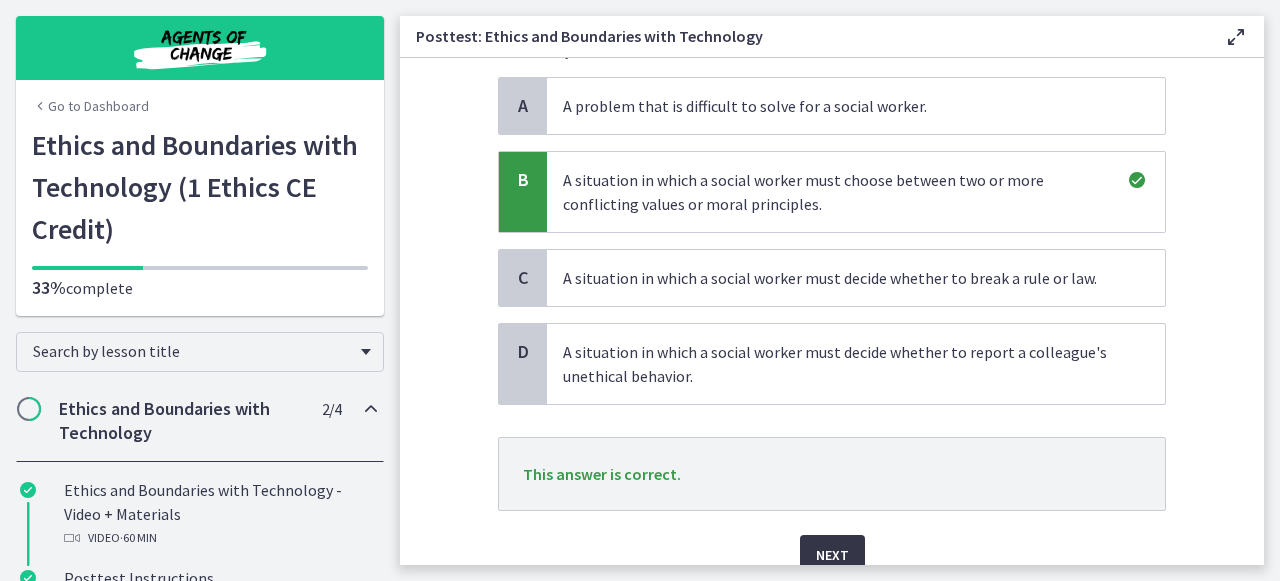 click on "Next" at bounding box center (832, 555) 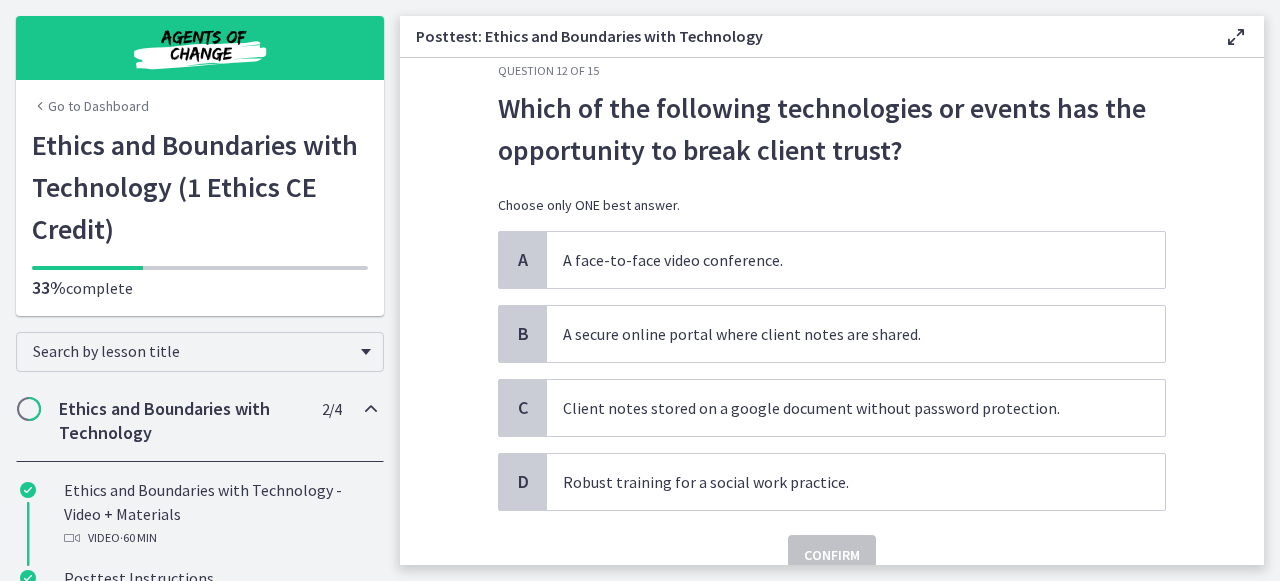 scroll, scrollTop: 31, scrollLeft: 0, axis: vertical 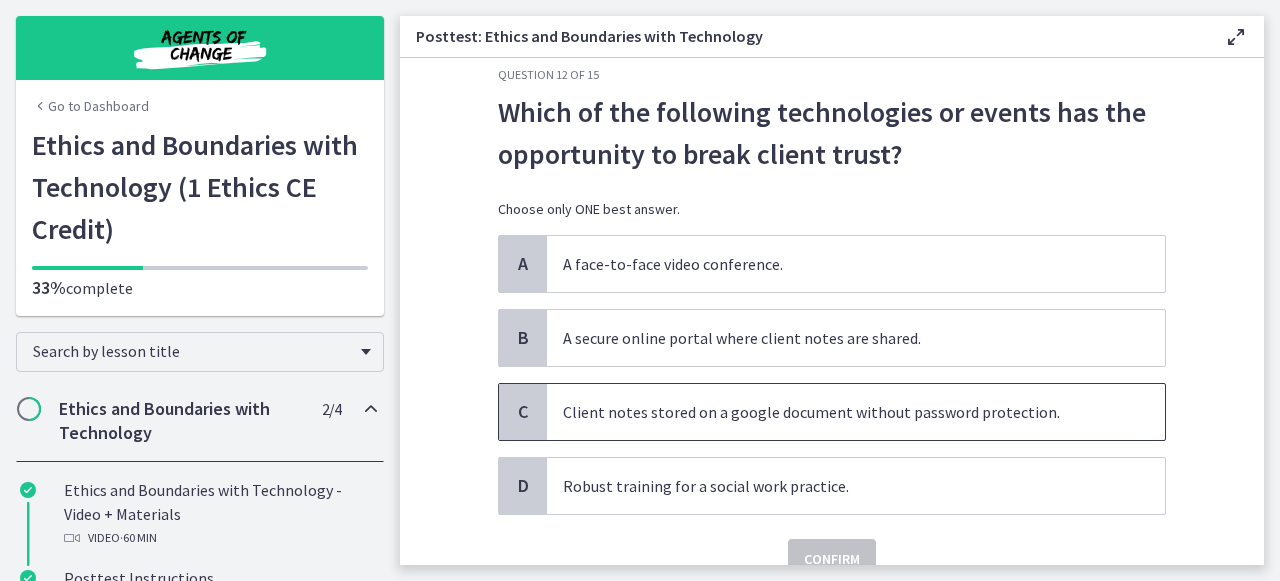 click on "Client notes stored on a google document without password protection." at bounding box center (836, 412) 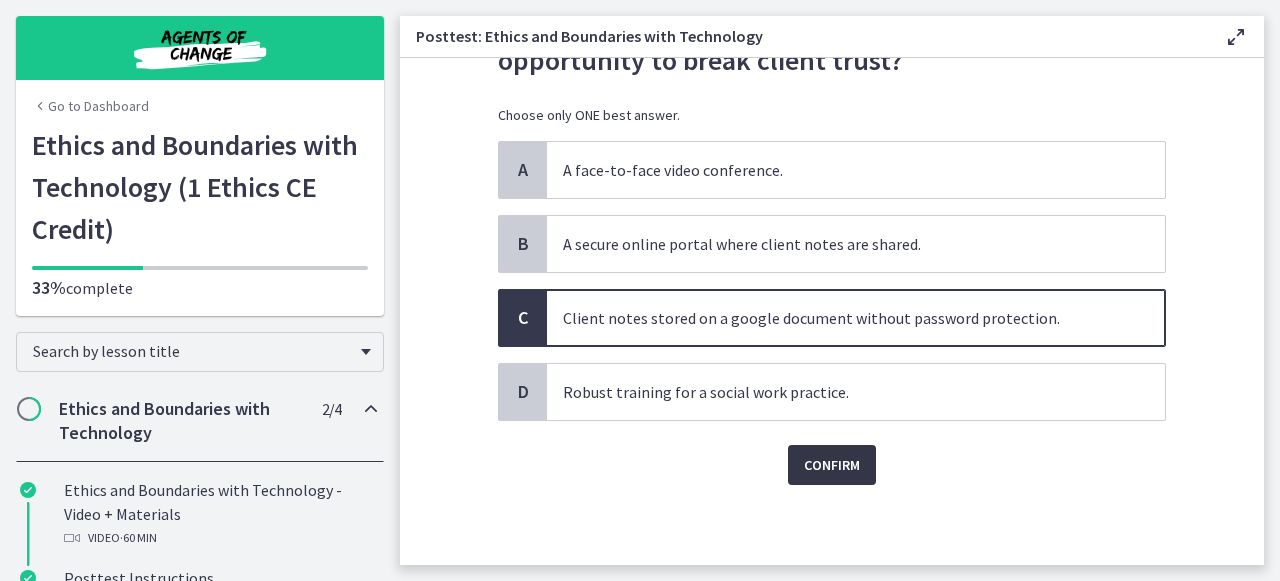 scroll, scrollTop: 125, scrollLeft: 0, axis: vertical 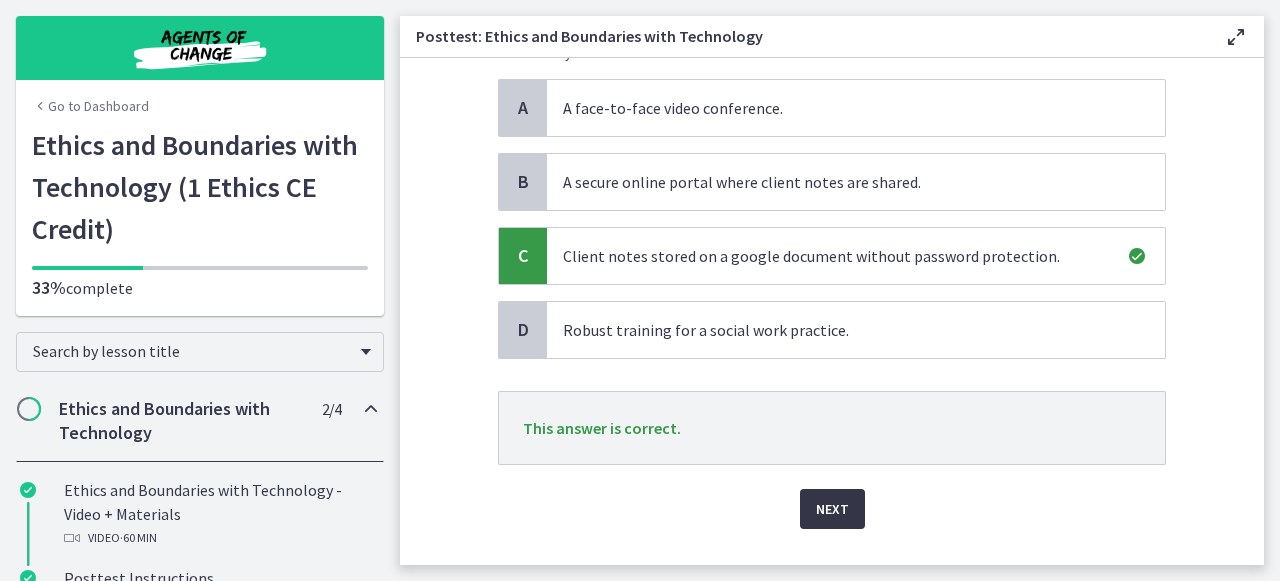 click on "Next" at bounding box center [832, 509] 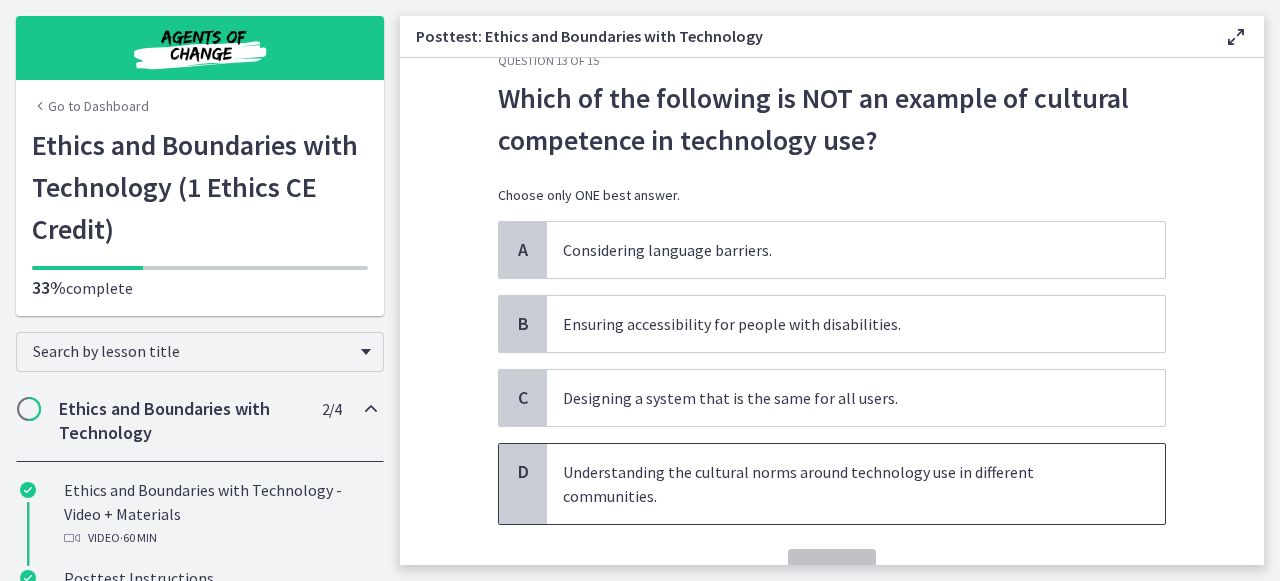scroll, scrollTop: 39, scrollLeft: 0, axis: vertical 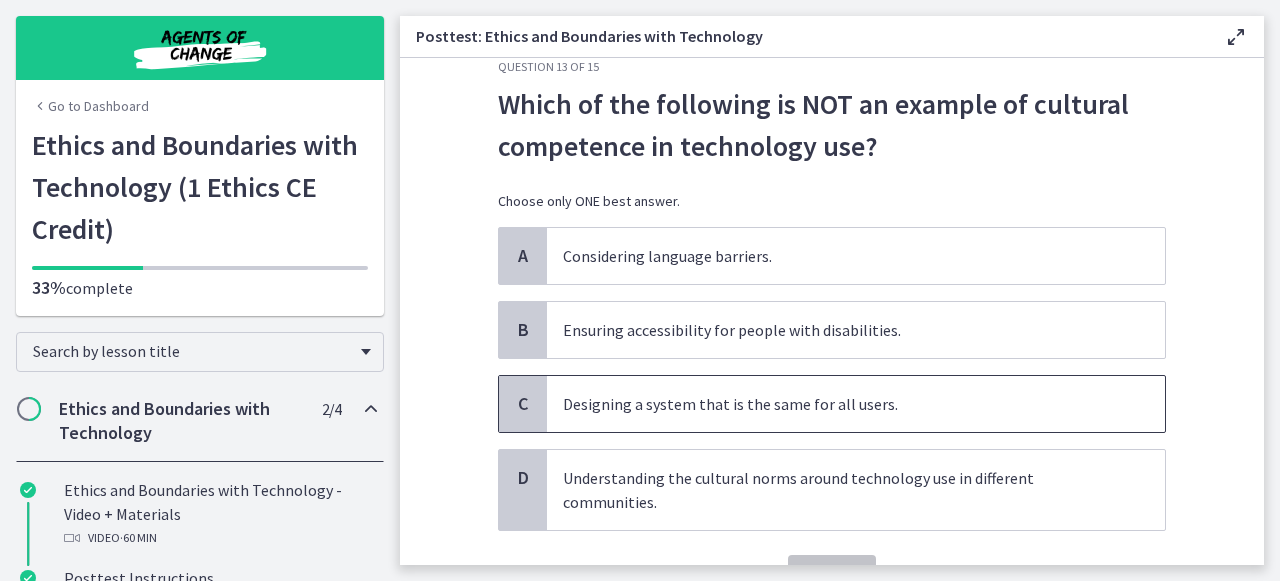click on "Designing a system that is the same for all users." at bounding box center [836, 404] 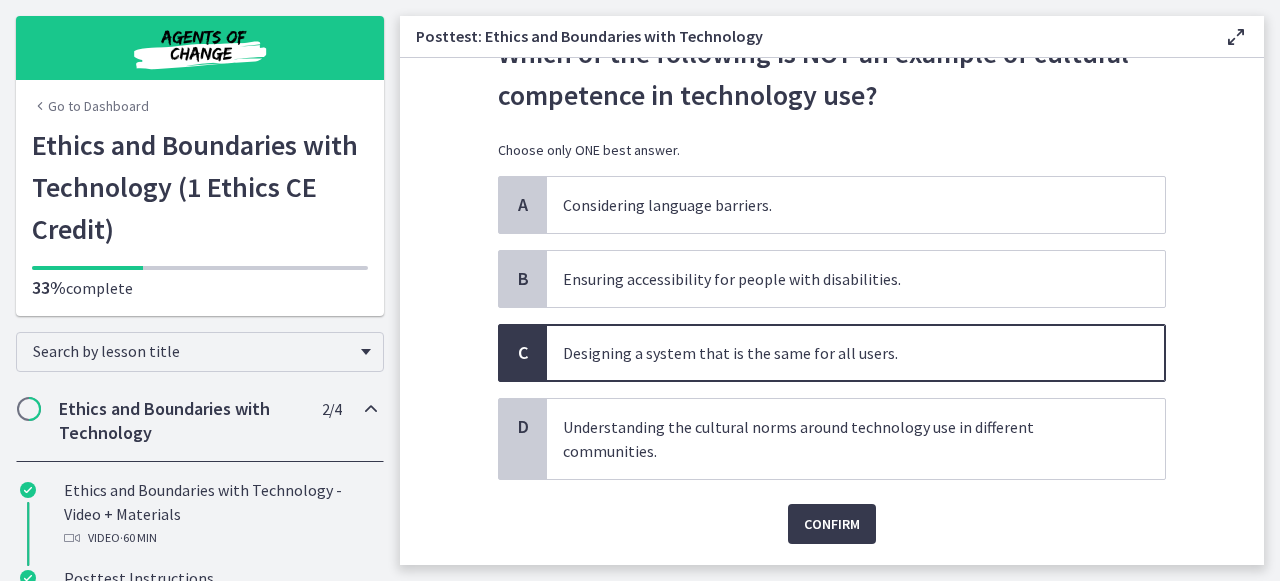 scroll, scrollTop: 92, scrollLeft: 0, axis: vertical 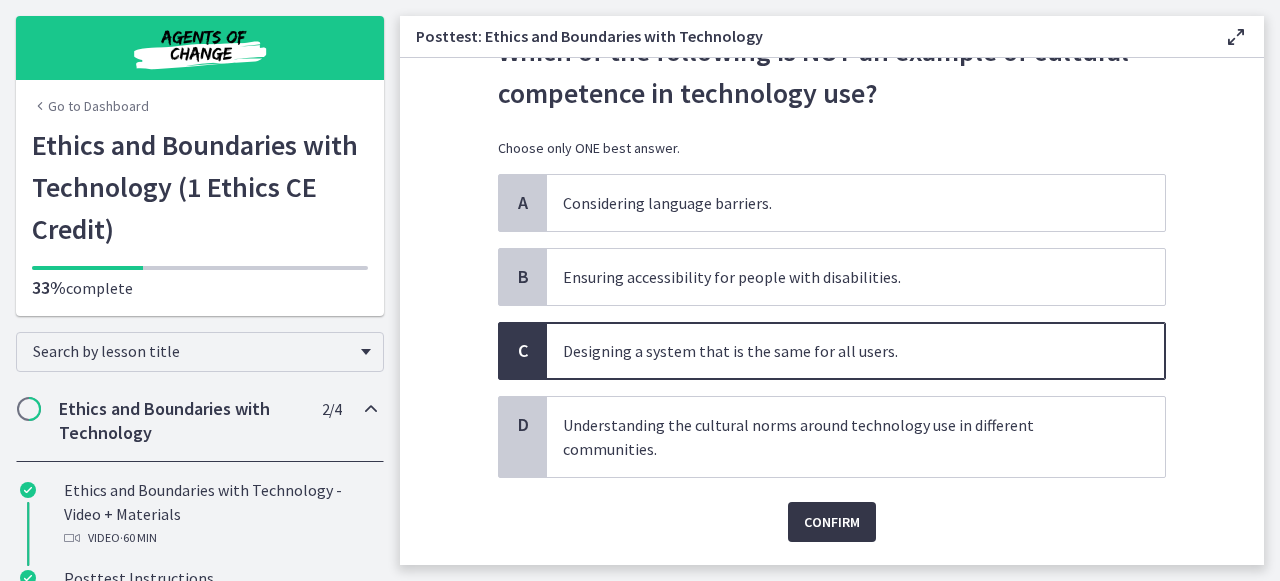 click on "Confirm" at bounding box center (832, 522) 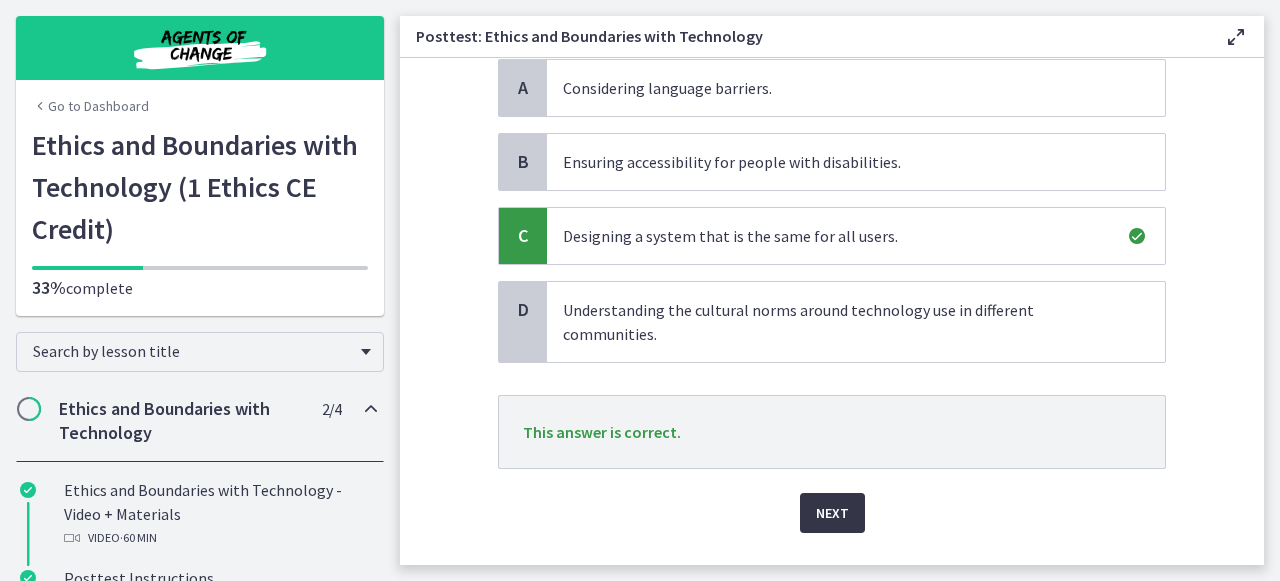 scroll, scrollTop: 213, scrollLeft: 0, axis: vertical 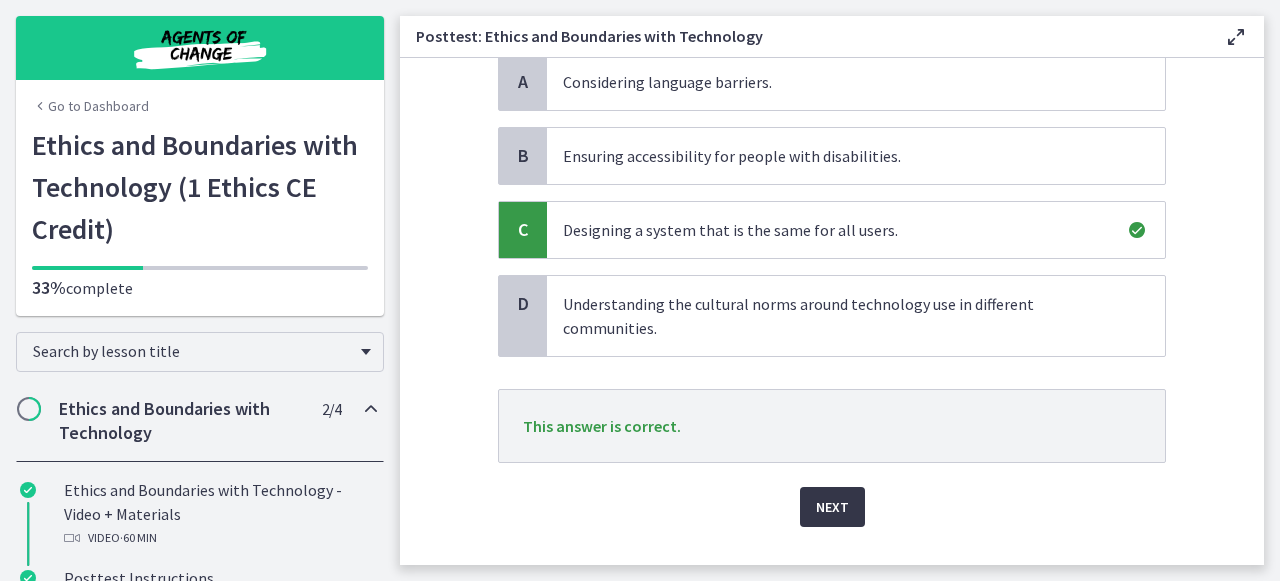 click on "Next" at bounding box center (832, 507) 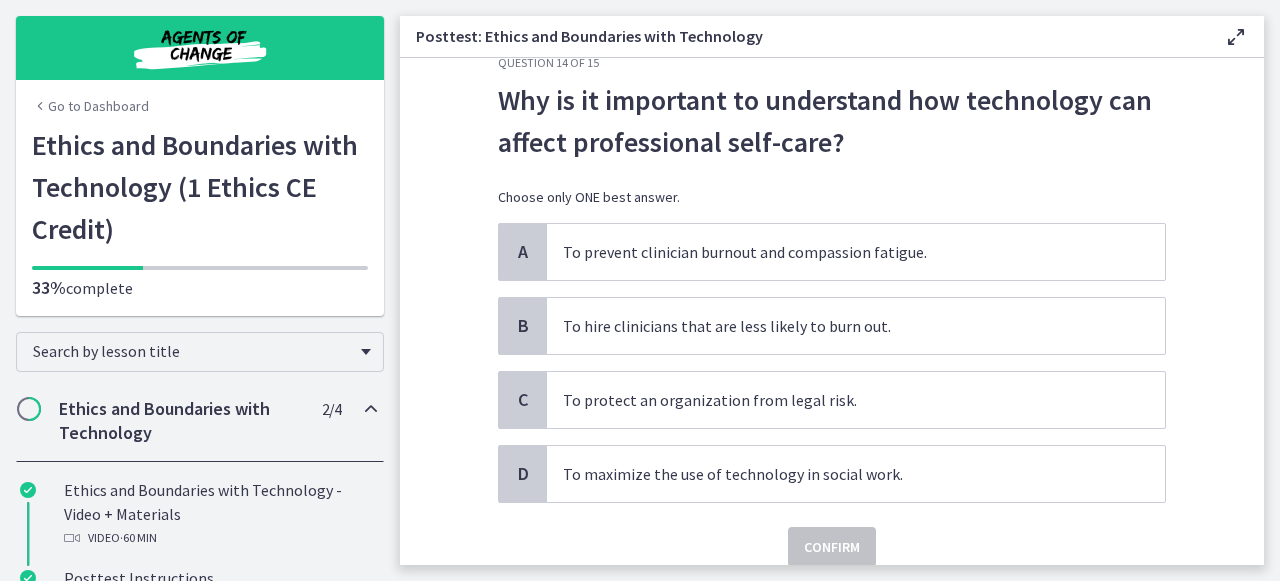 scroll, scrollTop: 38, scrollLeft: 0, axis: vertical 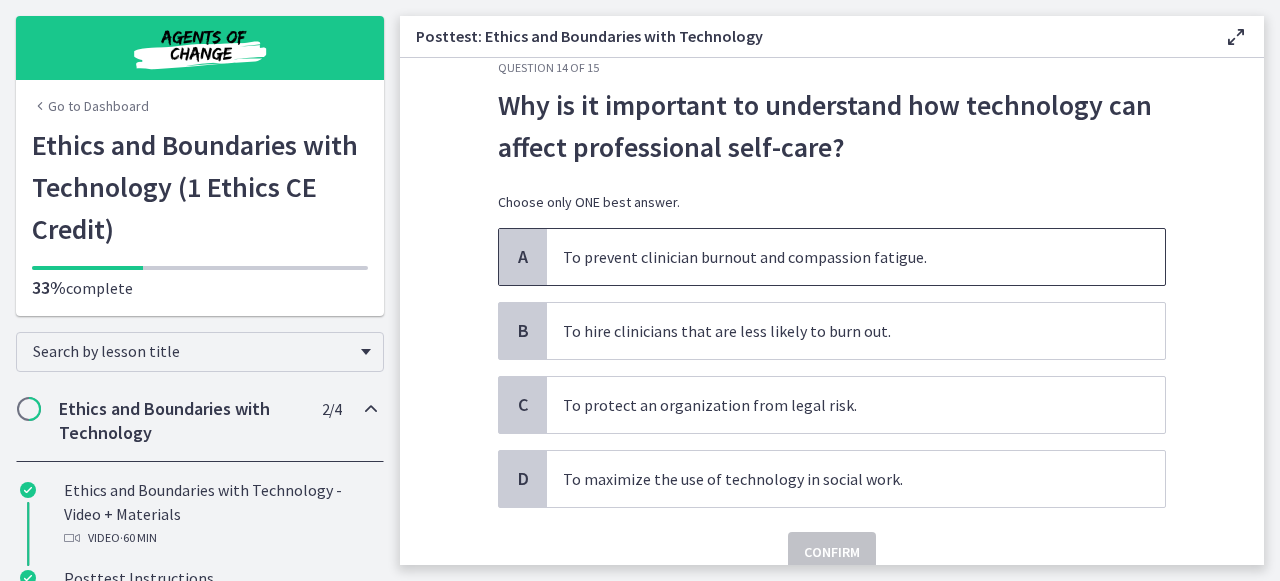 click on "To prevent clinician burnout and compassion fatigue." at bounding box center (836, 257) 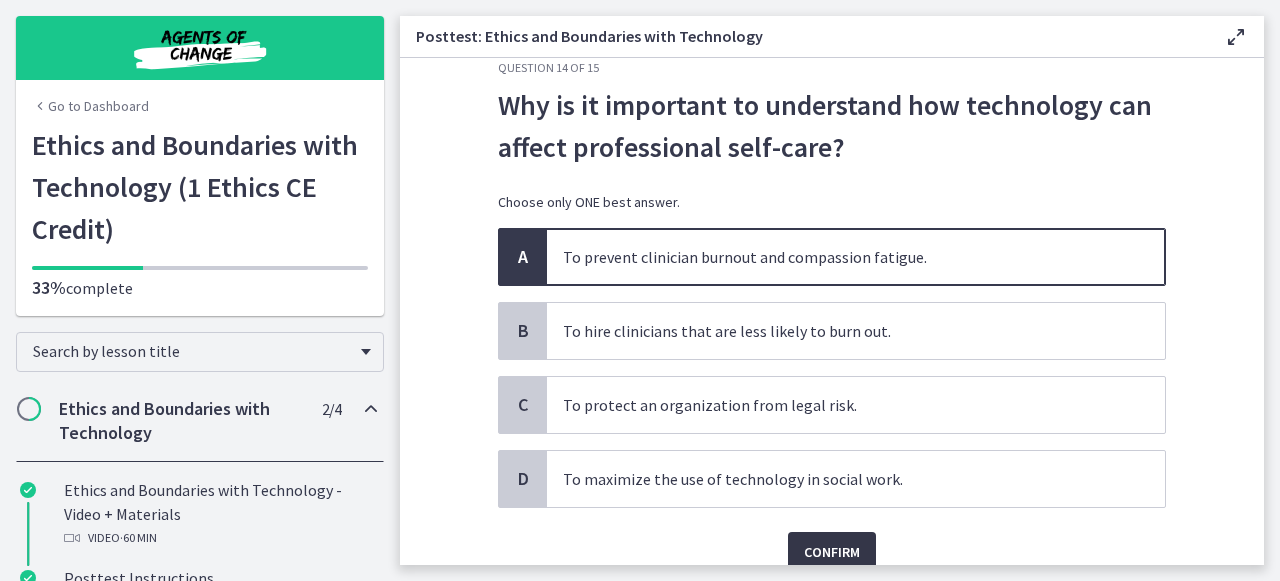 click on "Confirm" at bounding box center [832, 552] 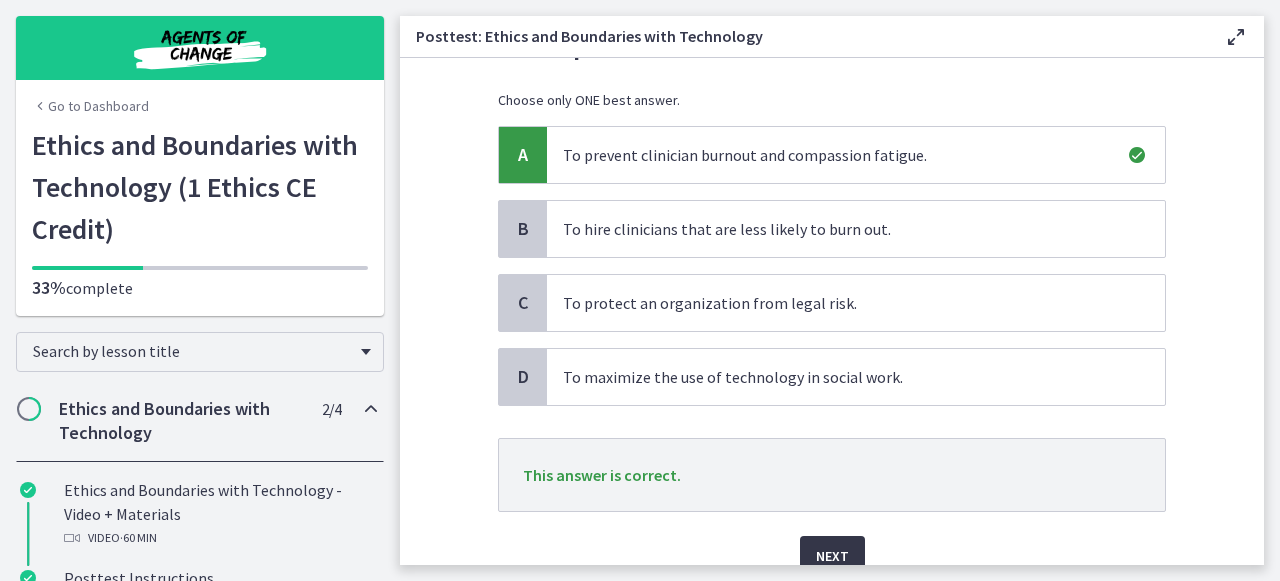 scroll, scrollTop: 145, scrollLeft: 0, axis: vertical 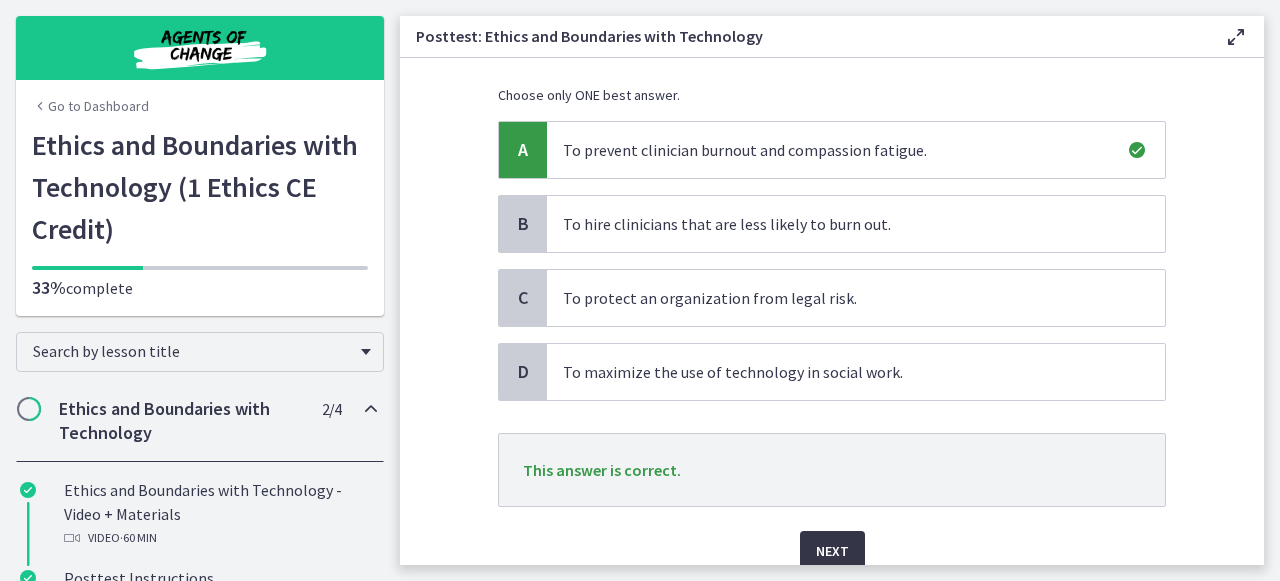 click on "Next" at bounding box center [832, 551] 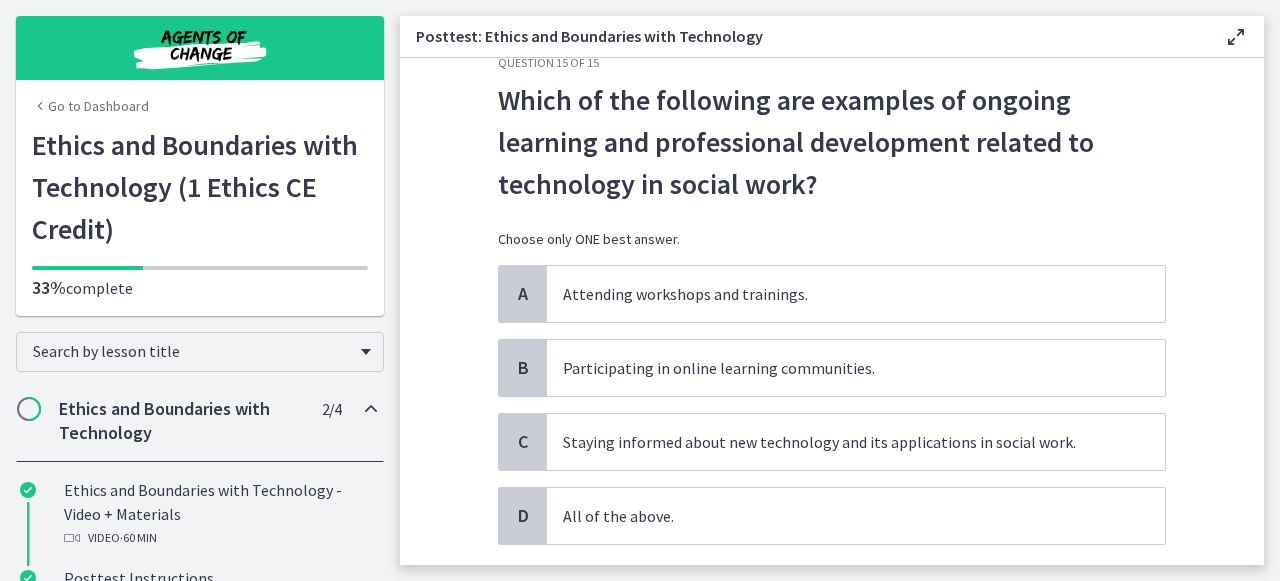 scroll, scrollTop: 53, scrollLeft: 0, axis: vertical 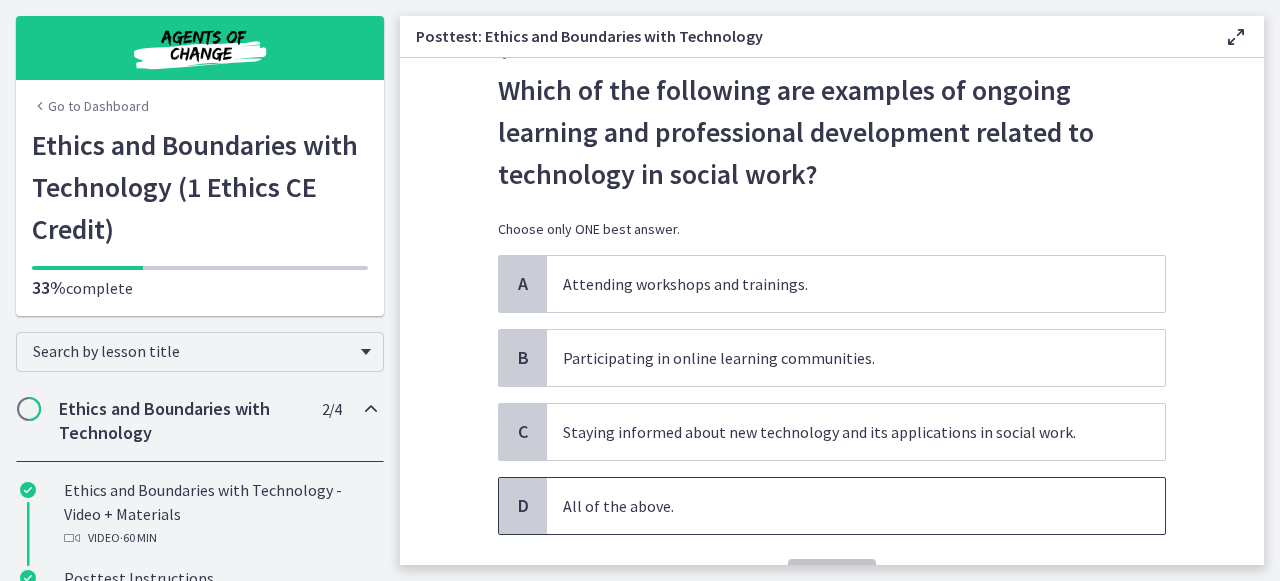 click on "All of the above." at bounding box center (836, 506) 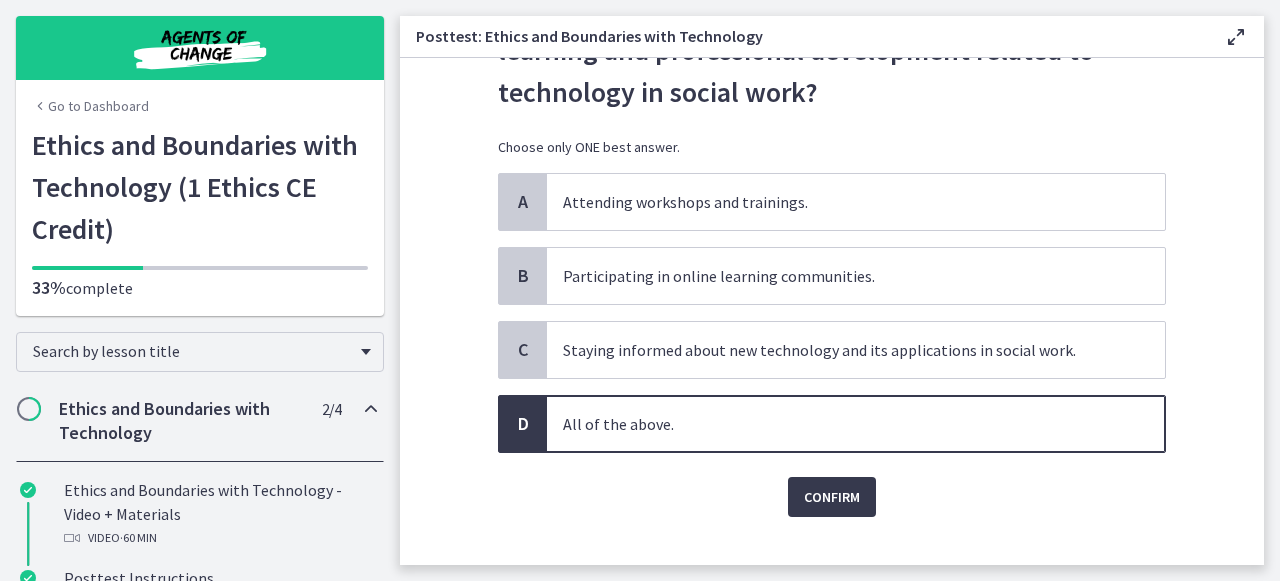 scroll, scrollTop: 142, scrollLeft: 0, axis: vertical 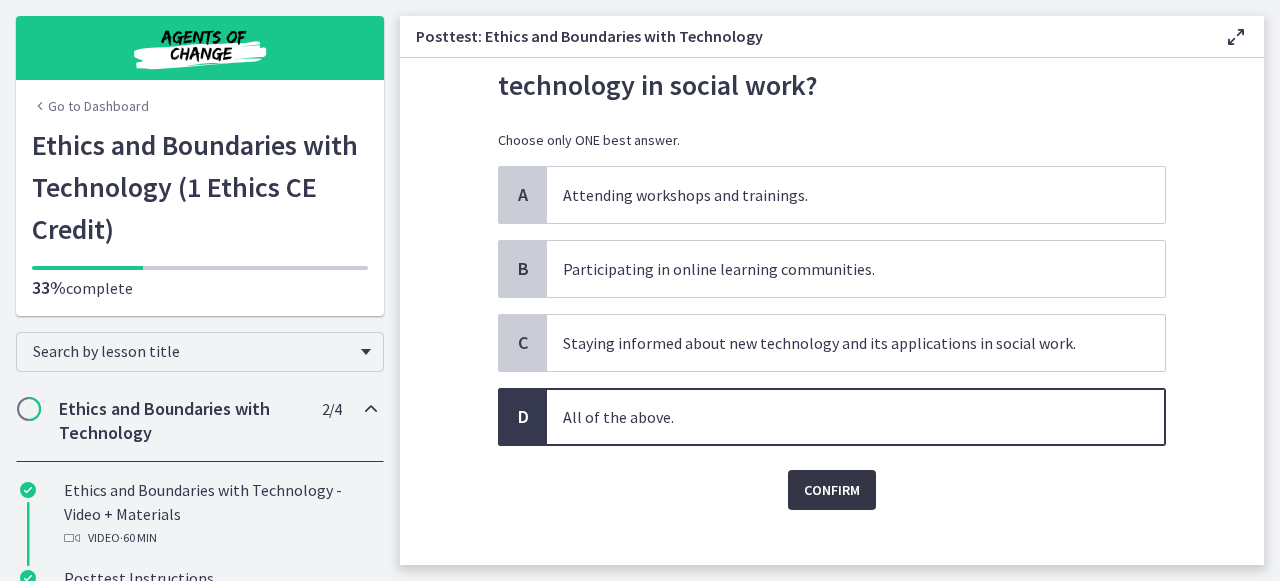 click on "Confirm" at bounding box center [832, 490] 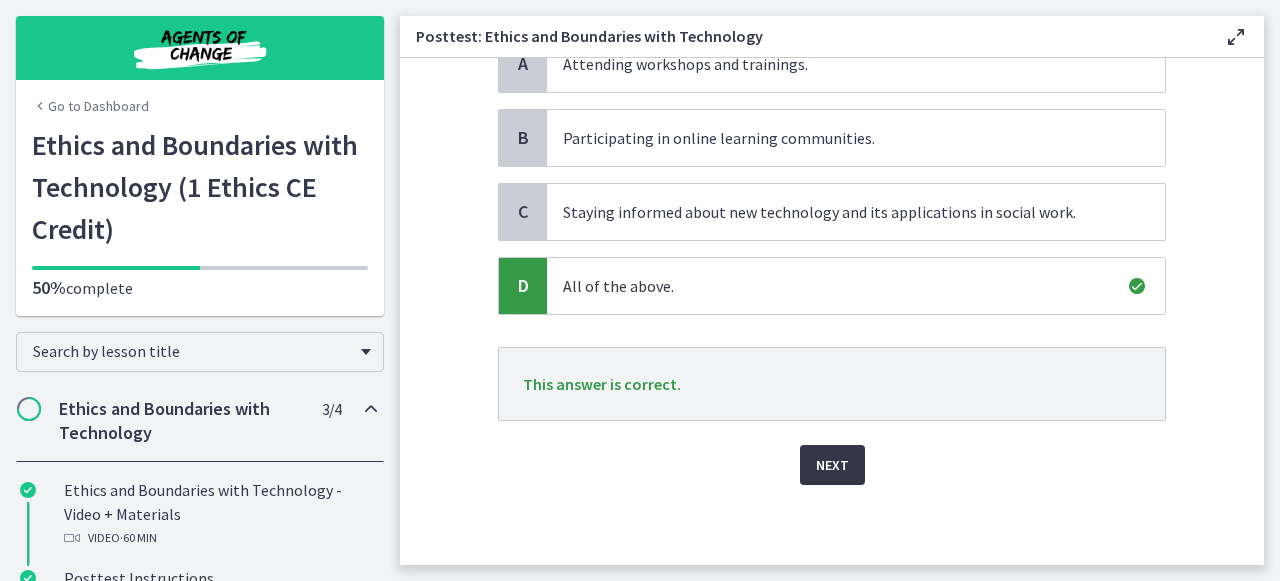 scroll, scrollTop: 273, scrollLeft: 0, axis: vertical 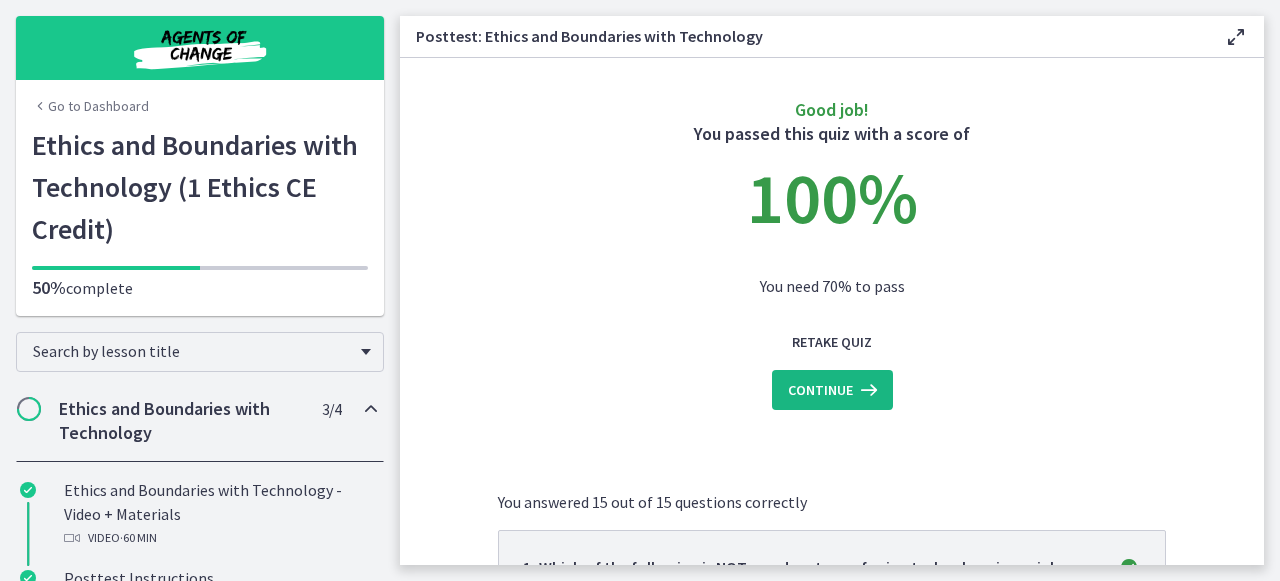 click on "Continue" at bounding box center (820, 390) 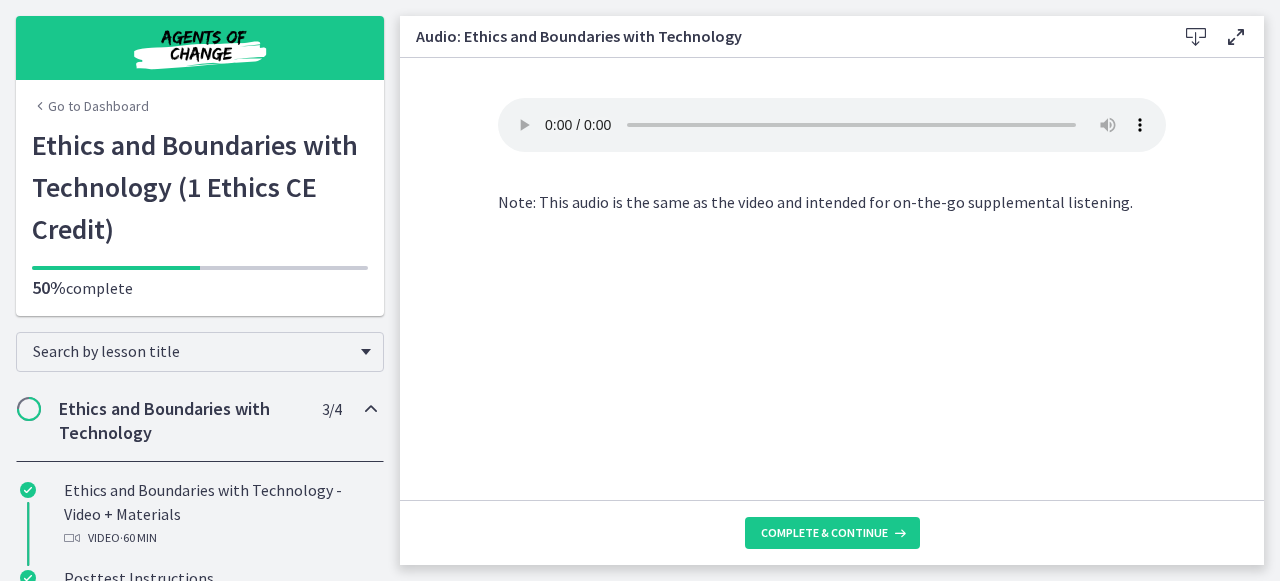 scroll, scrollTop: 0, scrollLeft: 0, axis: both 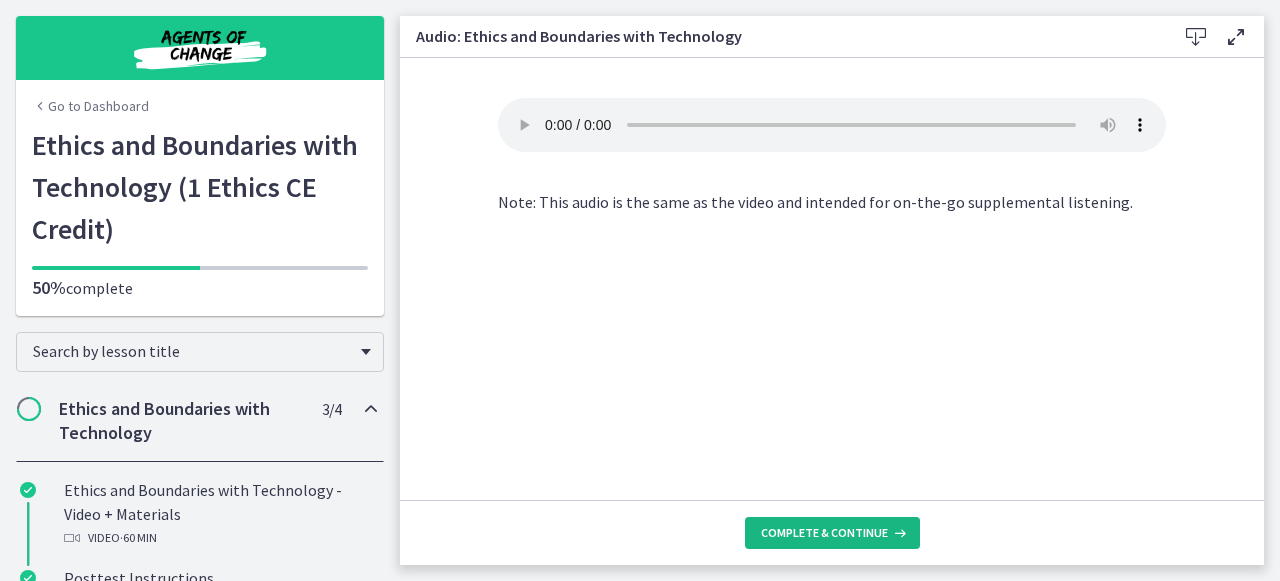 click on "Complete & continue" at bounding box center (824, 533) 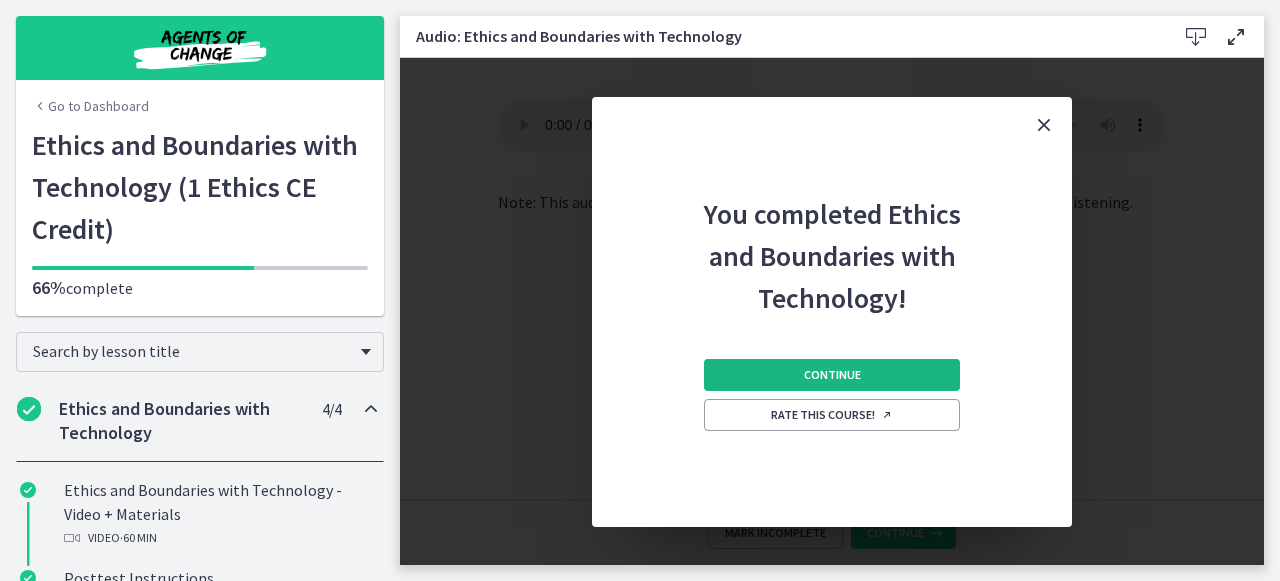 click on "Continue" at bounding box center (832, 375) 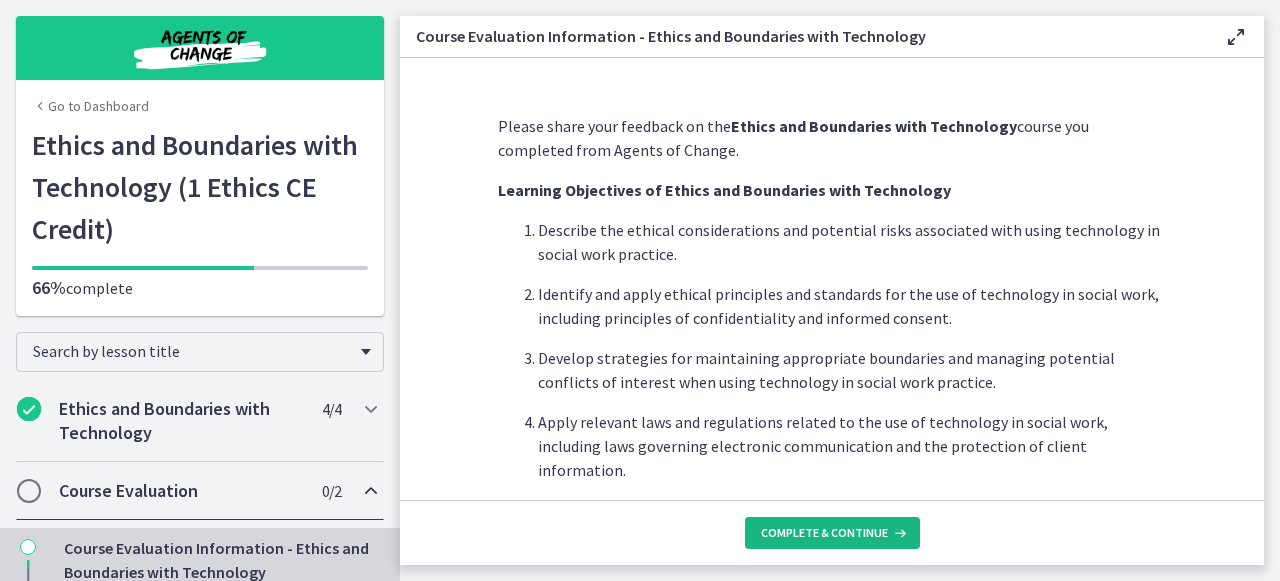 click on "Complete & continue" at bounding box center [832, 533] 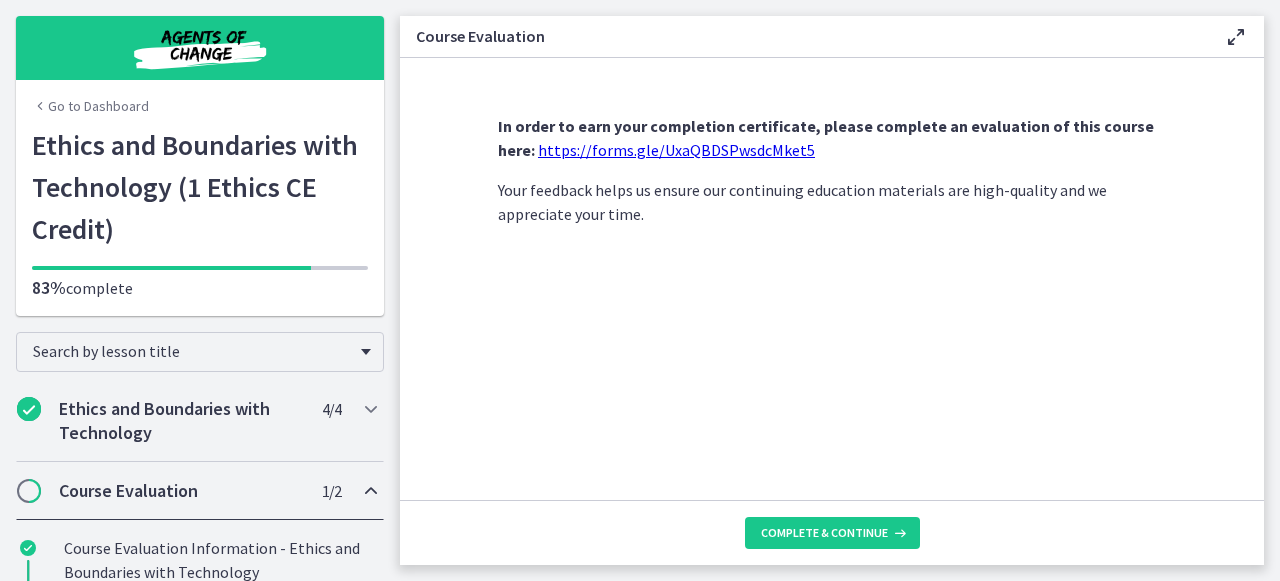 click on "https://forms.gle/UxaQBDSPwsdcMket5" at bounding box center (676, 150) 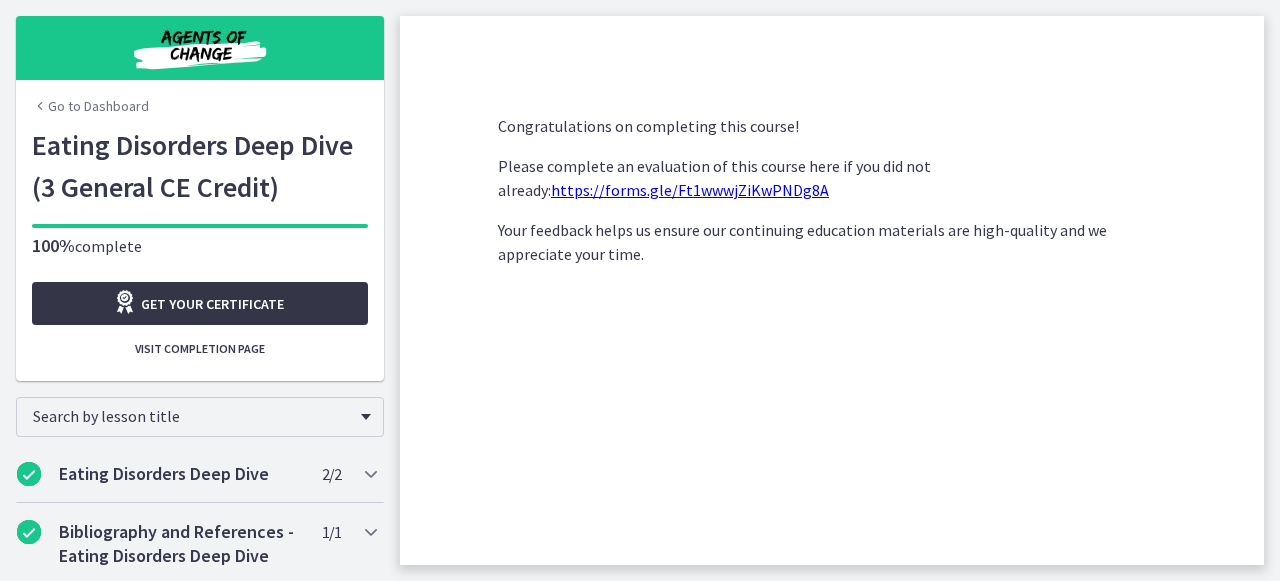 scroll, scrollTop: 0, scrollLeft: 0, axis: both 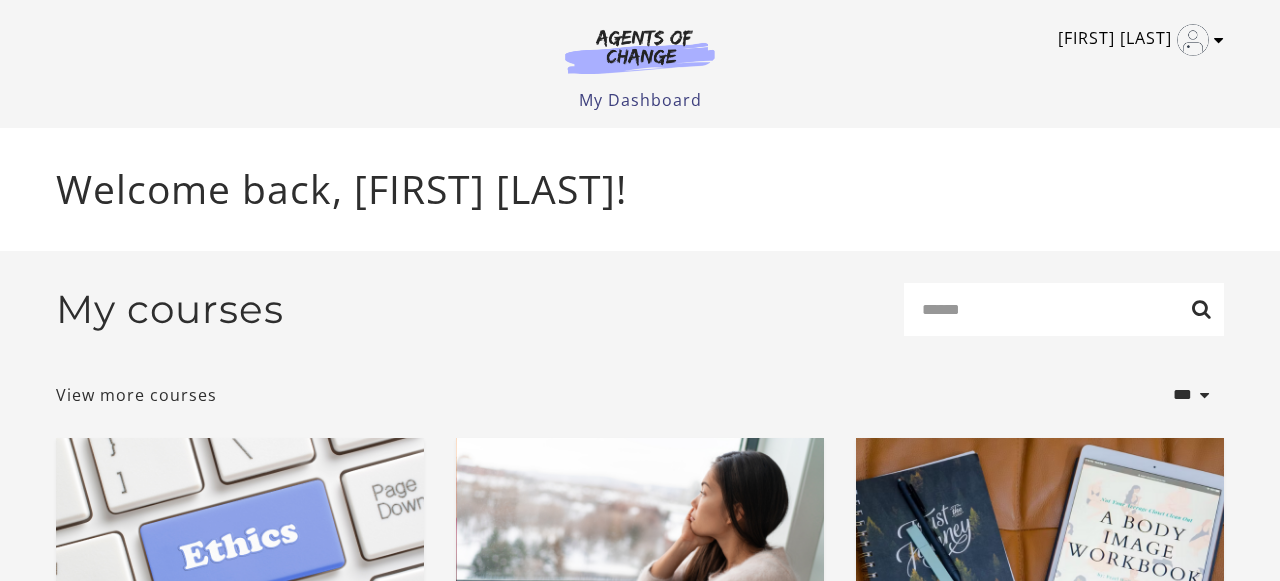 click on "[FIRST] [LAST]" at bounding box center [1136, 40] 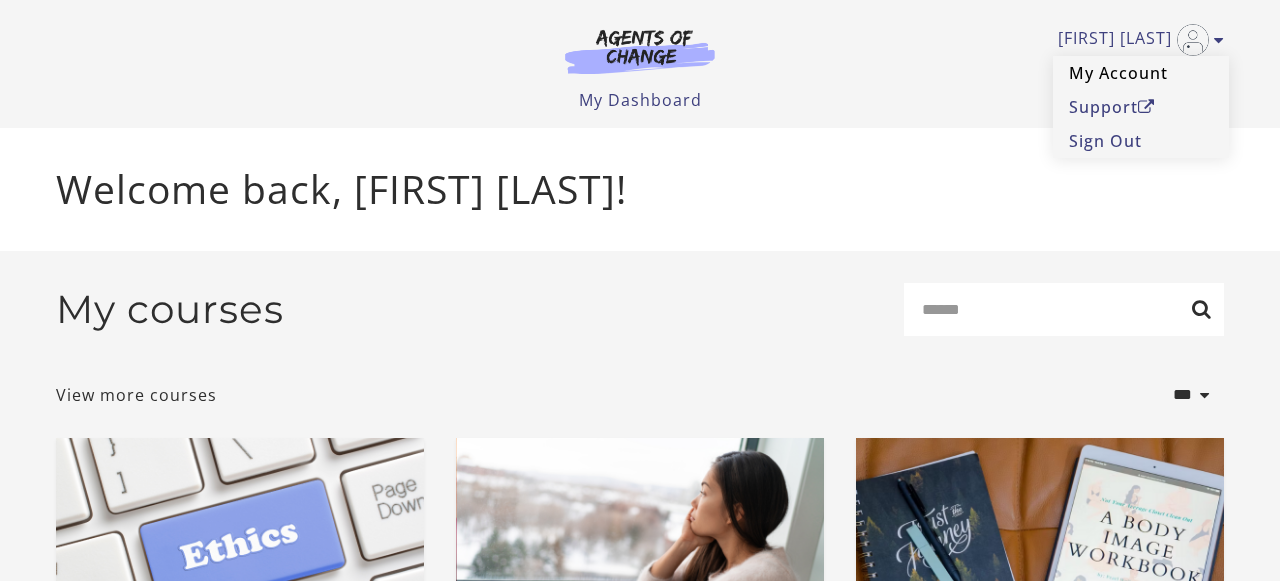 click on "My Account" at bounding box center (1141, 73) 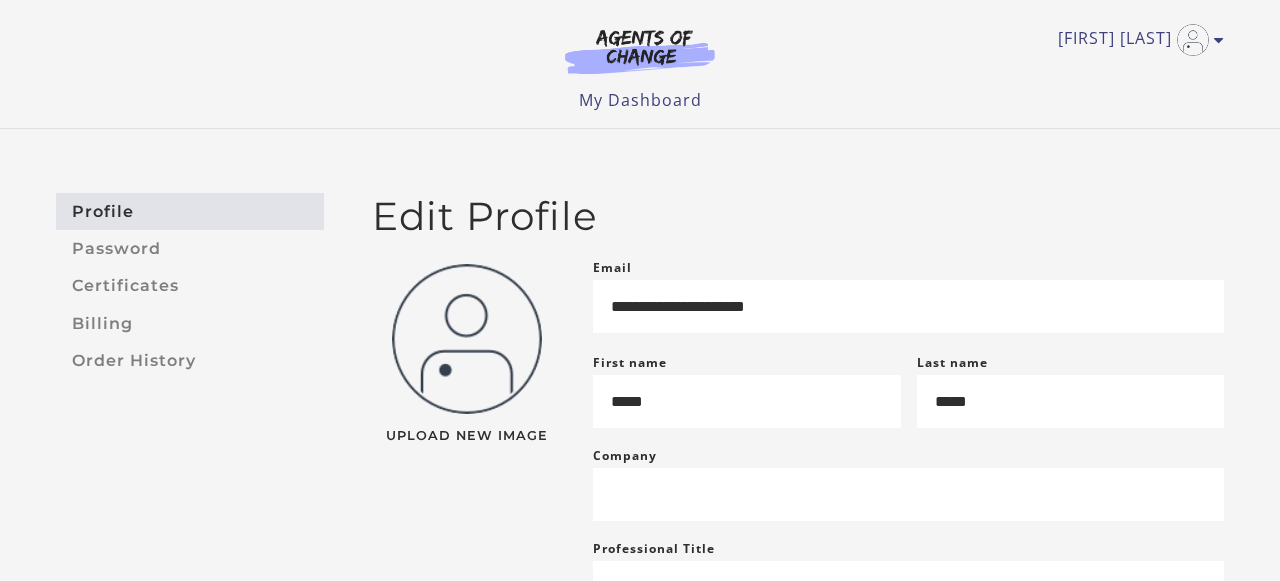 scroll, scrollTop: 0, scrollLeft: 0, axis: both 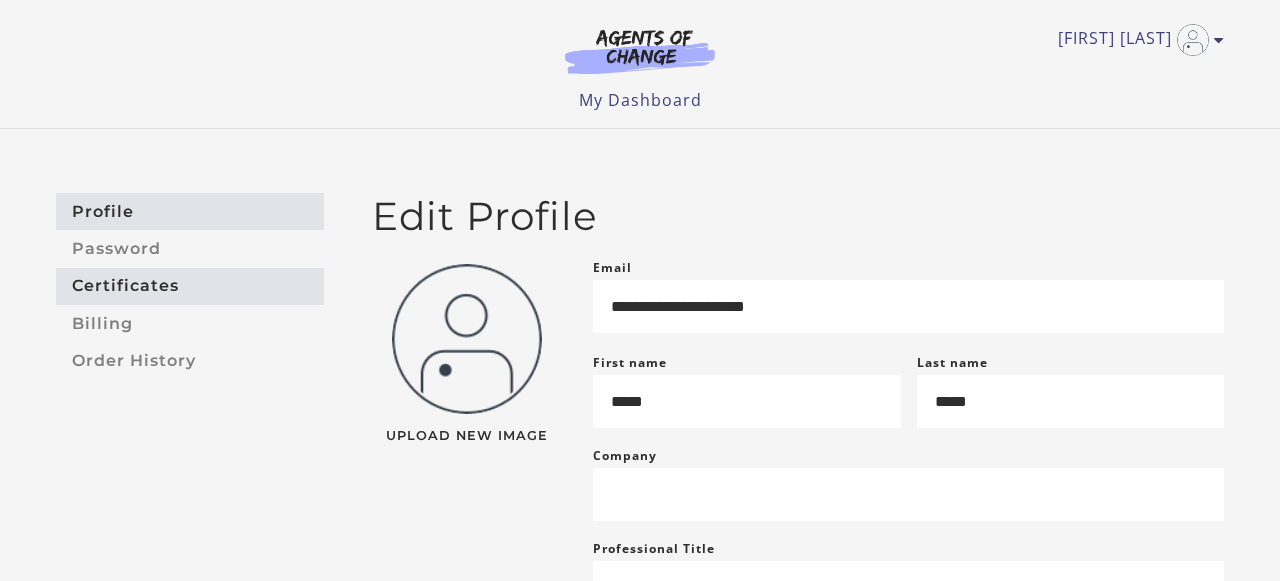 click on "Certificates" at bounding box center (190, 286) 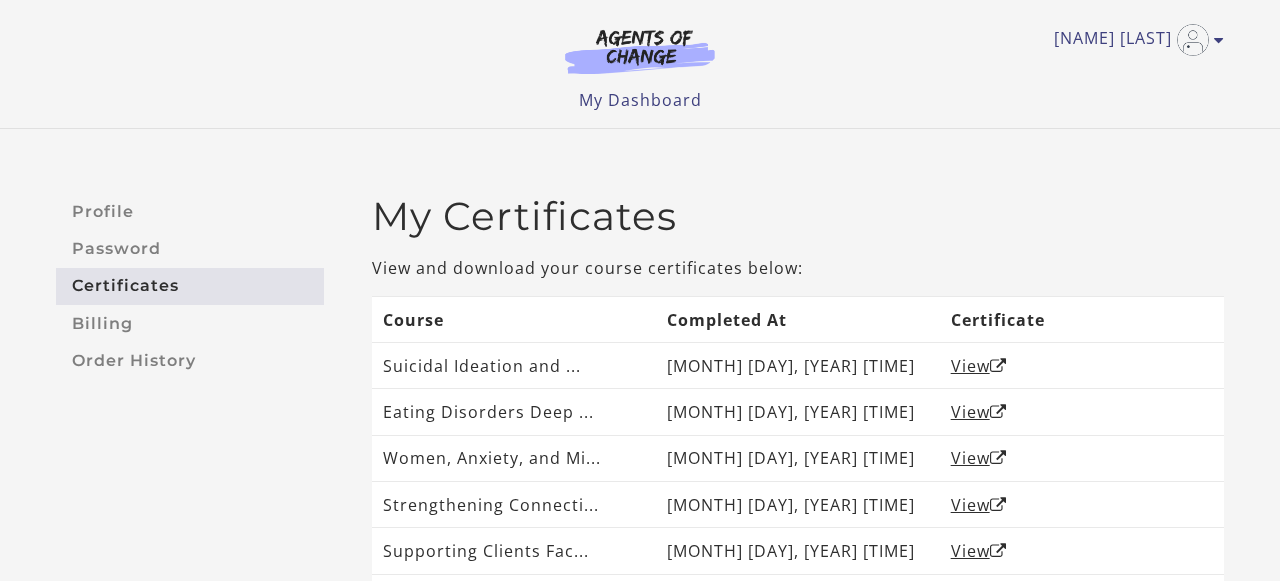 scroll, scrollTop: 0, scrollLeft: 0, axis: both 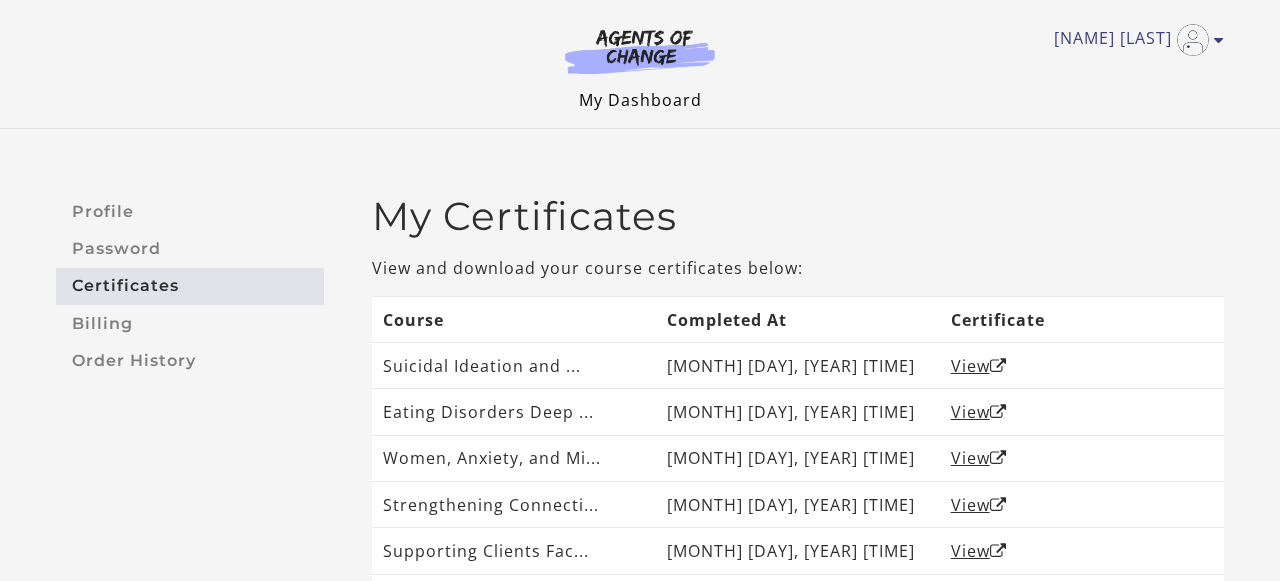 click on "My Dashboard" at bounding box center [640, 100] 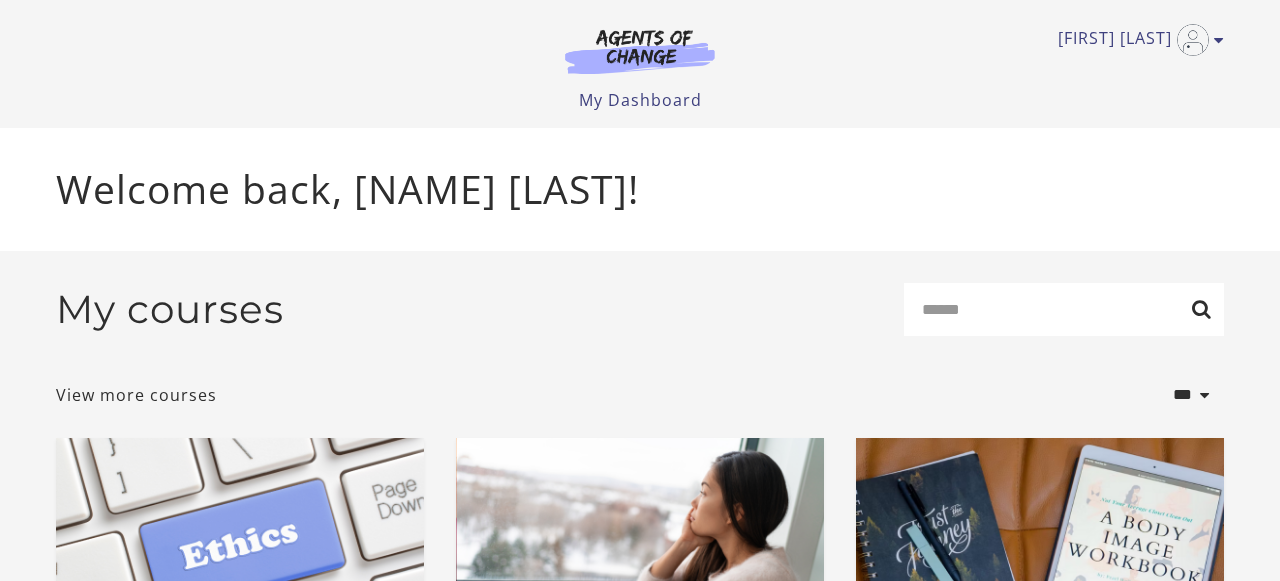 scroll, scrollTop: 0, scrollLeft: 0, axis: both 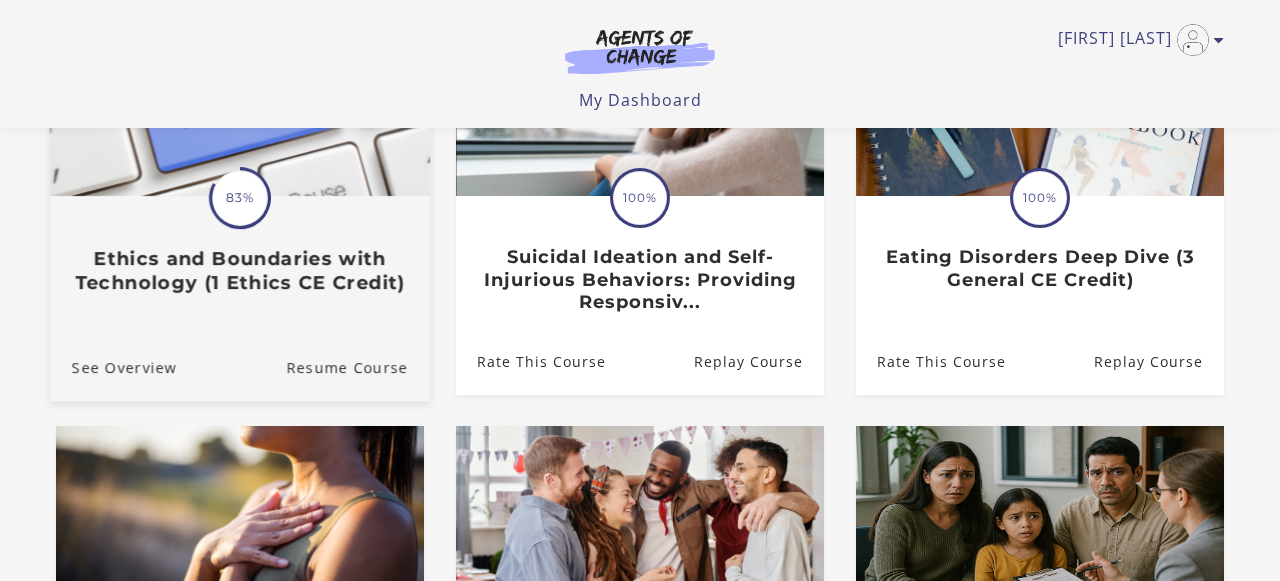 click at bounding box center [240, 93] 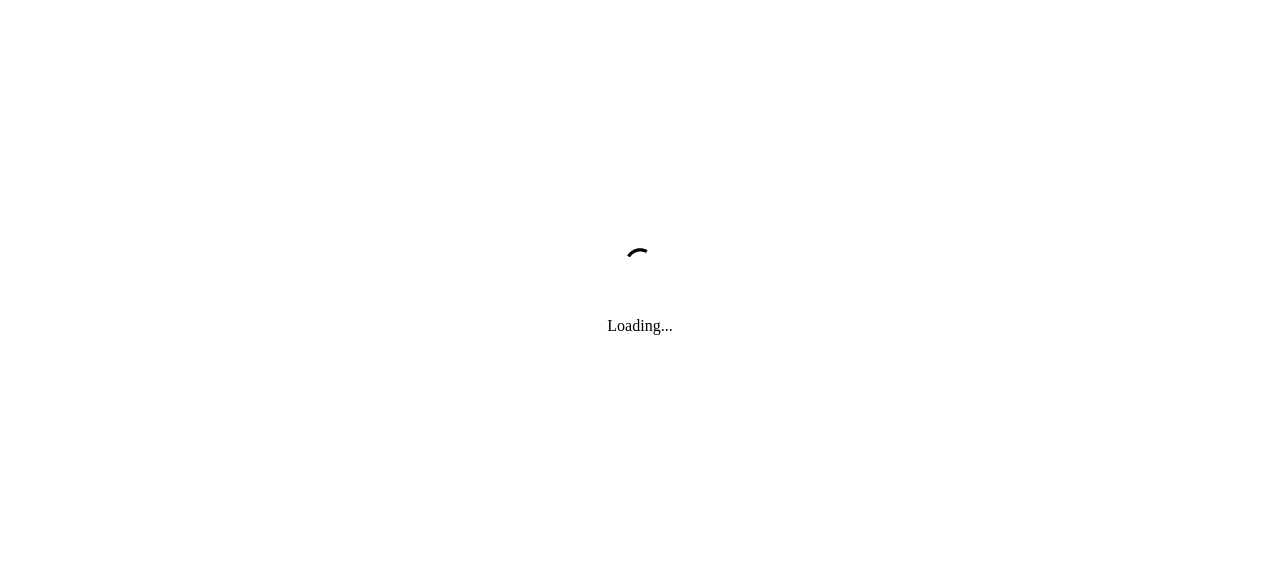 scroll, scrollTop: 0, scrollLeft: 0, axis: both 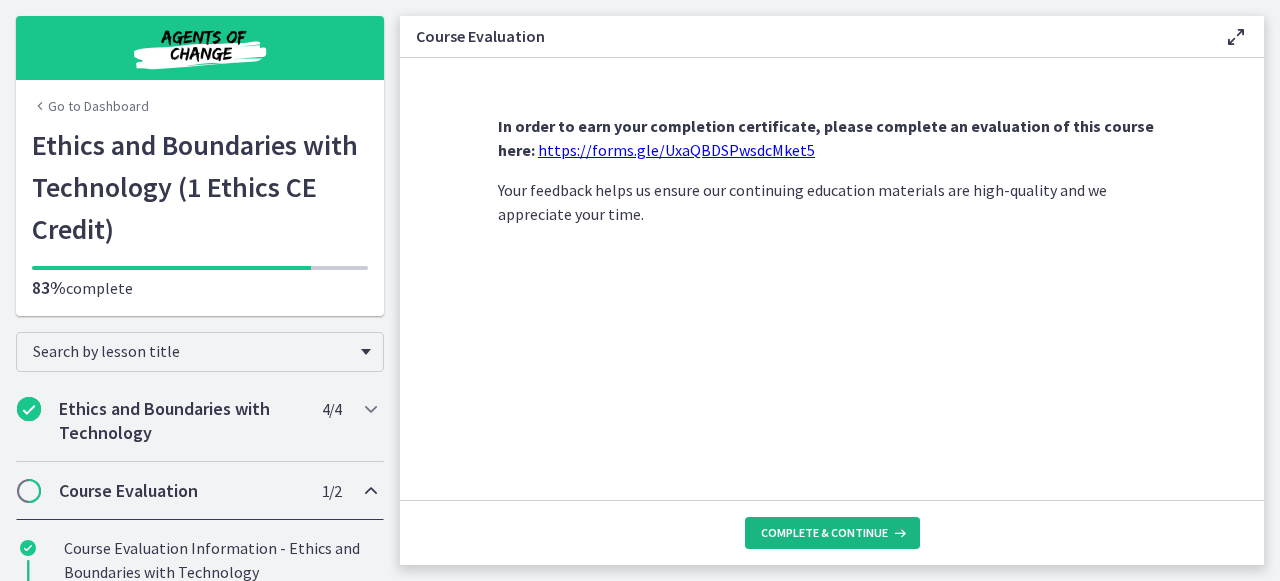 click on "Complete & continue" at bounding box center [824, 533] 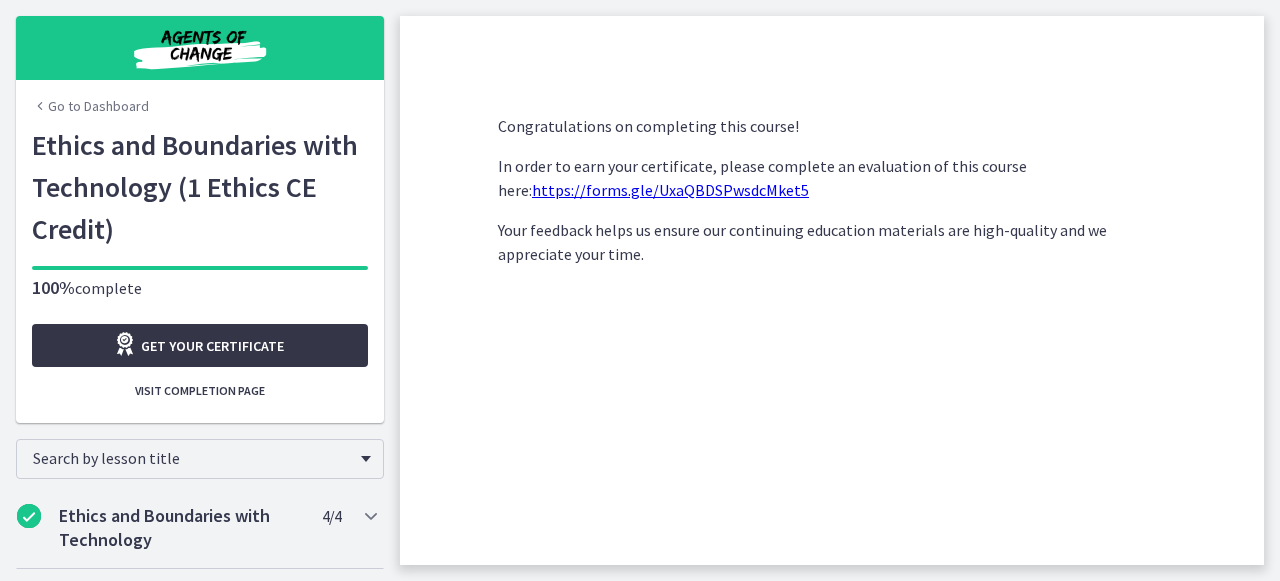 click on "Get your certificate" at bounding box center (212, 346) 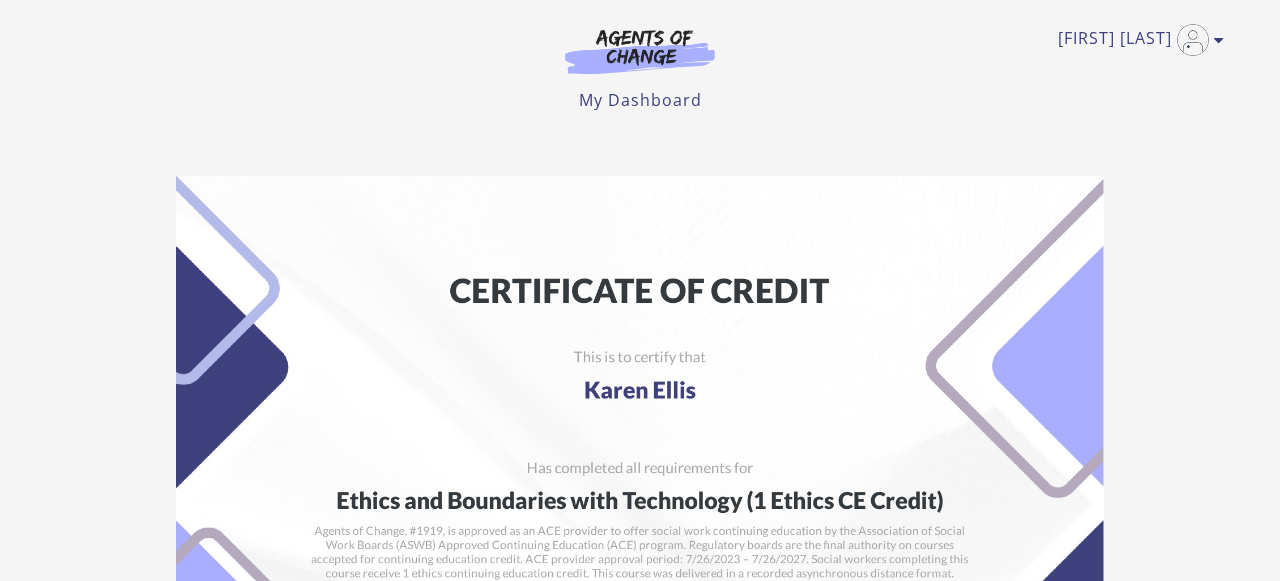 scroll, scrollTop: 0, scrollLeft: 0, axis: both 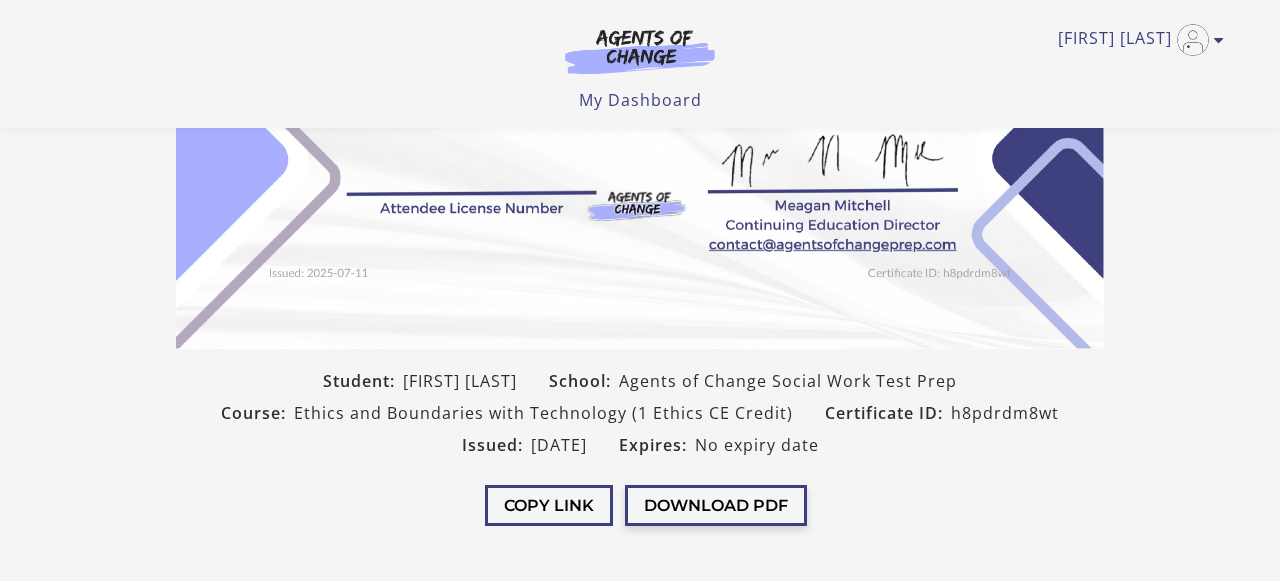 click on "Download PDF" at bounding box center (716, 505) 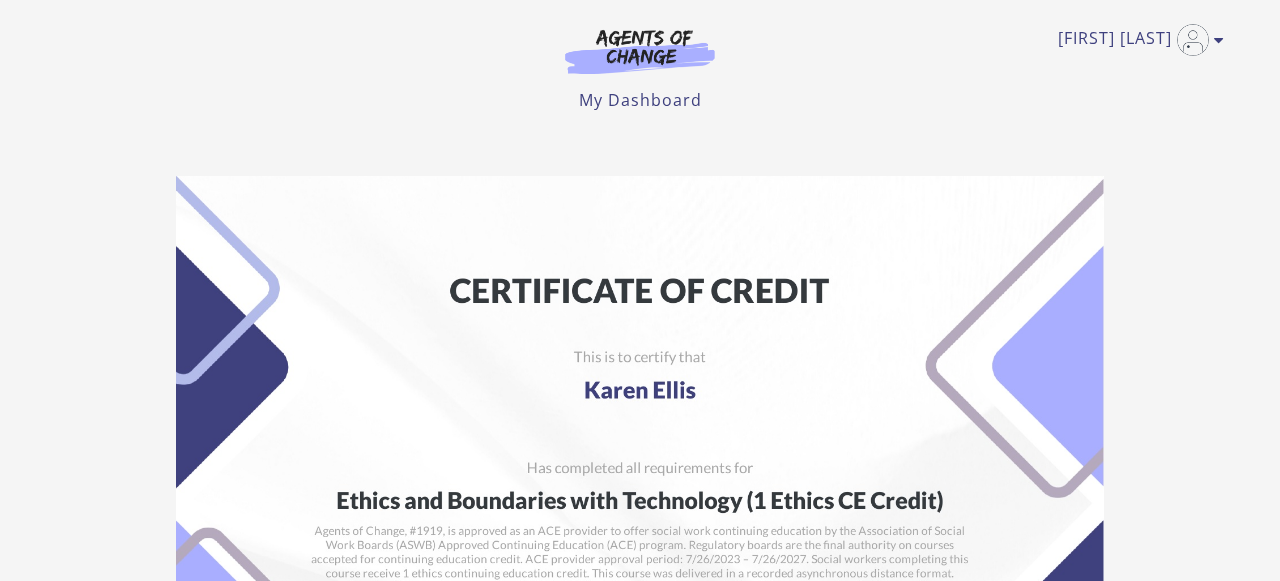 scroll, scrollTop: 0, scrollLeft: 0, axis: both 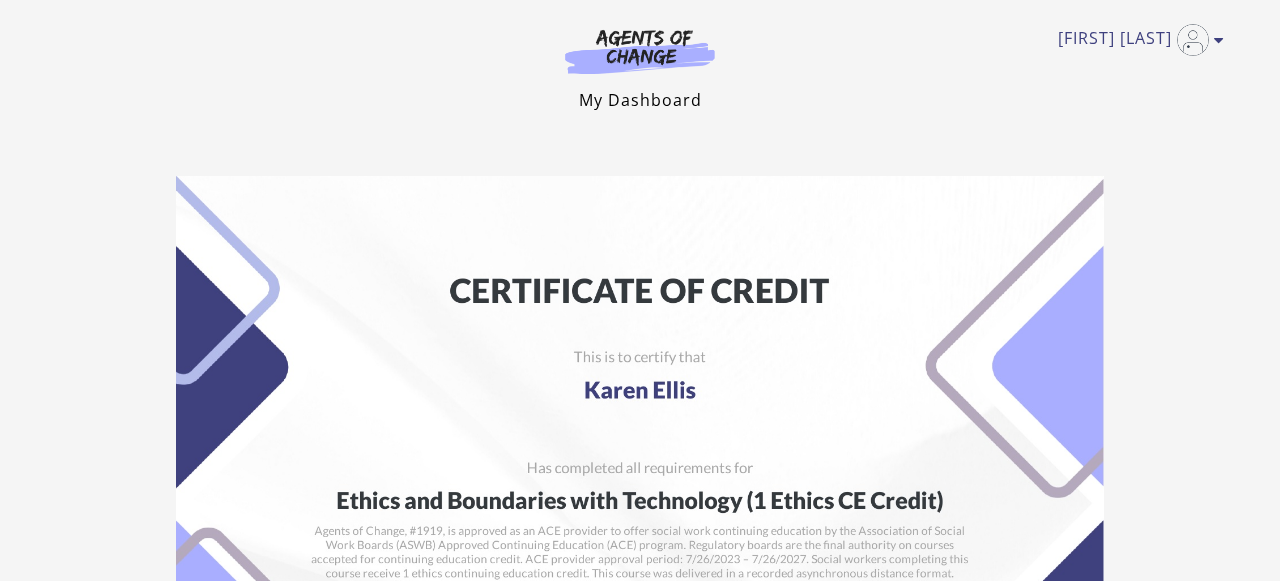 click on "My Dashboard" at bounding box center [640, 100] 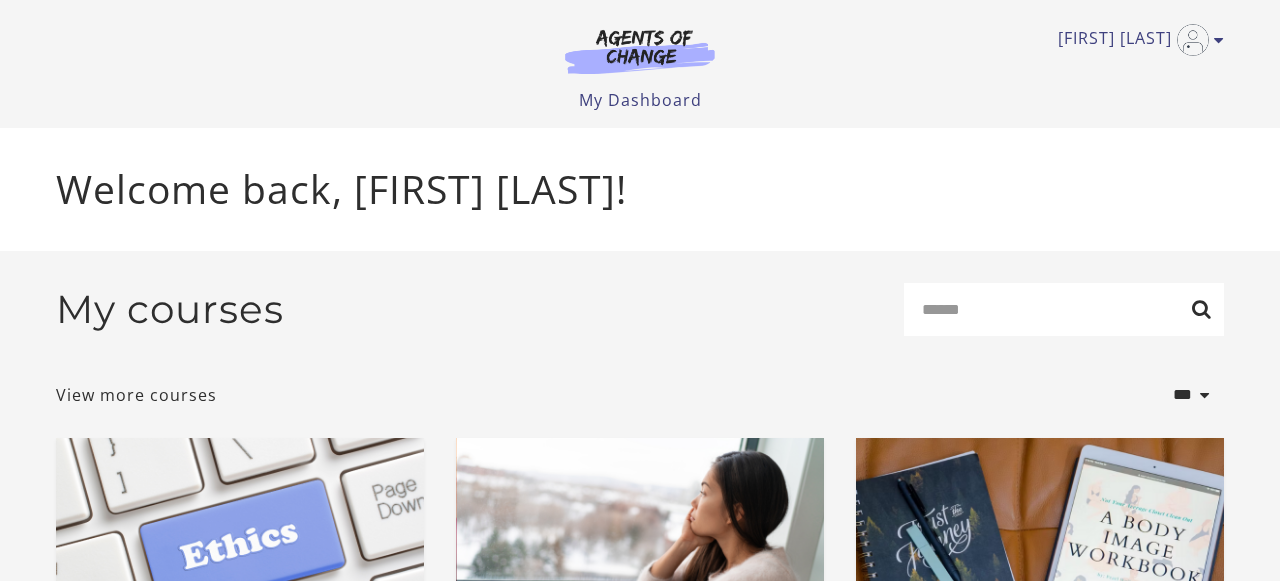 scroll, scrollTop: 0, scrollLeft: 0, axis: both 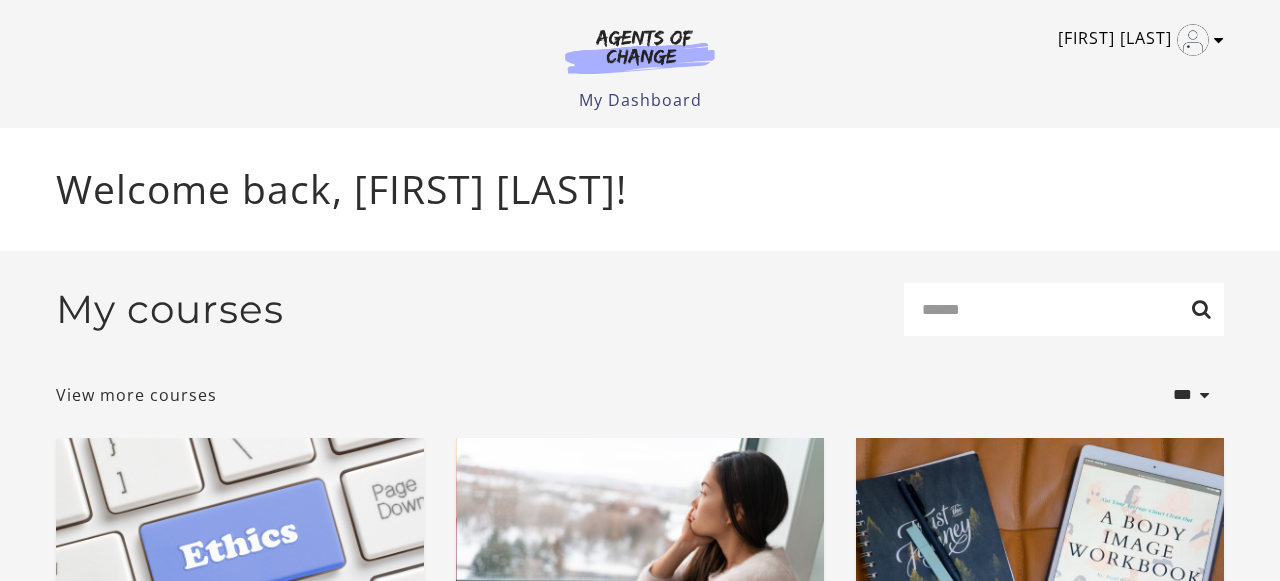 click on "[FIRST] [LAST]" at bounding box center [1136, 40] 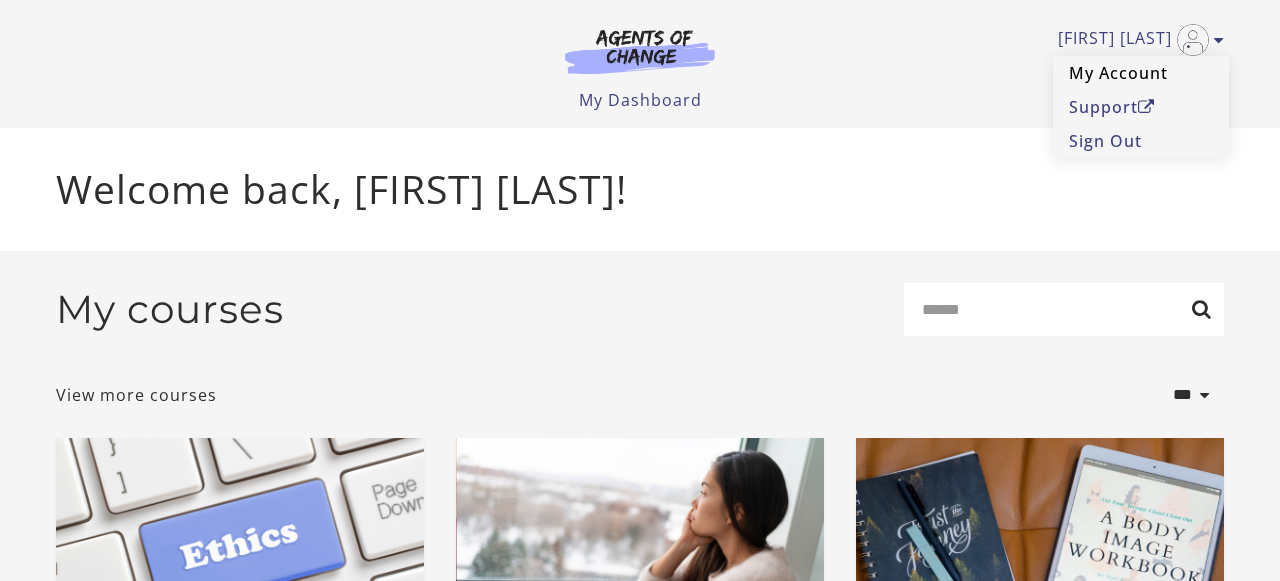 click on "My Account" at bounding box center (1141, 73) 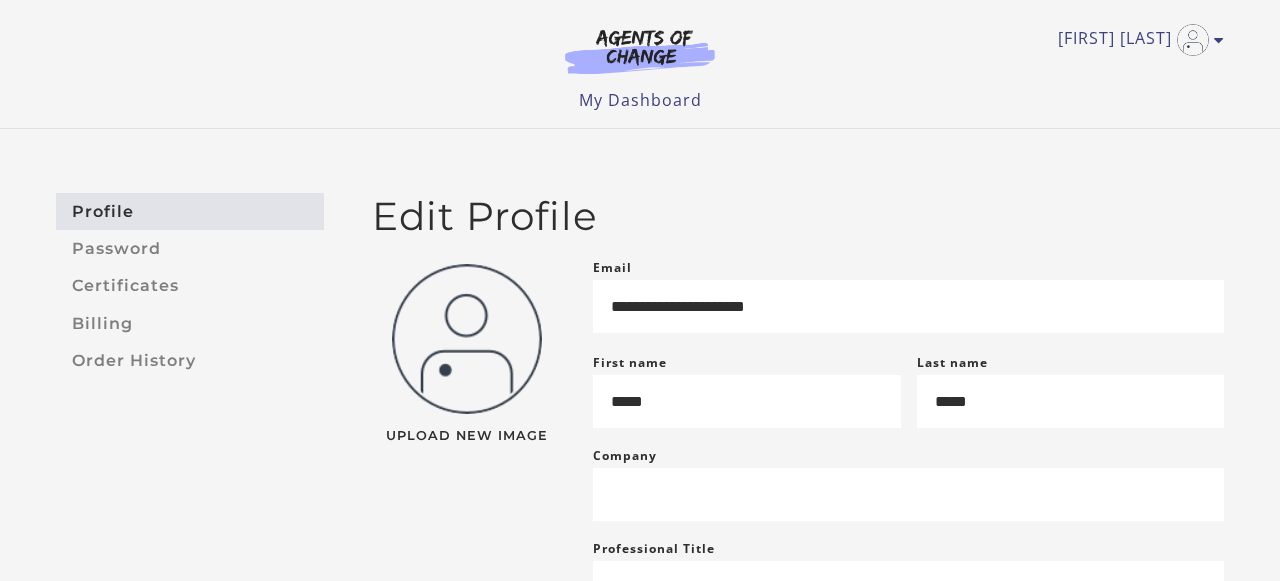 scroll, scrollTop: 0, scrollLeft: 0, axis: both 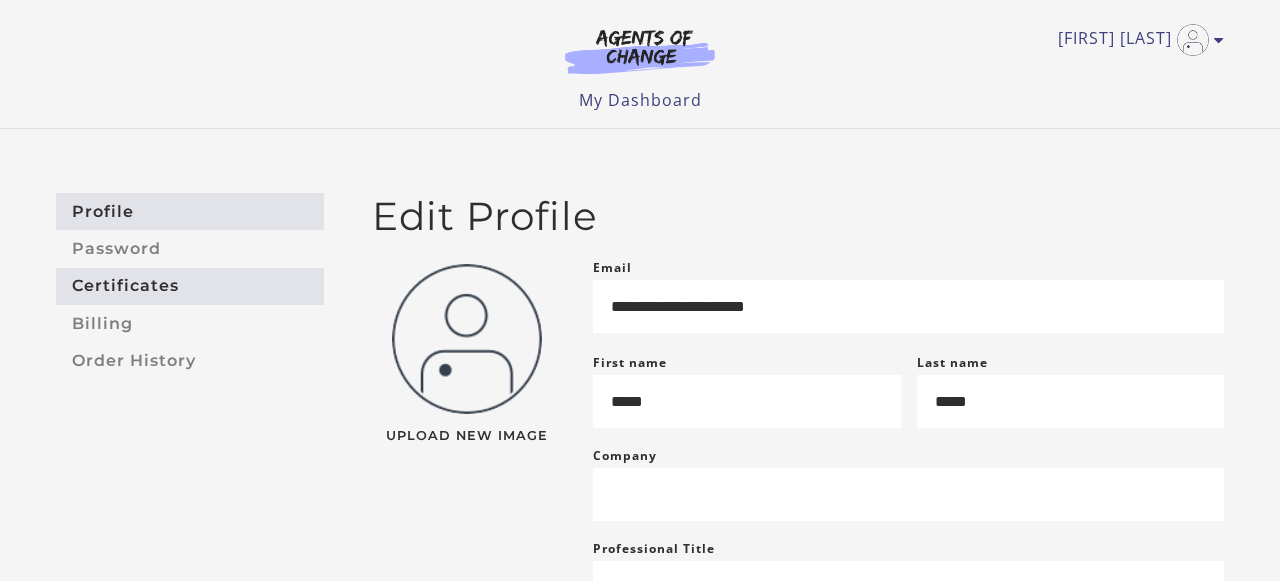 click on "Certificates" at bounding box center [190, 286] 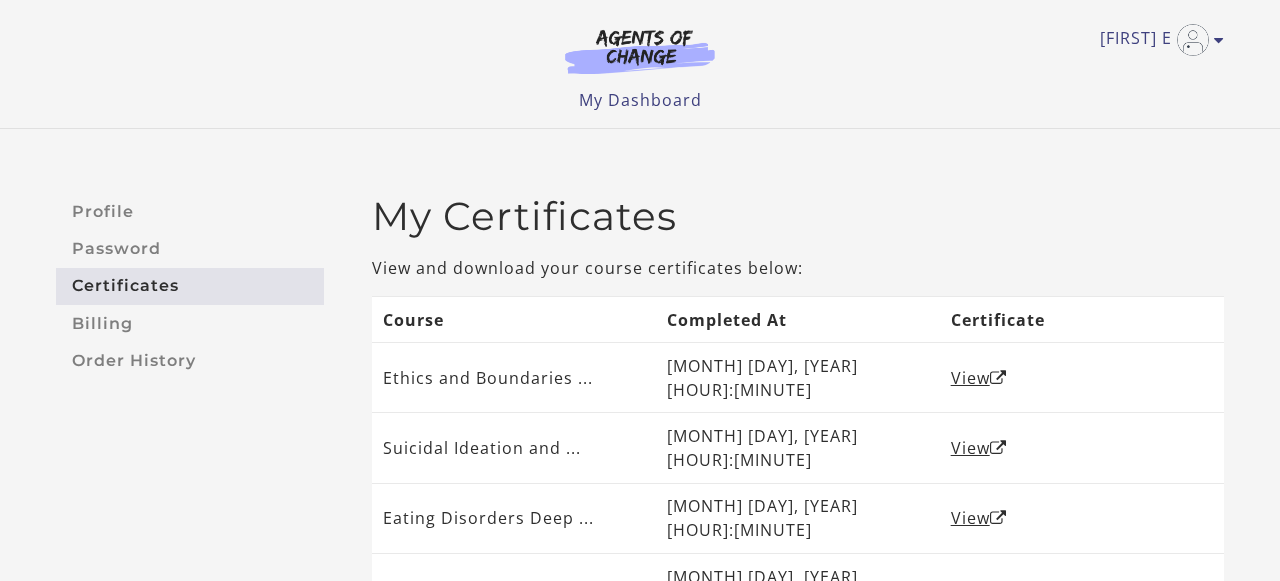 scroll, scrollTop: 0, scrollLeft: 0, axis: both 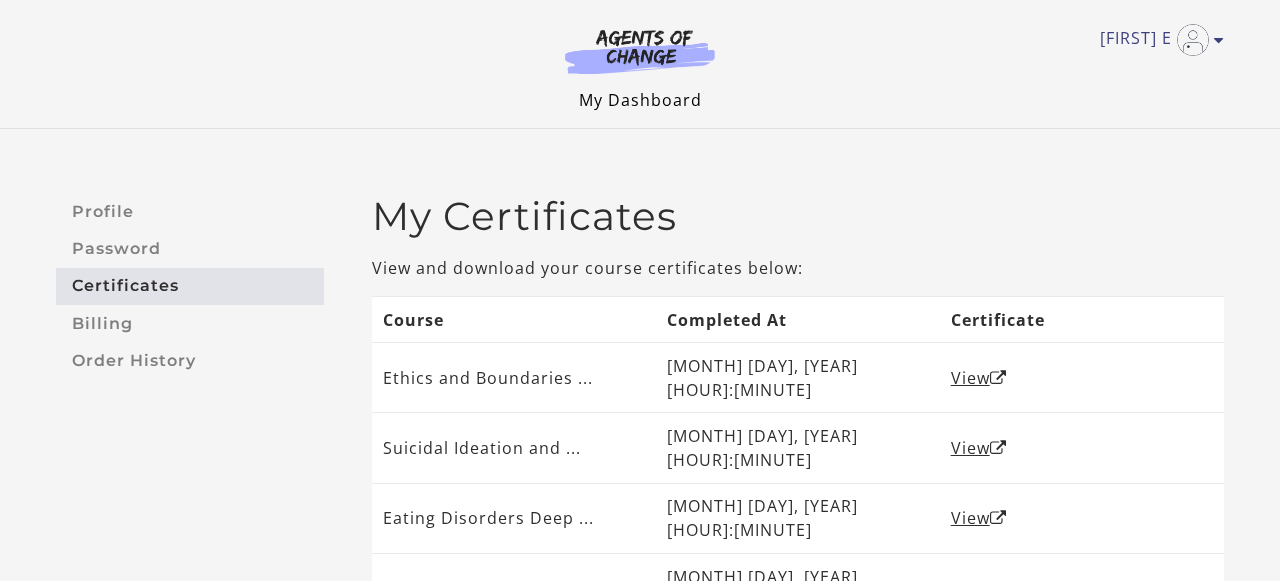 click on "My Dashboard" at bounding box center (640, 100) 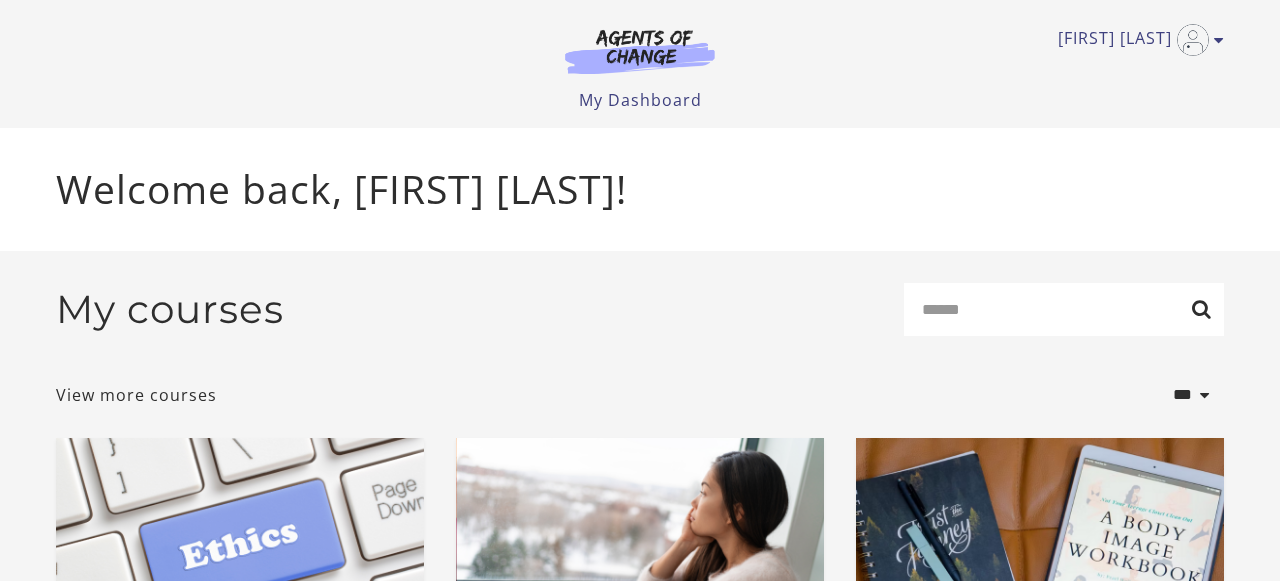 scroll, scrollTop: 0, scrollLeft: 0, axis: both 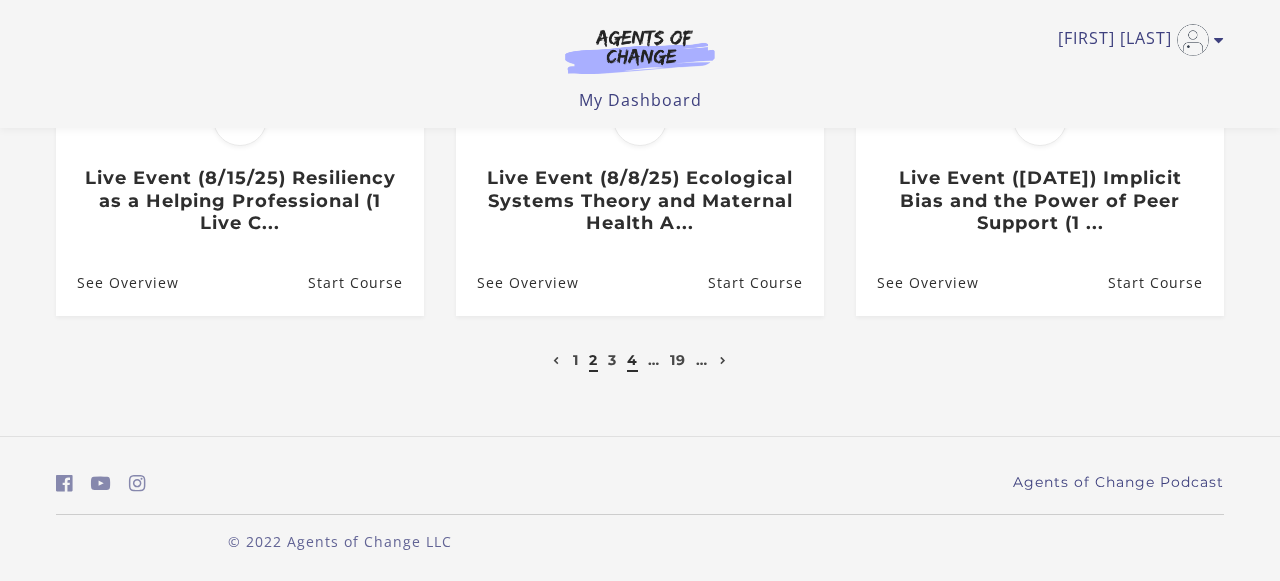 click on "4" at bounding box center [632, 360] 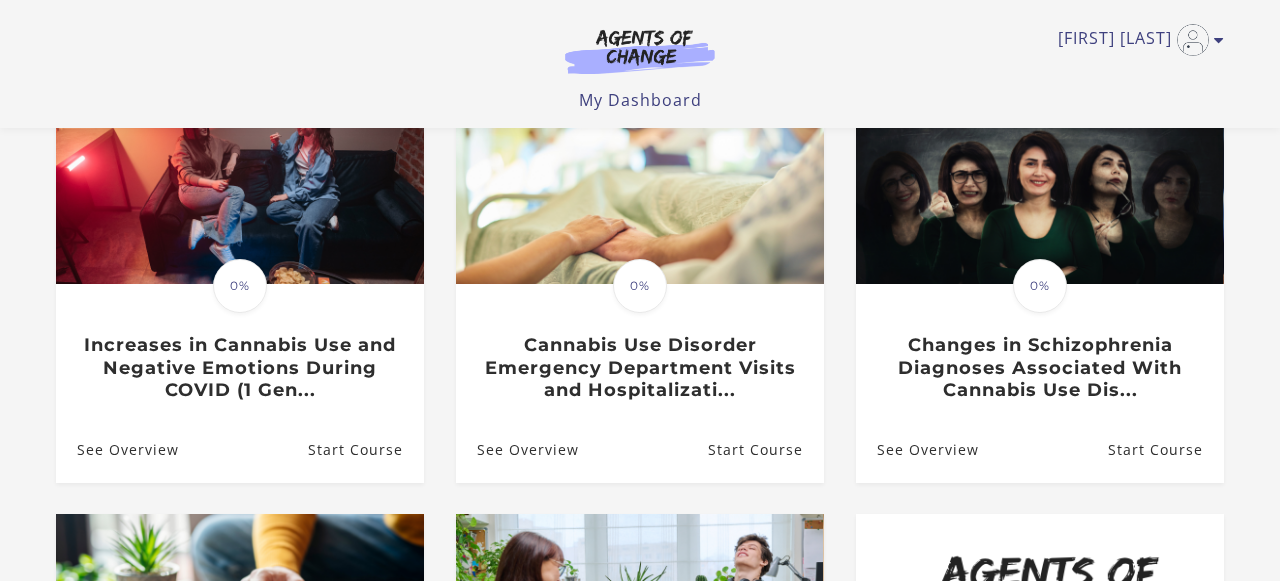 scroll, scrollTop: 0, scrollLeft: 0, axis: both 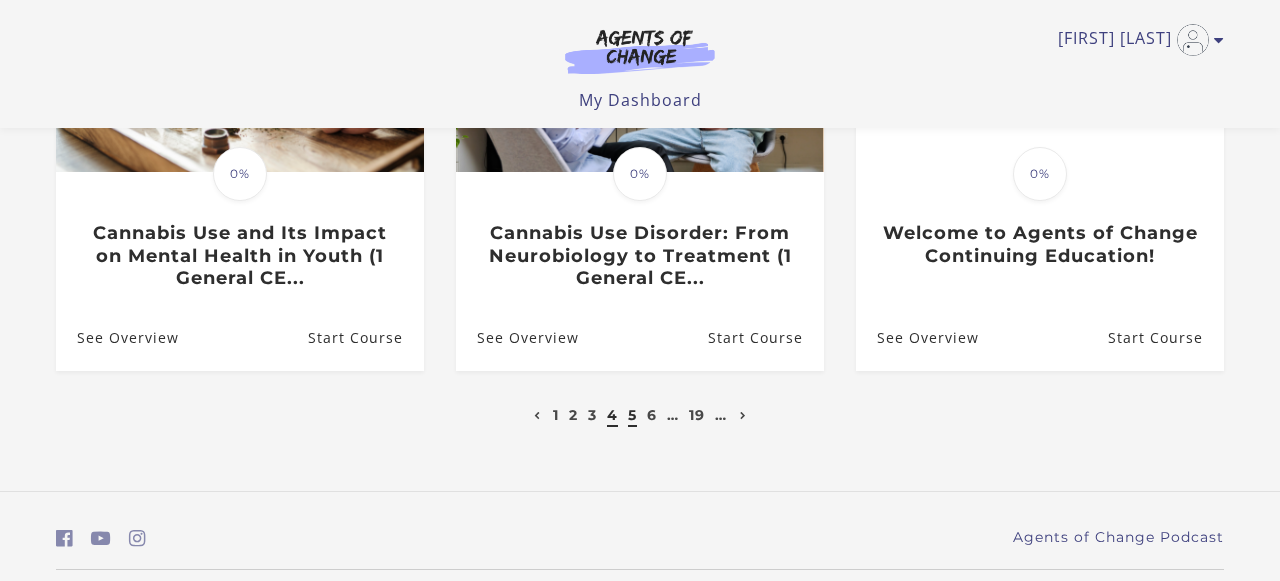 click on "5" at bounding box center (632, 415) 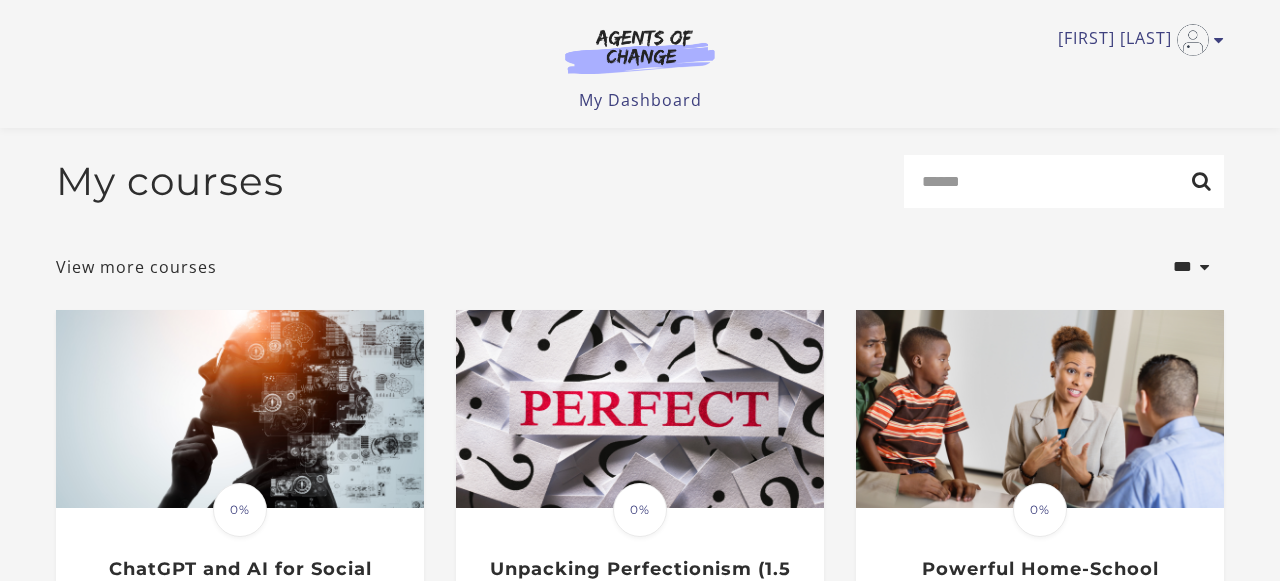 scroll, scrollTop: 198, scrollLeft: 0, axis: vertical 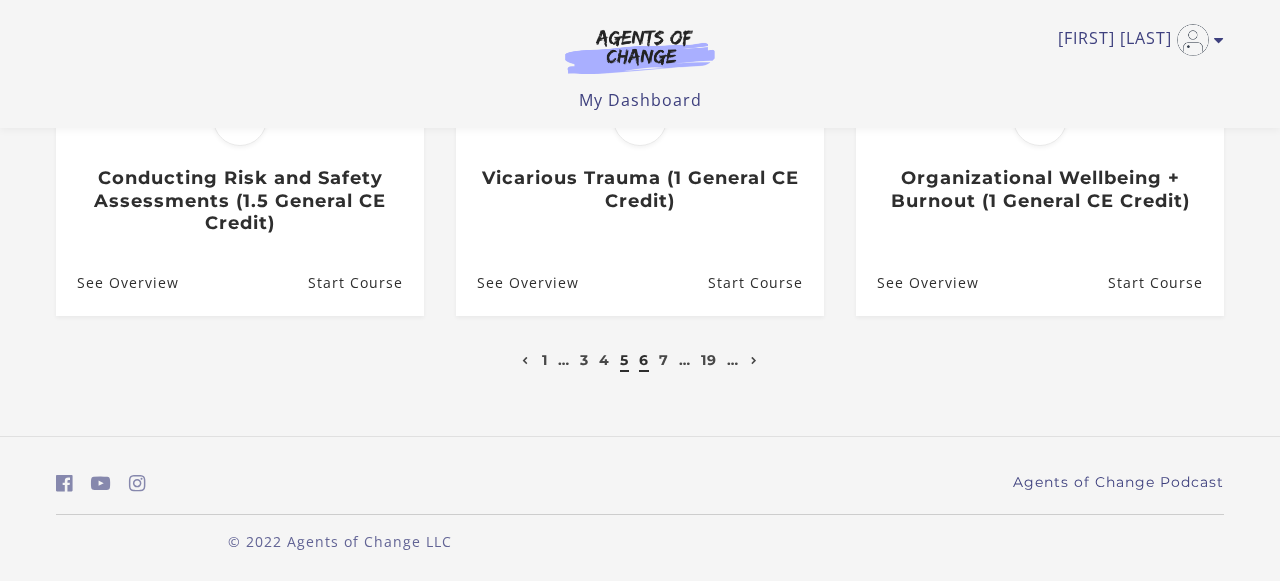 click on "6" at bounding box center (644, 360) 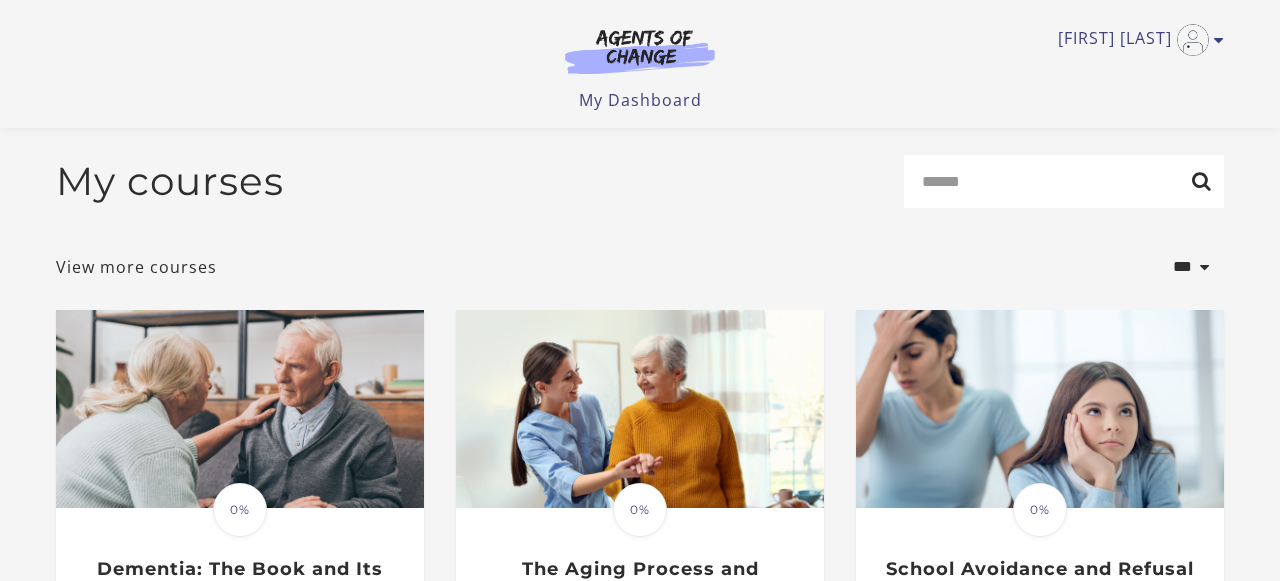 scroll, scrollTop: 225, scrollLeft: 0, axis: vertical 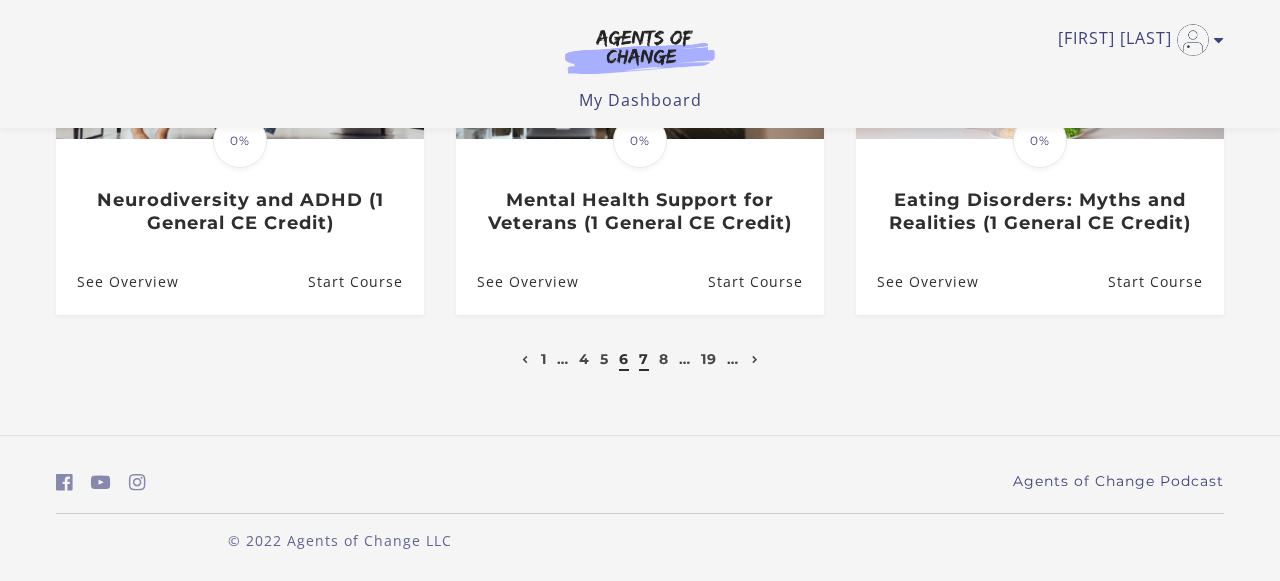 click on "7" at bounding box center (644, 359) 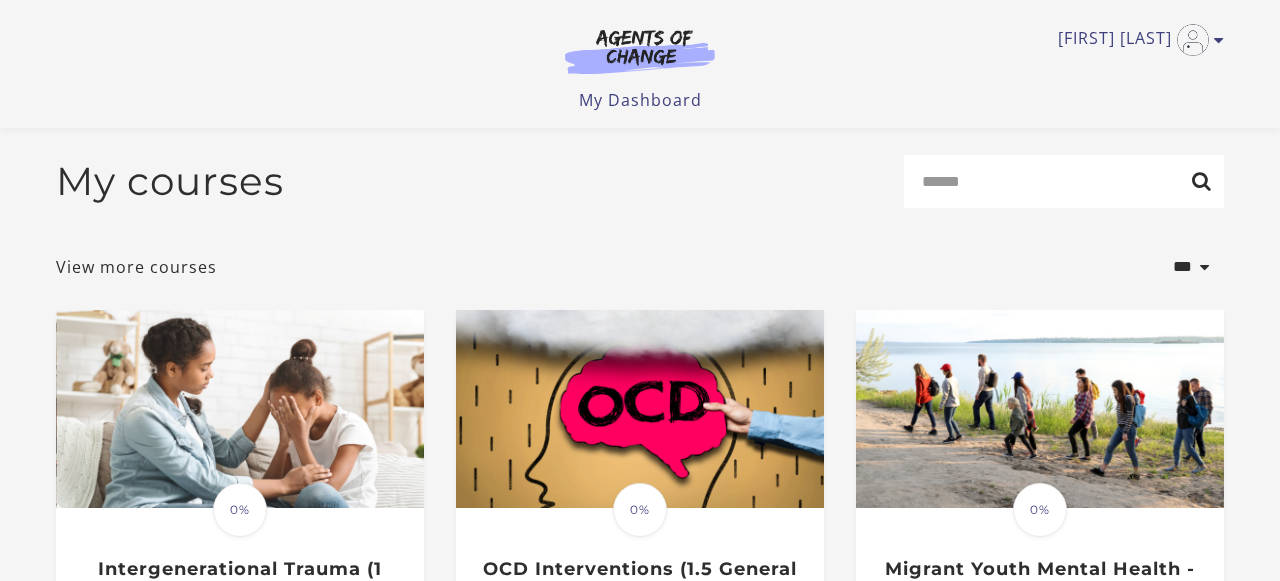 scroll, scrollTop: 143, scrollLeft: 0, axis: vertical 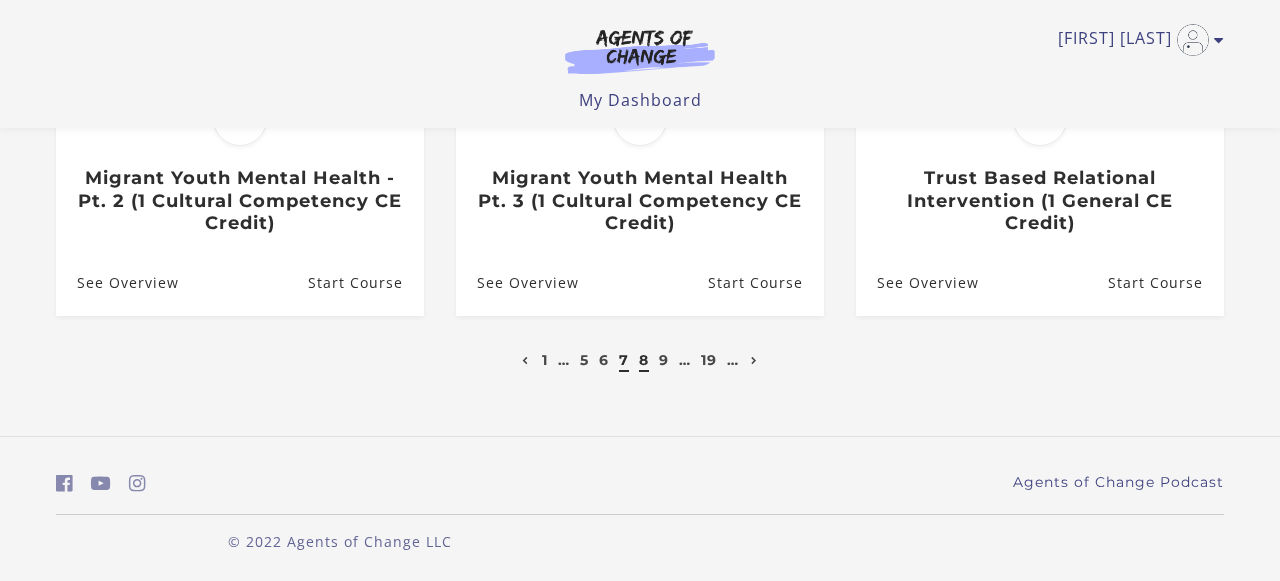 click on "8" at bounding box center [644, 360] 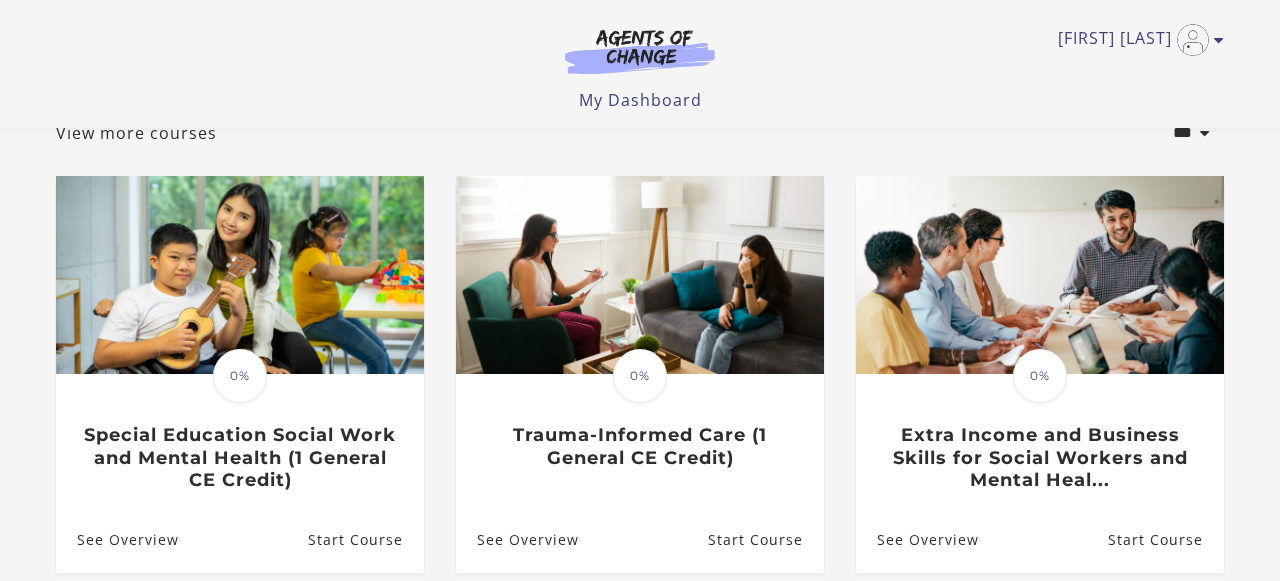 scroll, scrollTop: 0, scrollLeft: 0, axis: both 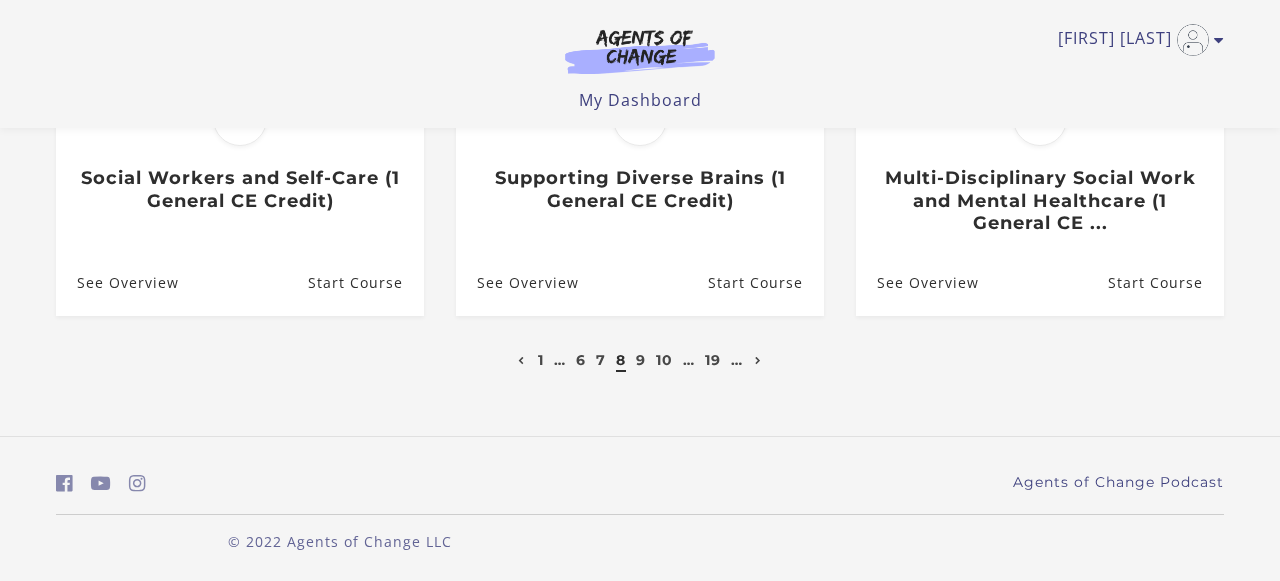 click on "9" at bounding box center [641, 360] 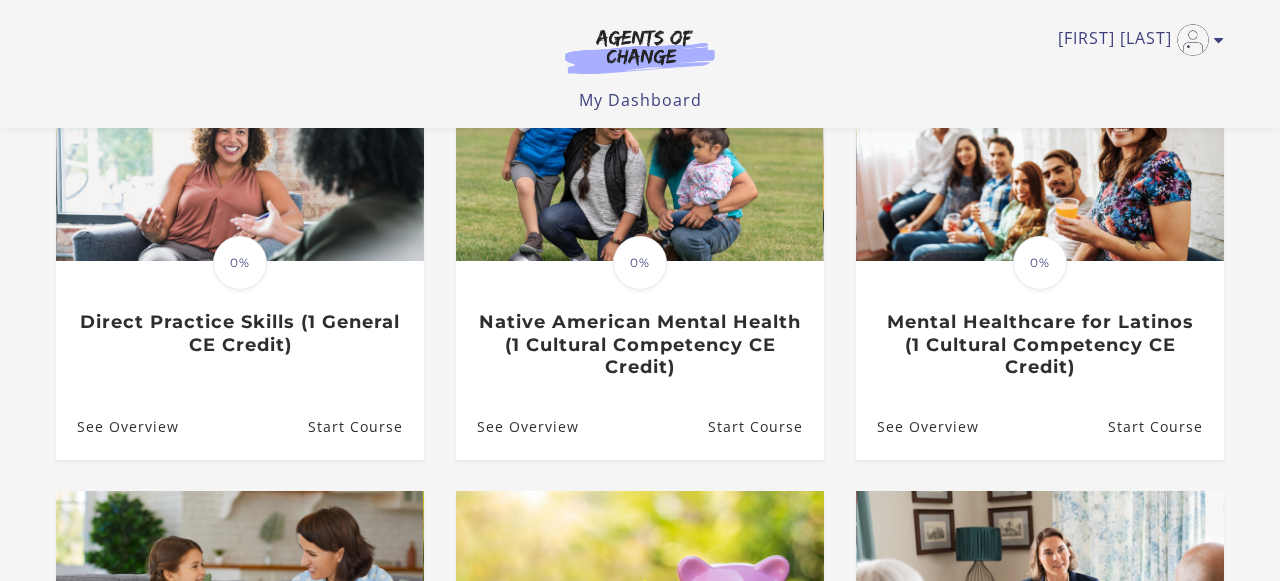 scroll, scrollTop: 0, scrollLeft: 0, axis: both 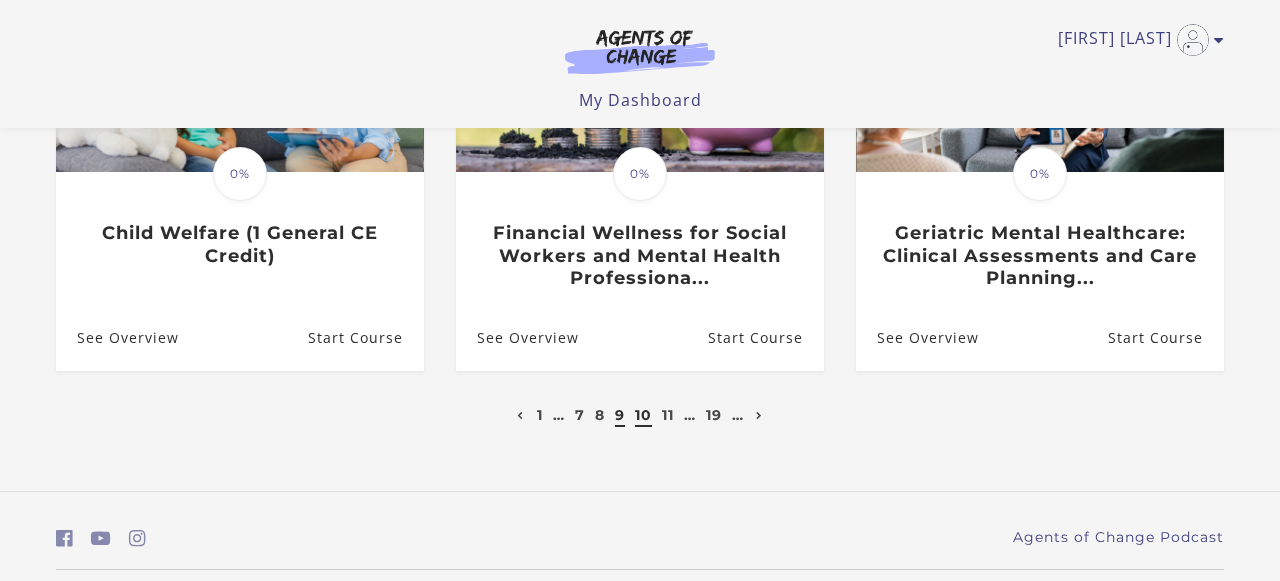 click on "10" at bounding box center [643, 415] 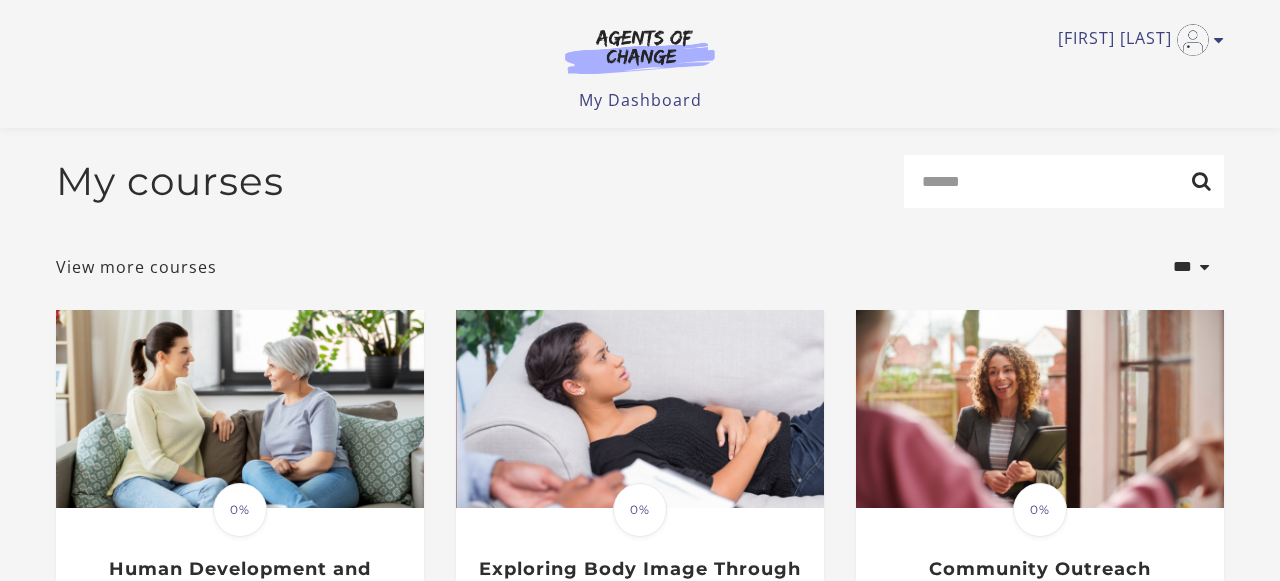 scroll, scrollTop: 170, scrollLeft: 0, axis: vertical 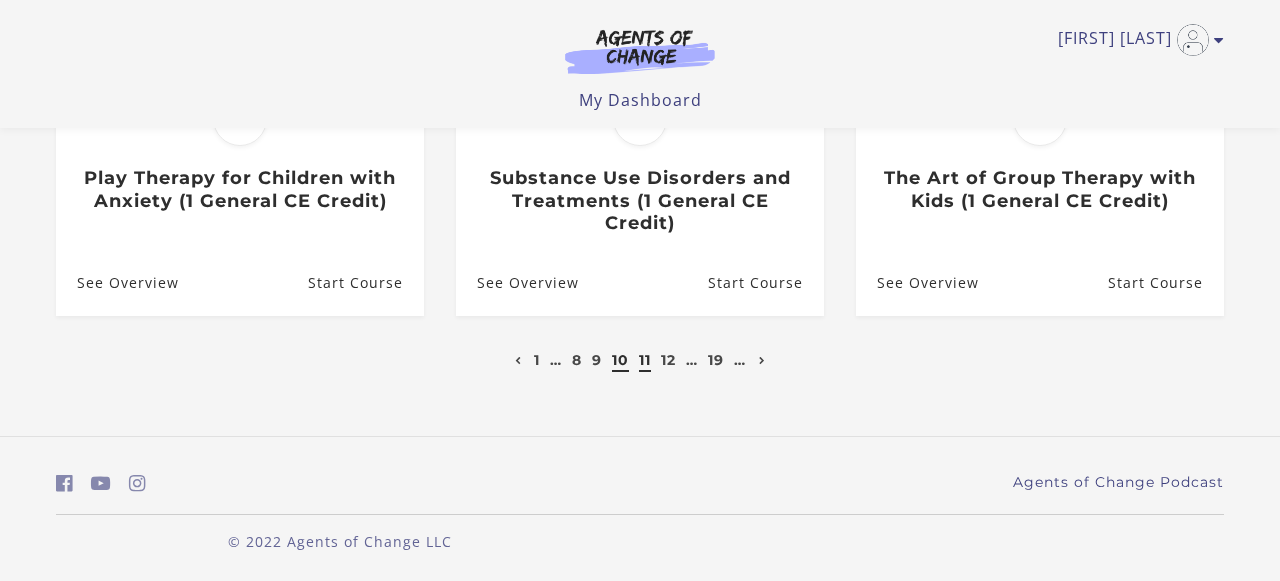 click on "11" at bounding box center [645, 360] 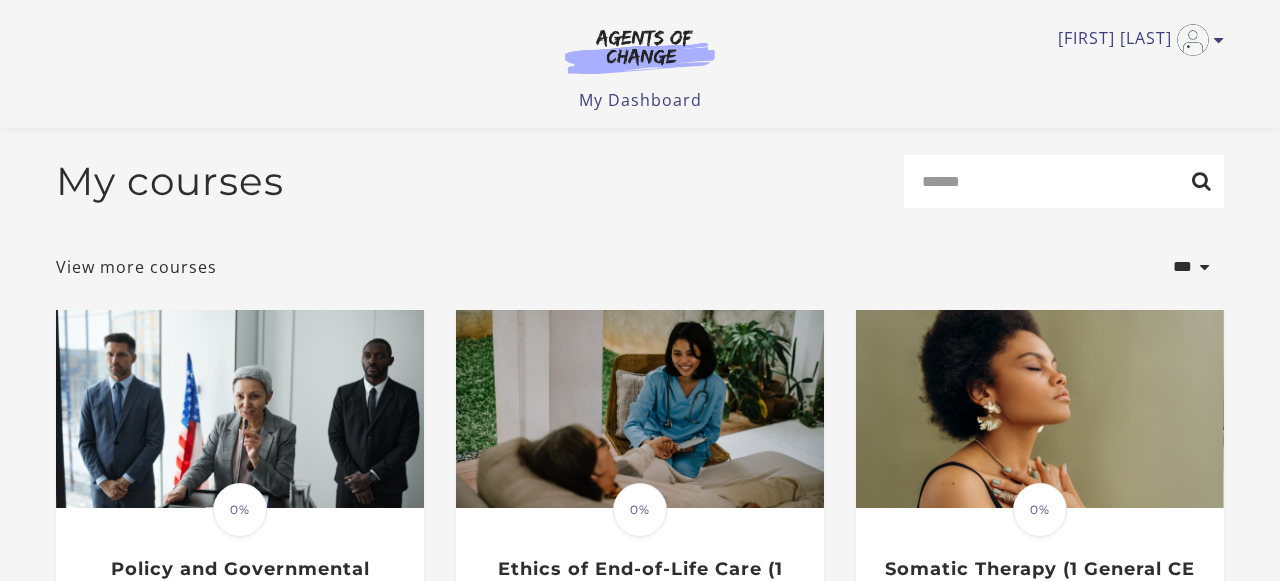 scroll, scrollTop: 167, scrollLeft: 0, axis: vertical 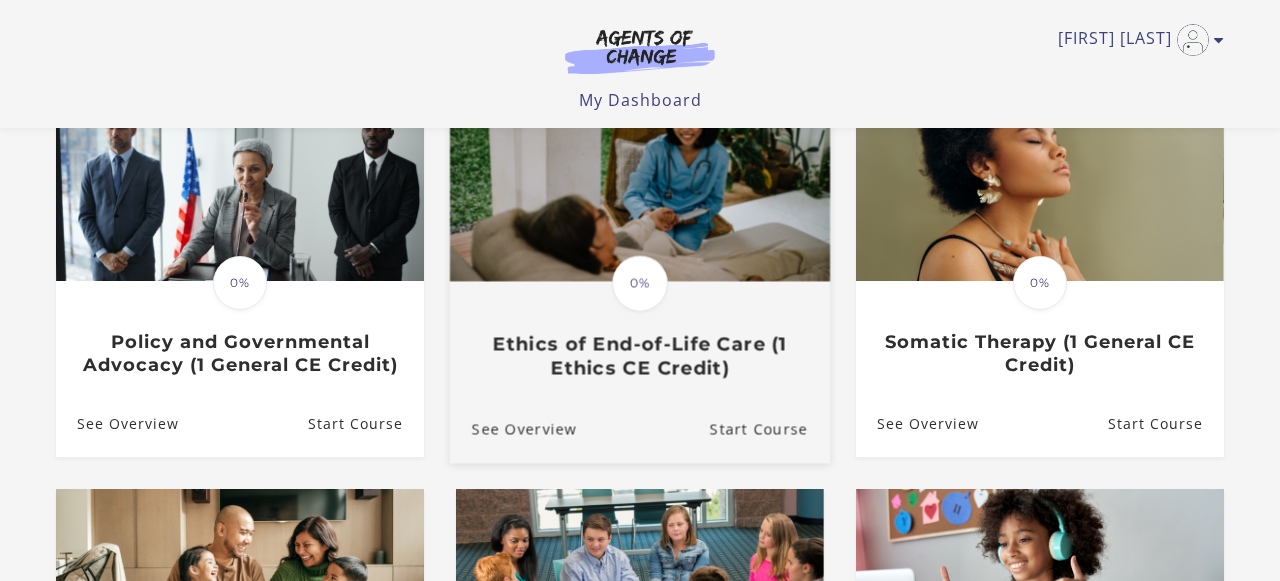 click on "Ethics of End-of-Life Care (1 Ethics CE Credit)" at bounding box center (640, 356) 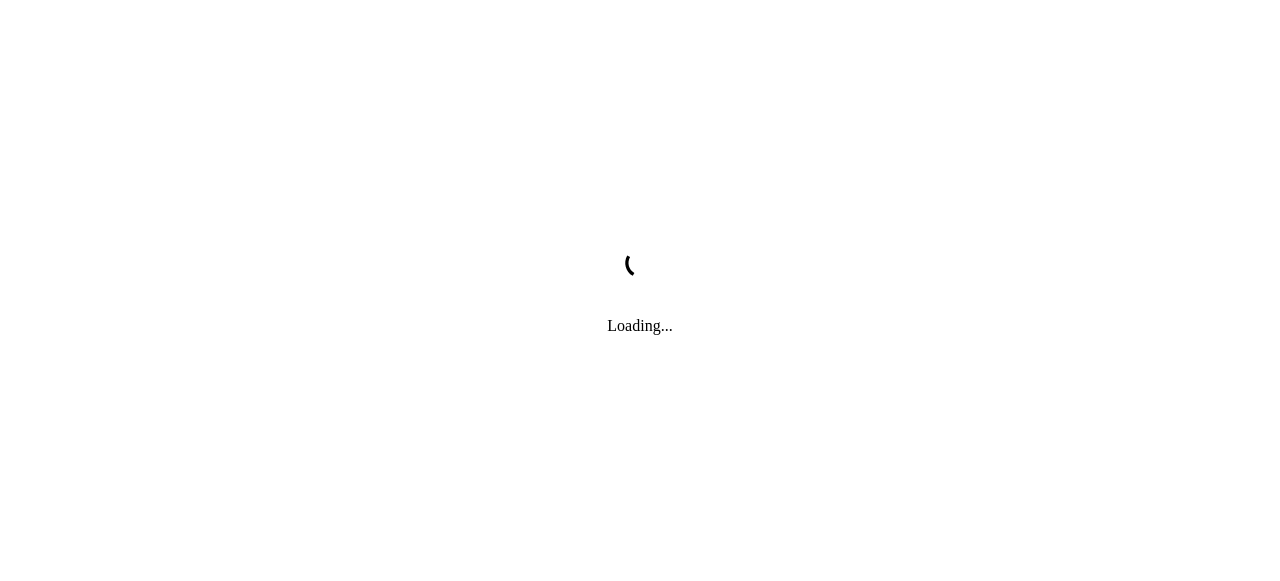 scroll, scrollTop: 0, scrollLeft: 0, axis: both 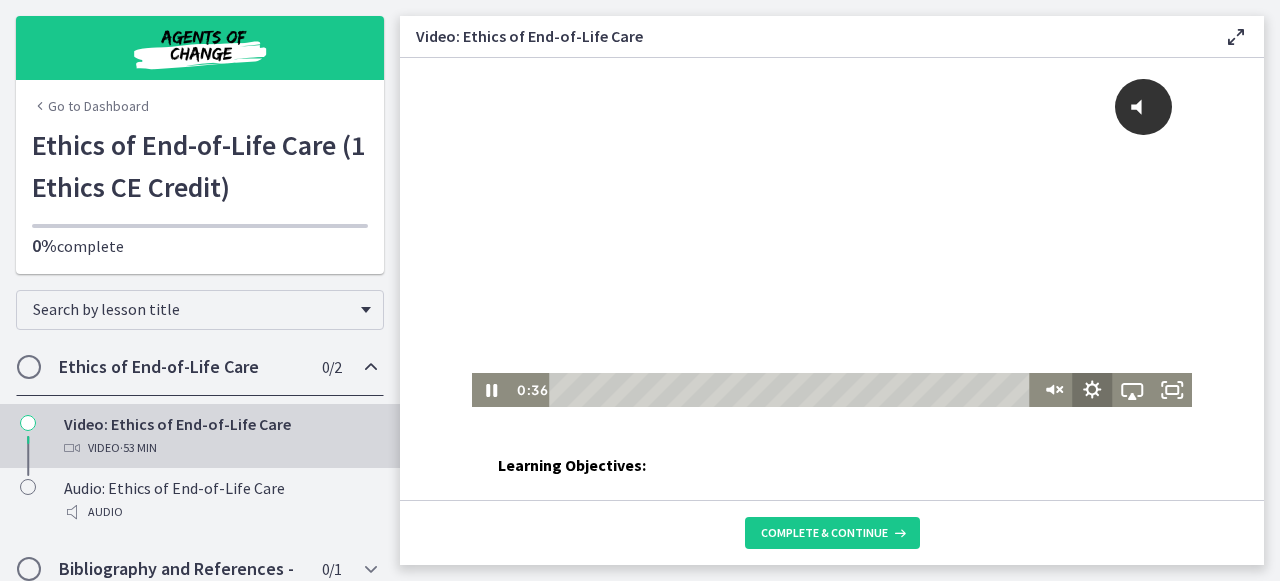 click 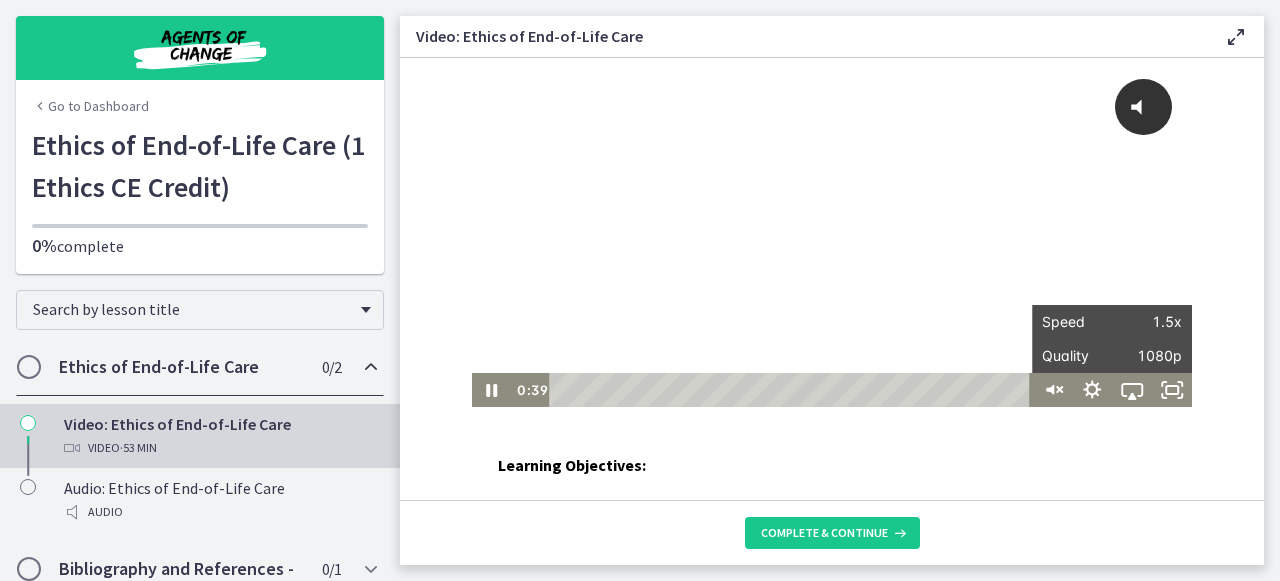 click on "Learning Objectives: Analyze ethical dilemmas  in end-of-life care by identifying key principles such as patient autonomy, informed consent, and beneficence, and apply them in case studies and real-world scenarios. Develop culturally sensitive communication strategies  to effectively navigate conversations with patients and families from diverse backgrounds, ensuring that end-of-life care decisions reflect both ethical standards and personal values. Demonstrate decision-making skills  by collaborating with interdisciplinary teams to advocate for patient rights and resolve conflicts between patients, families, and healthcare institutions regarding end-of-life care.
Ethics of End-of-Life Care.pdf
Download" 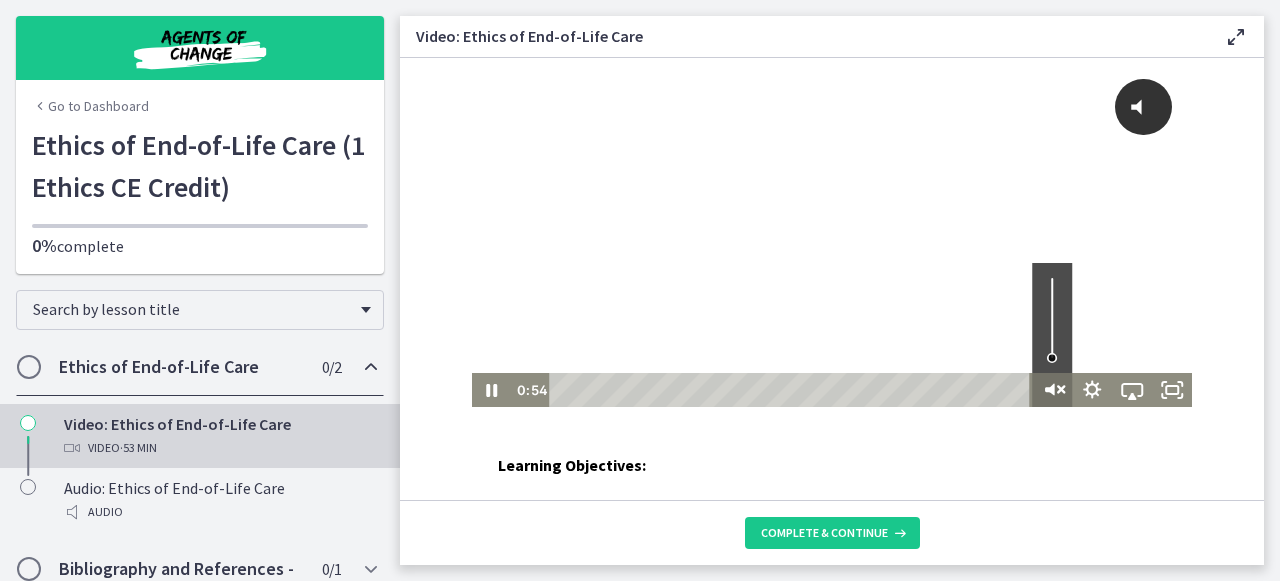 click 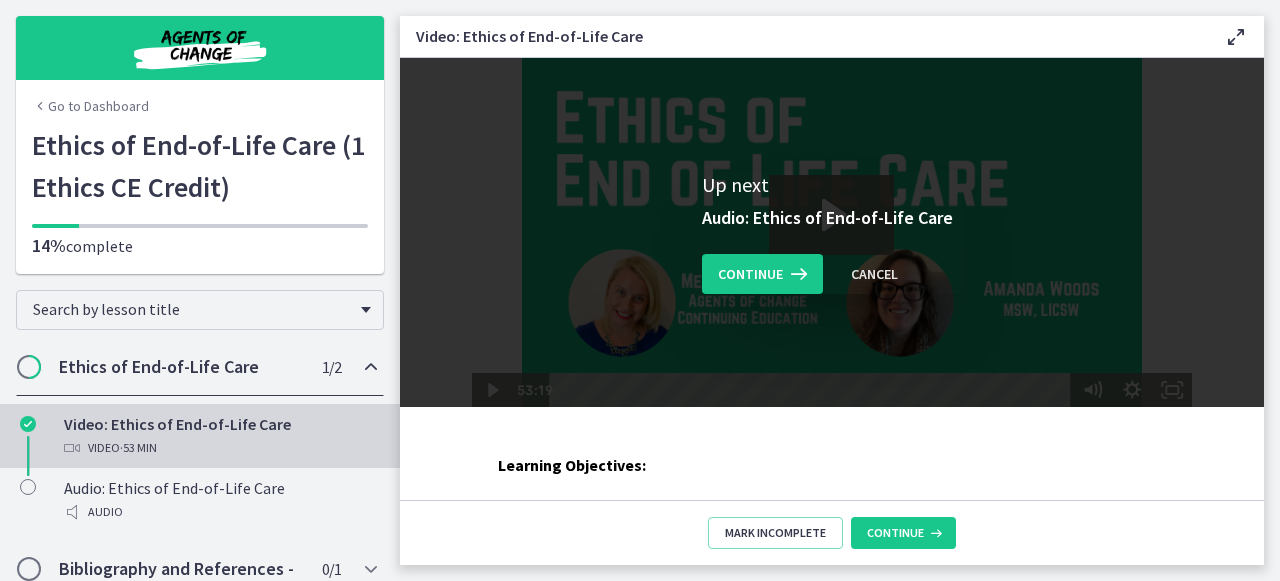 scroll, scrollTop: 0, scrollLeft: 0, axis: both 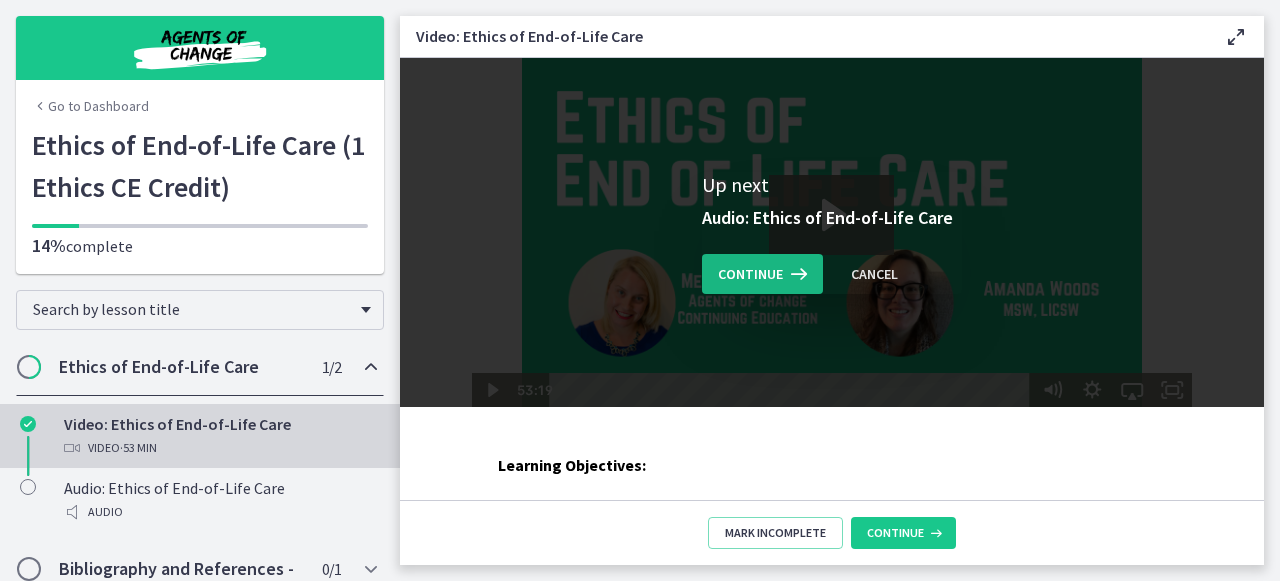 click on "Continue" at bounding box center (750, 274) 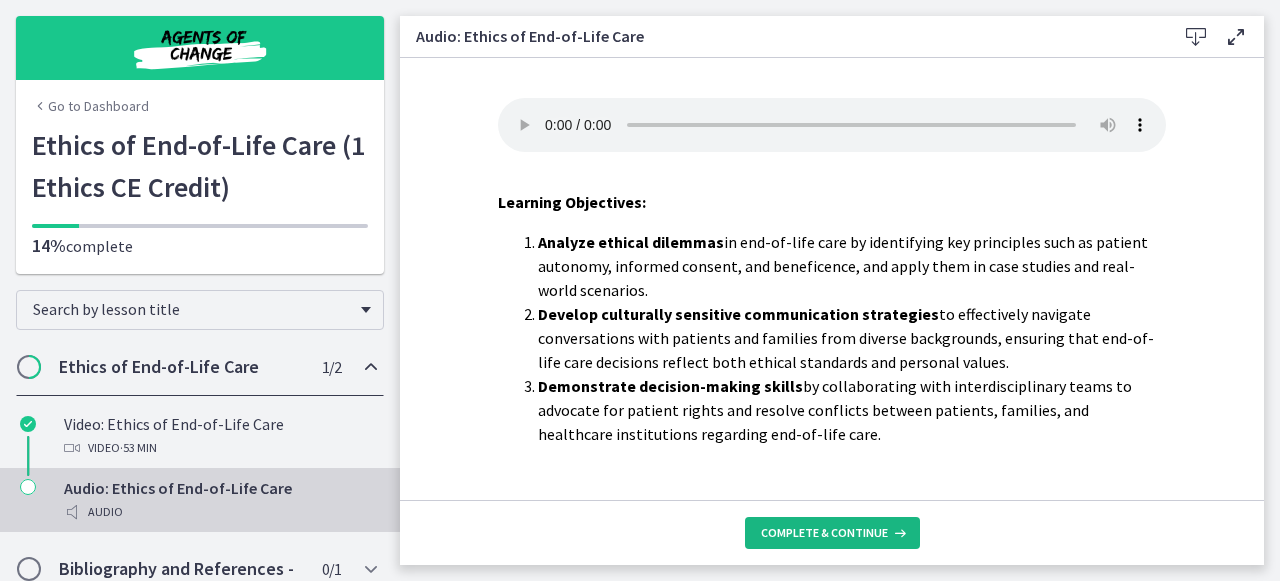 click on "Complete & continue" at bounding box center (824, 533) 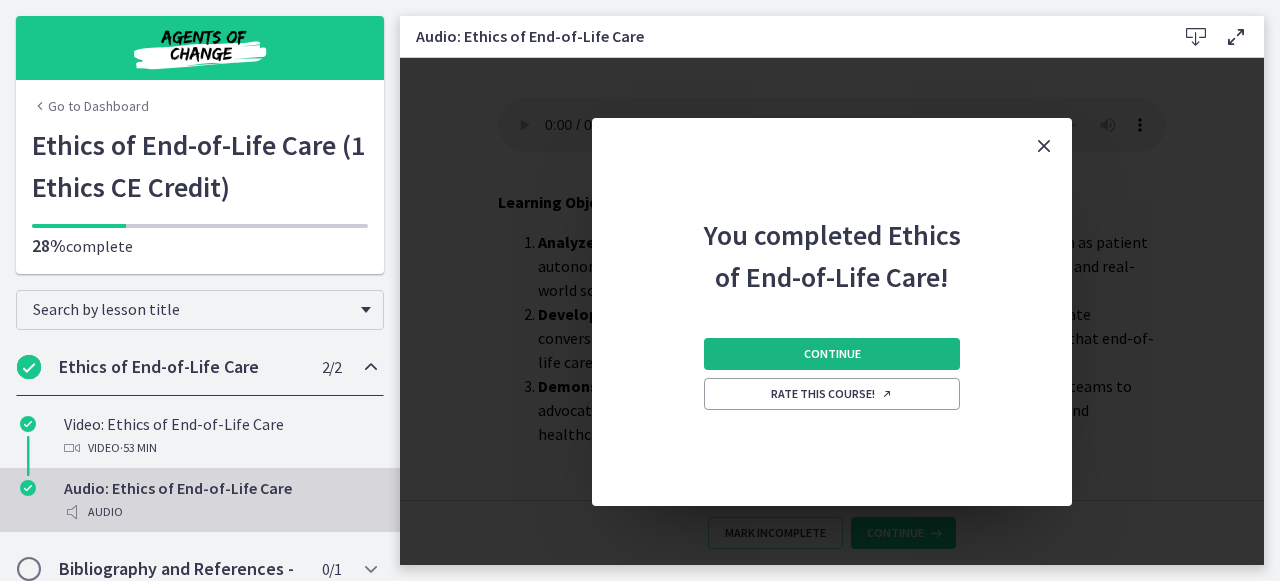 click on "Continue" at bounding box center (832, 354) 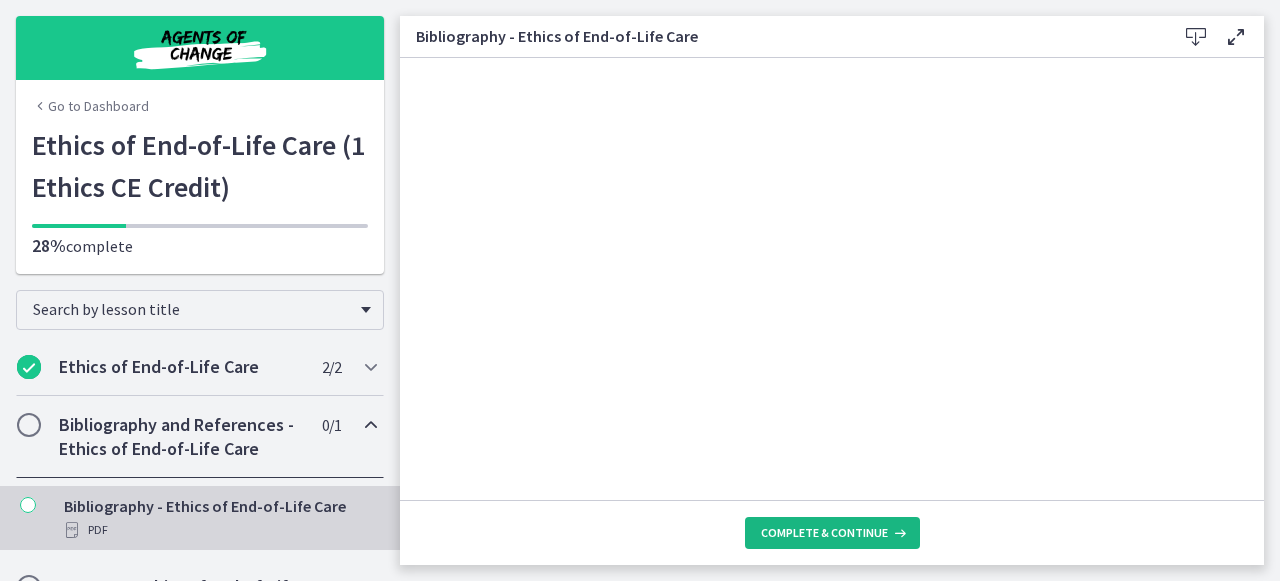 click on "Complete & continue" at bounding box center (824, 533) 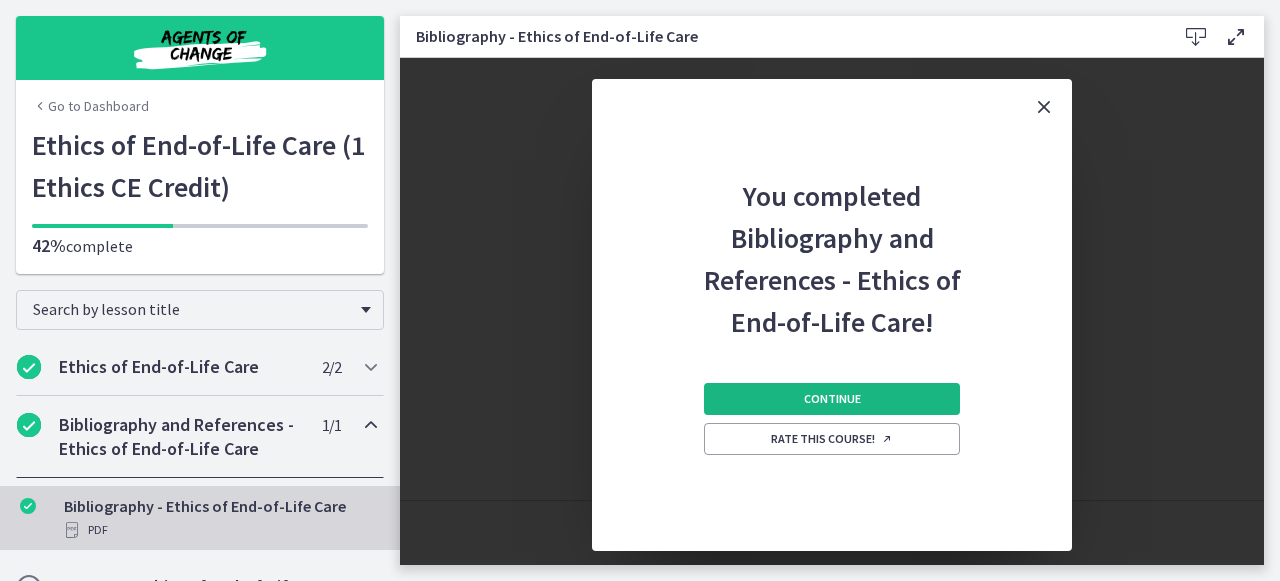 click on "Continue" at bounding box center [832, 399] 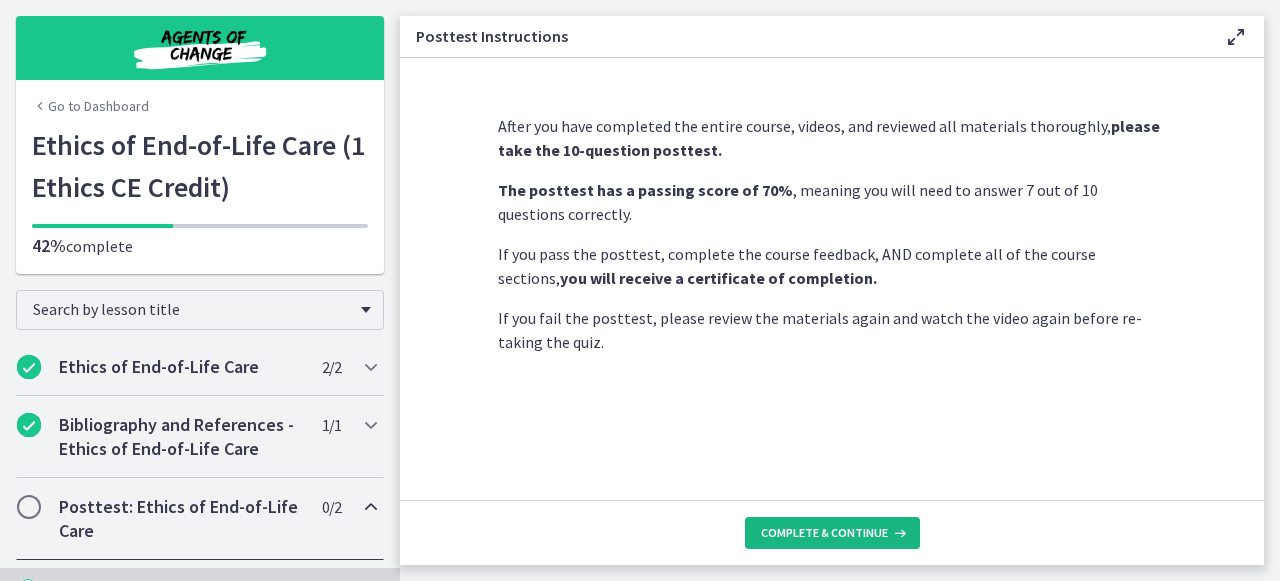 click on "Complete & continue" at bounding box center (824, 533) 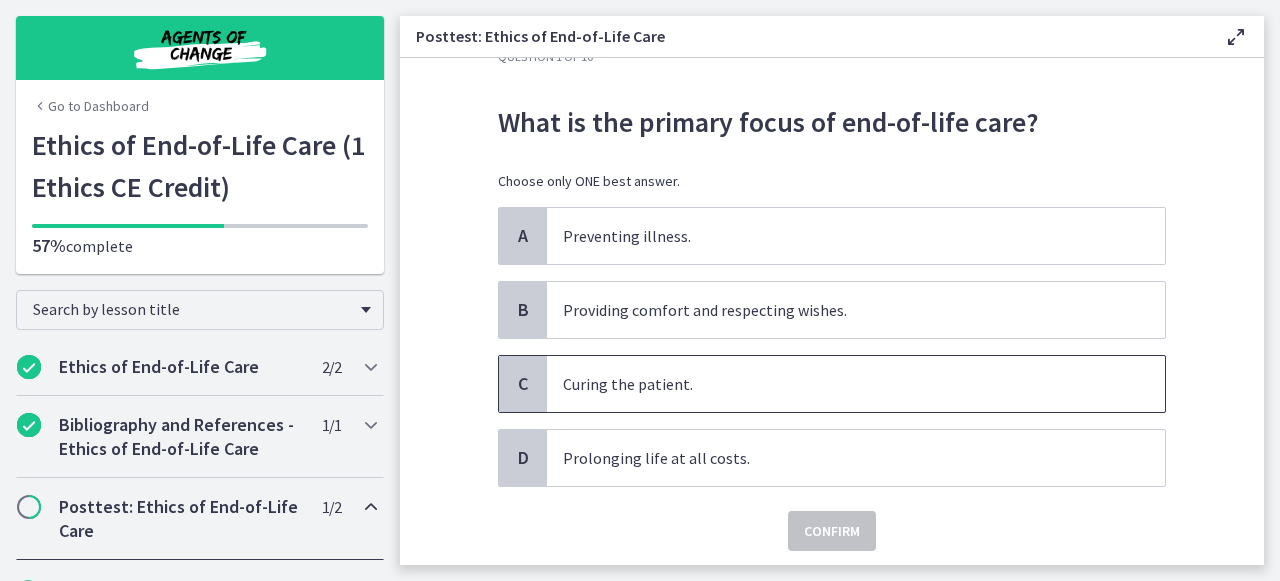 scroll, scrollTop: 55, scrollLeft: 0, axis: vertical 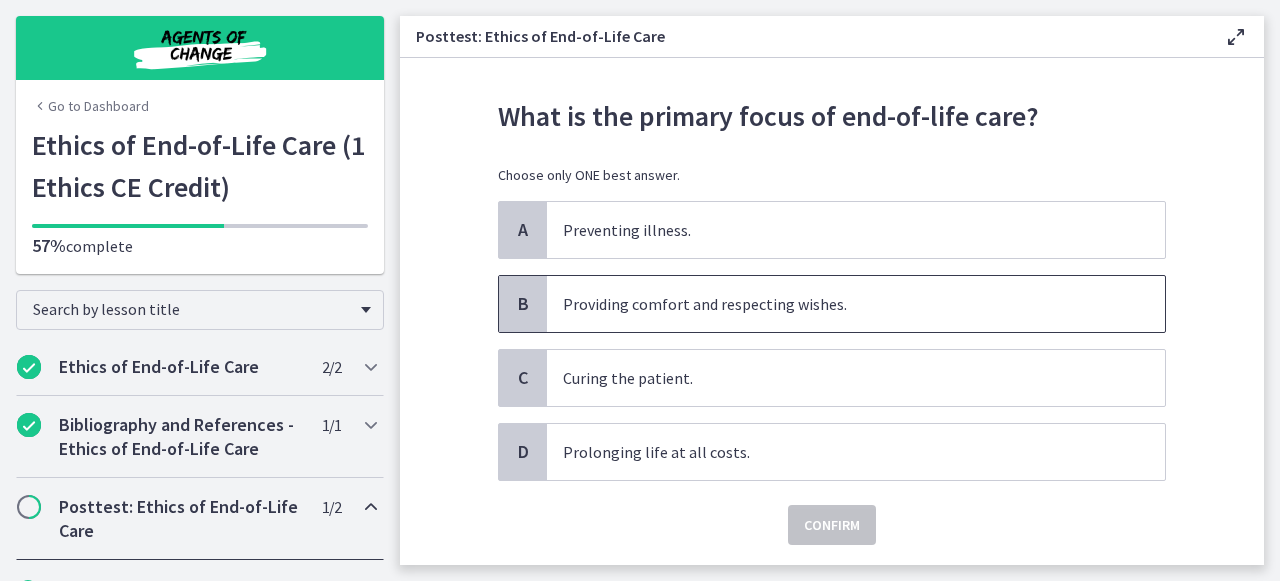 click on "Providing comfort and respecting wishes." at bounding box center [856, 304] 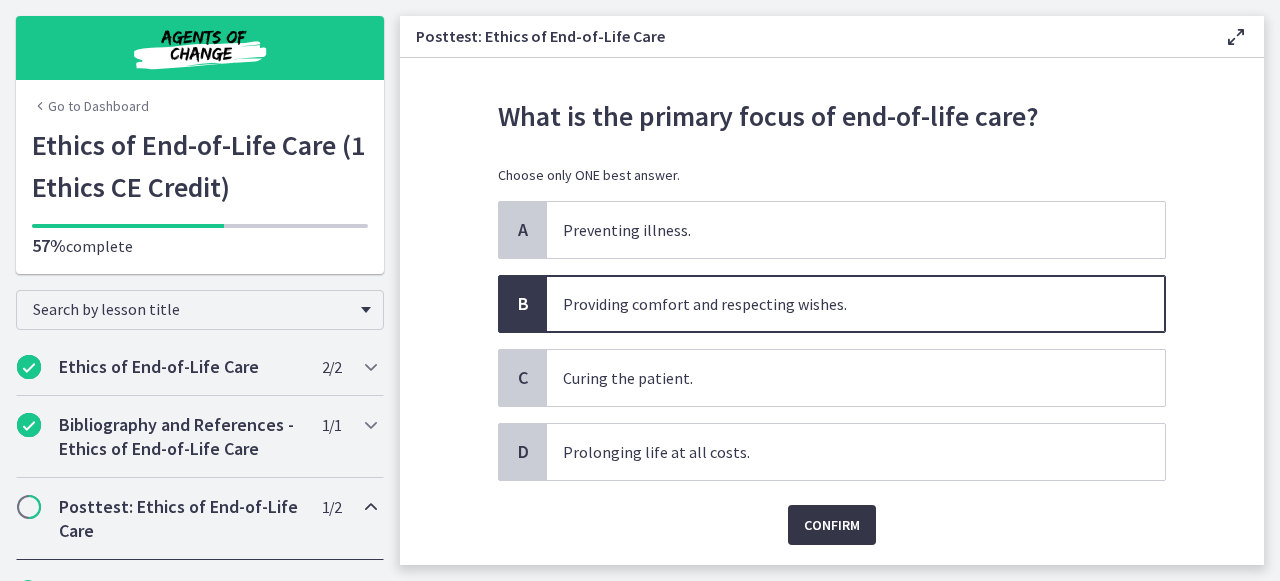 click on "Confirm" at bounding box center [832, 525] 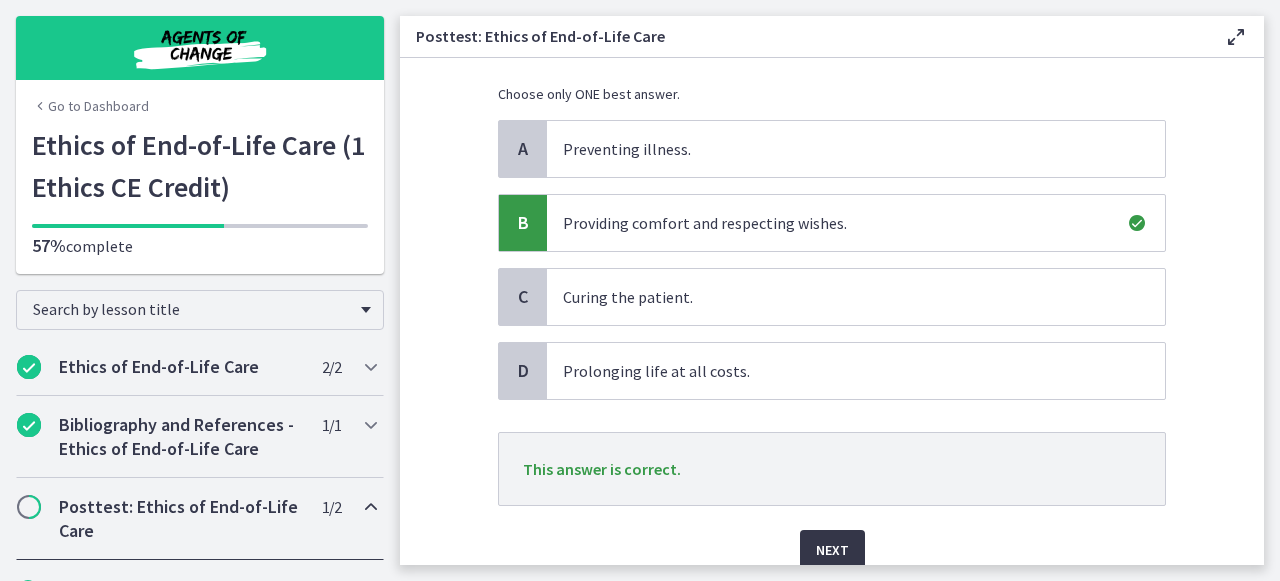 scroll, scrollTop: 152, scrollLeft: 0, axis: vertical 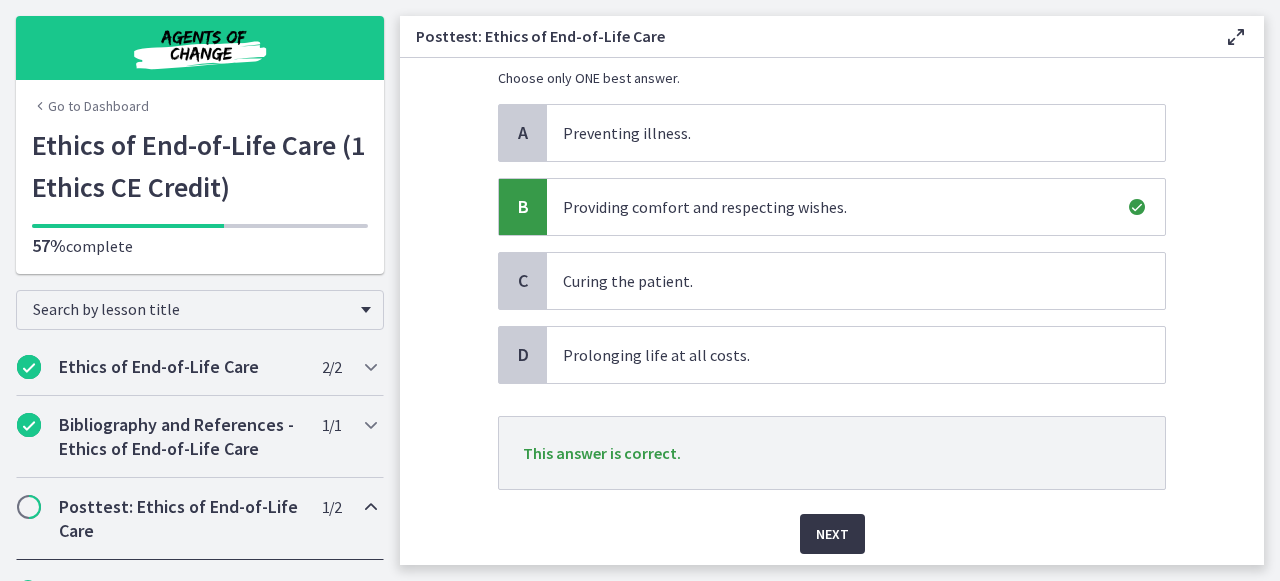 click on "Next" at bounding box center (832, 534) 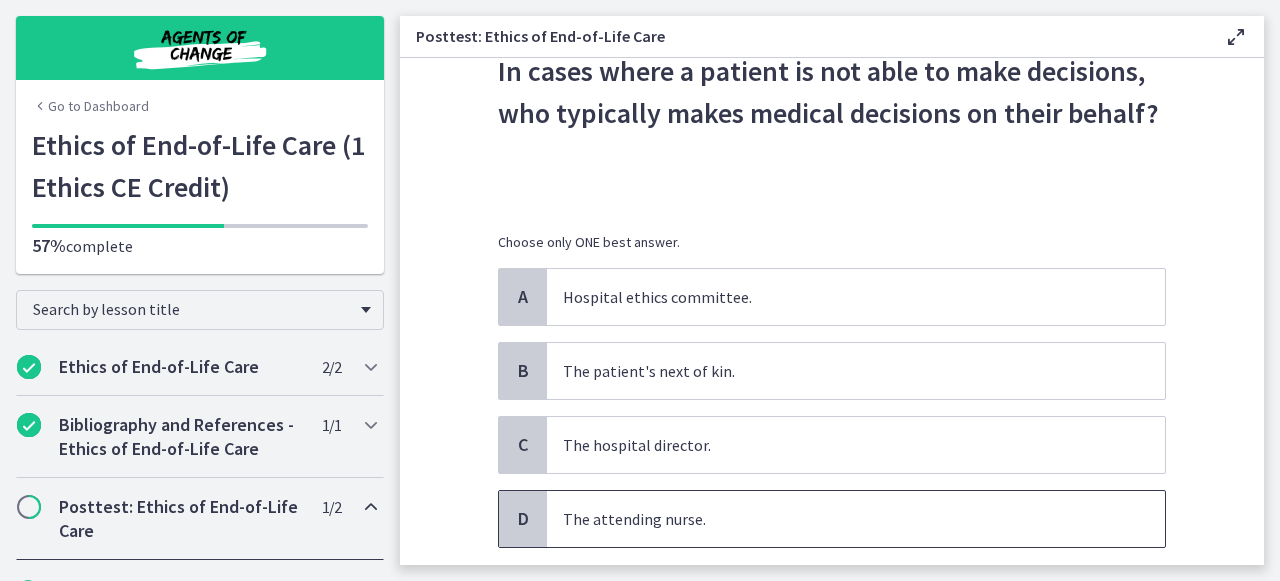 scroll, scrollTop: 96, scrollLeft: 0, axis: vertical 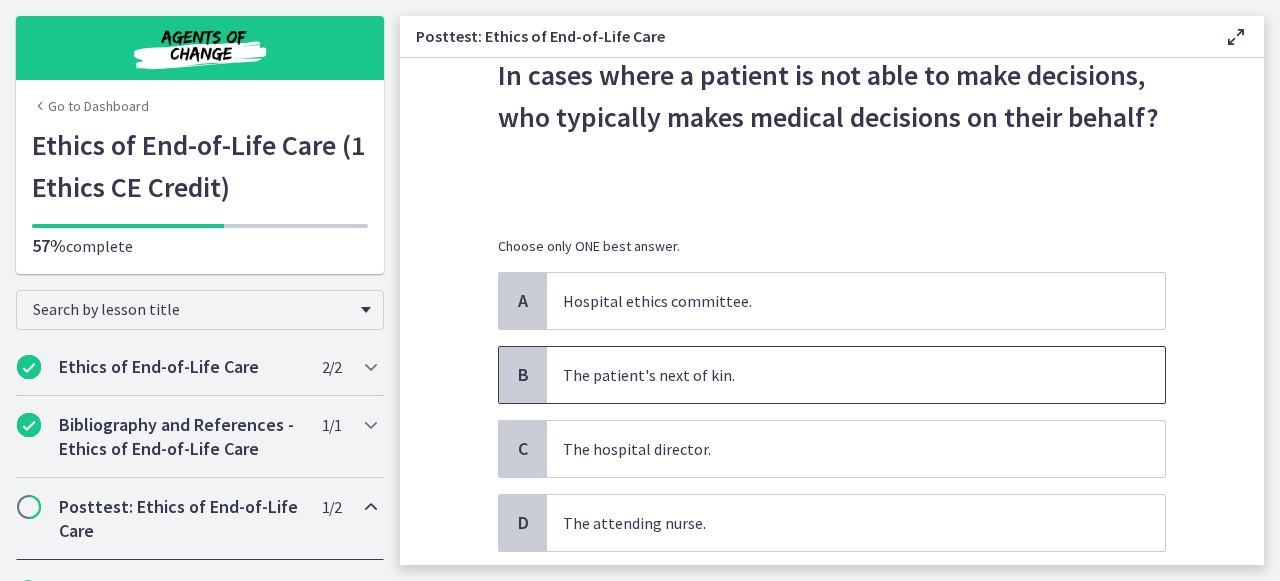 click on "The patient's next of kin." at bounding box center (856, 375) 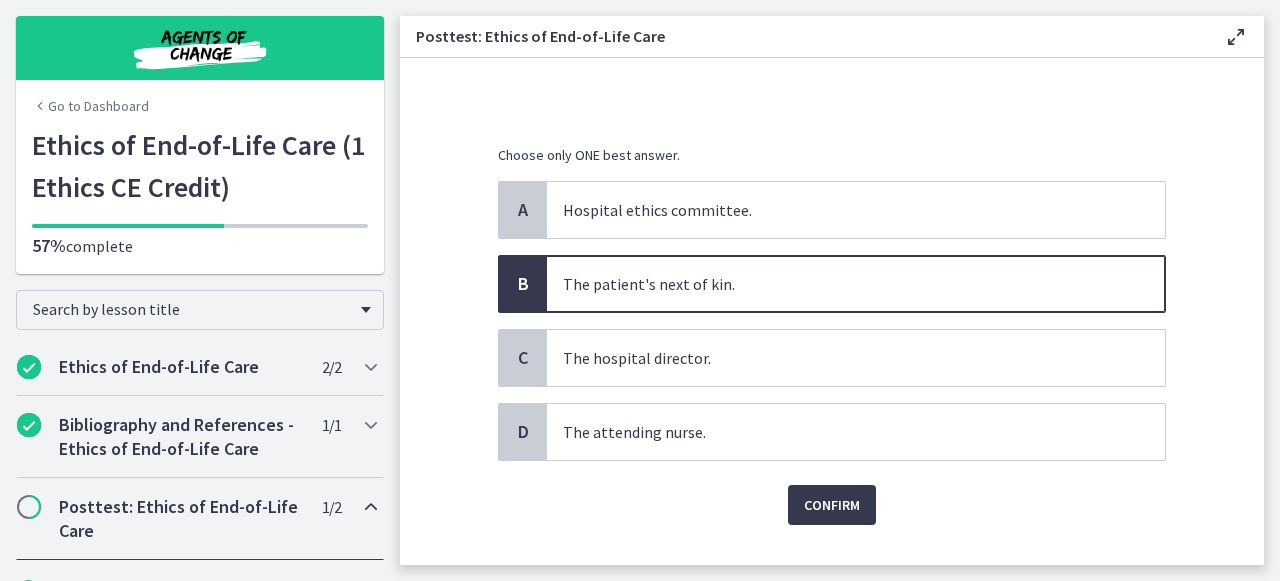 scroll, scrollTop: 194, scrollLeft: 0, axis: vertical 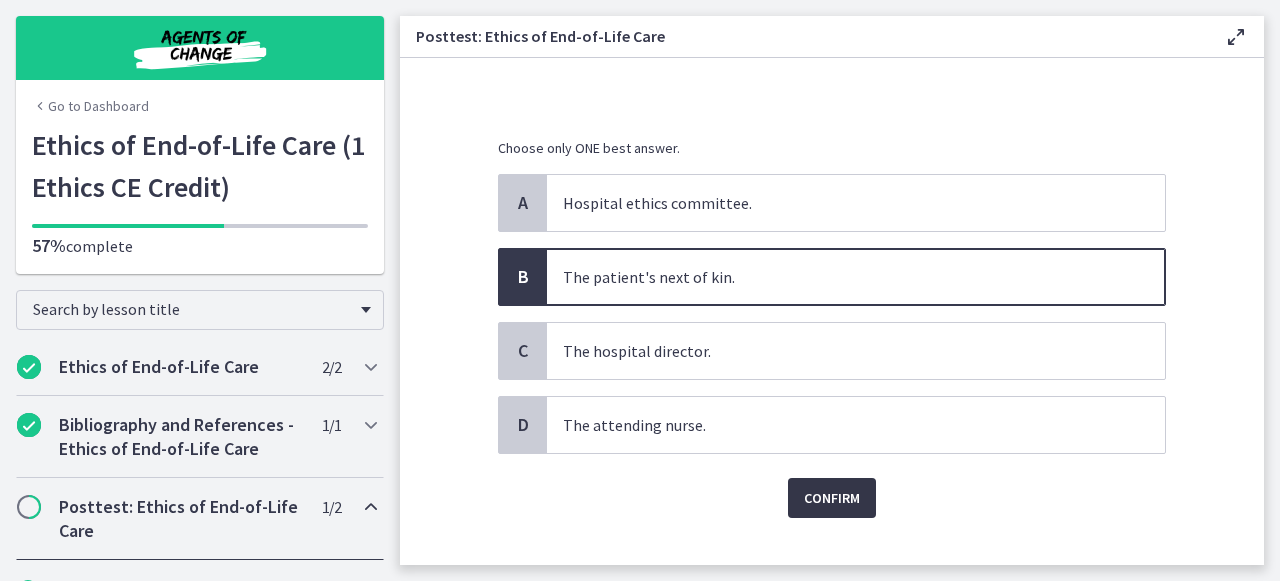 click on "Confirm" at bounding box center (832, 498) 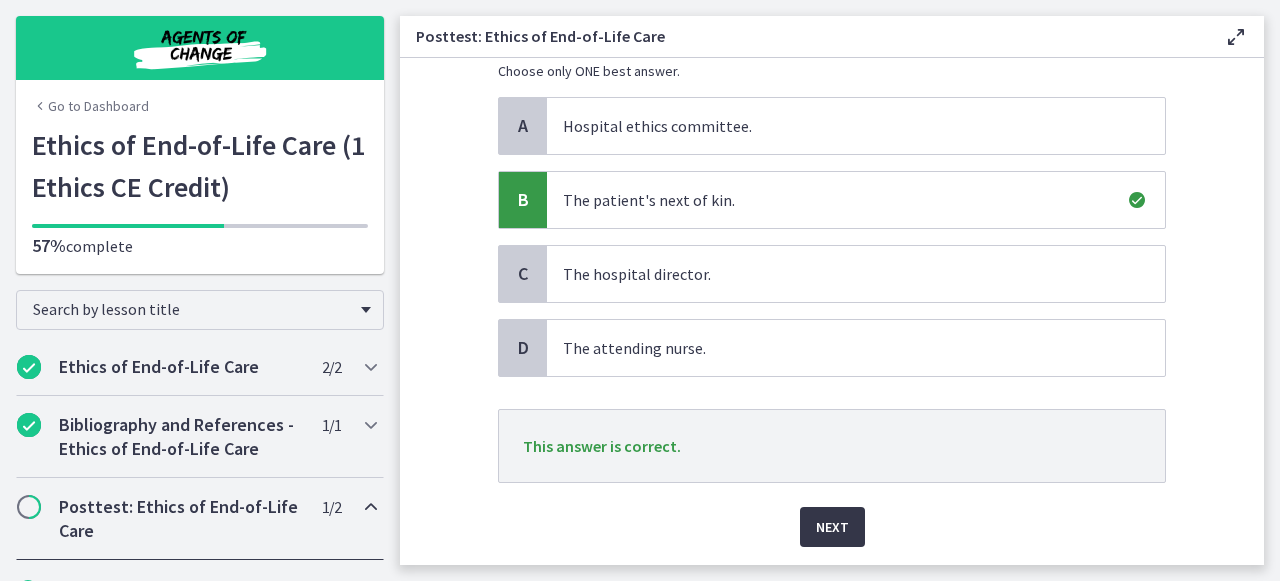 scroll, scrollTop: 293, scrollLeft: 0, axis: vertical 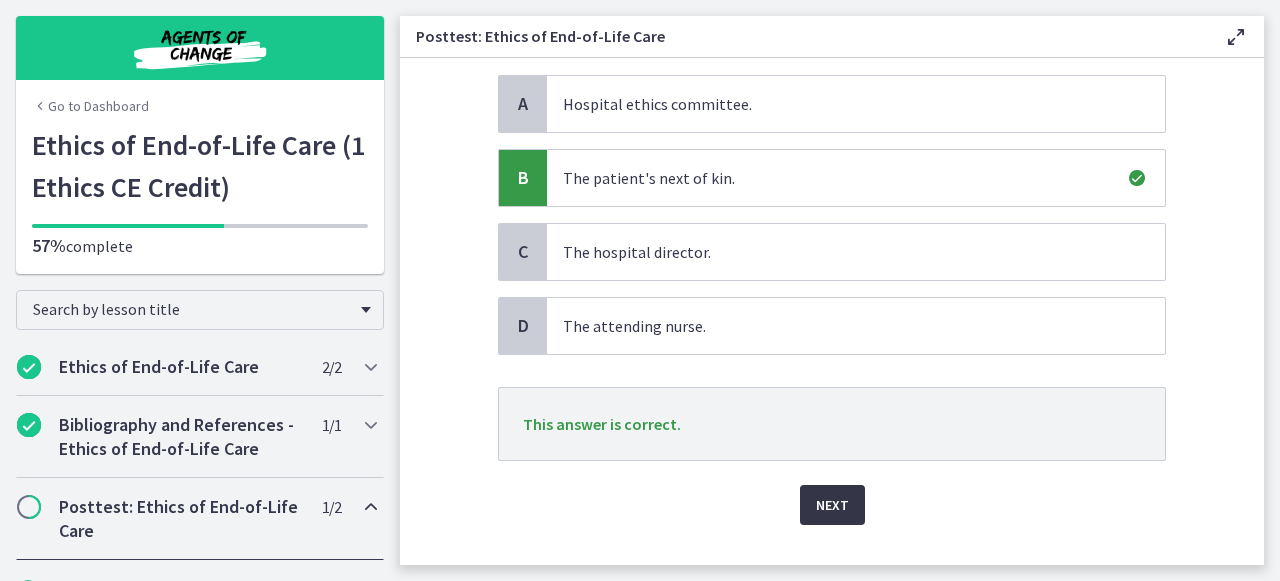 click on "Next" at bounding box center (832, 505) 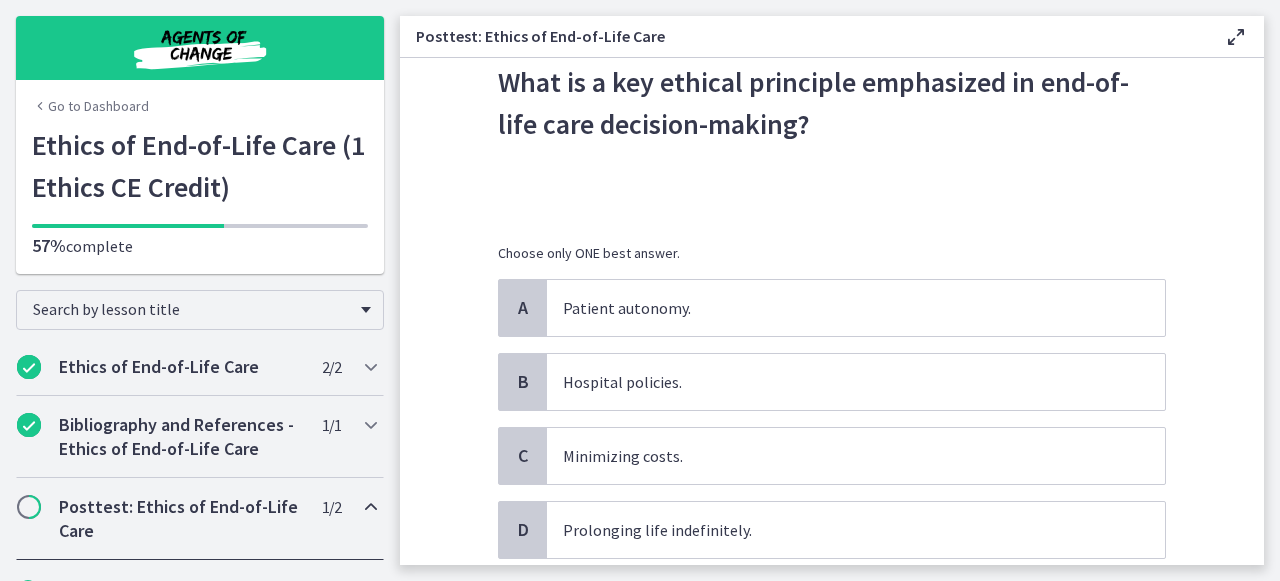 scroll, scrollTop: 95, scrollLeft: 0, axis: vertical 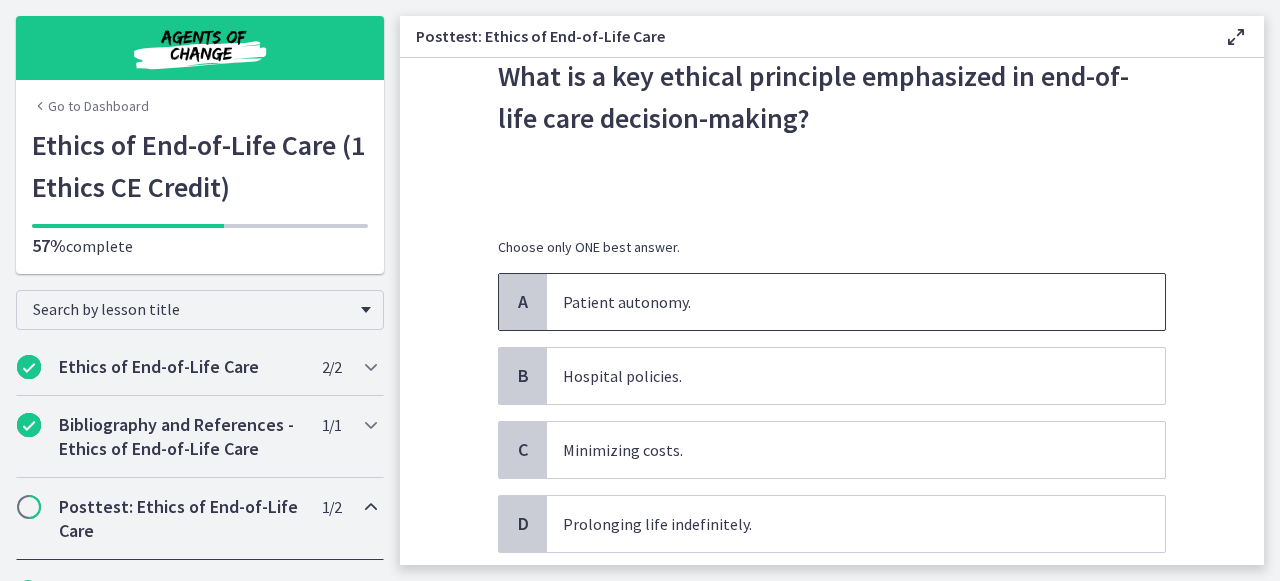 click on "Patient autonomy." at bounding box center [856, 302] 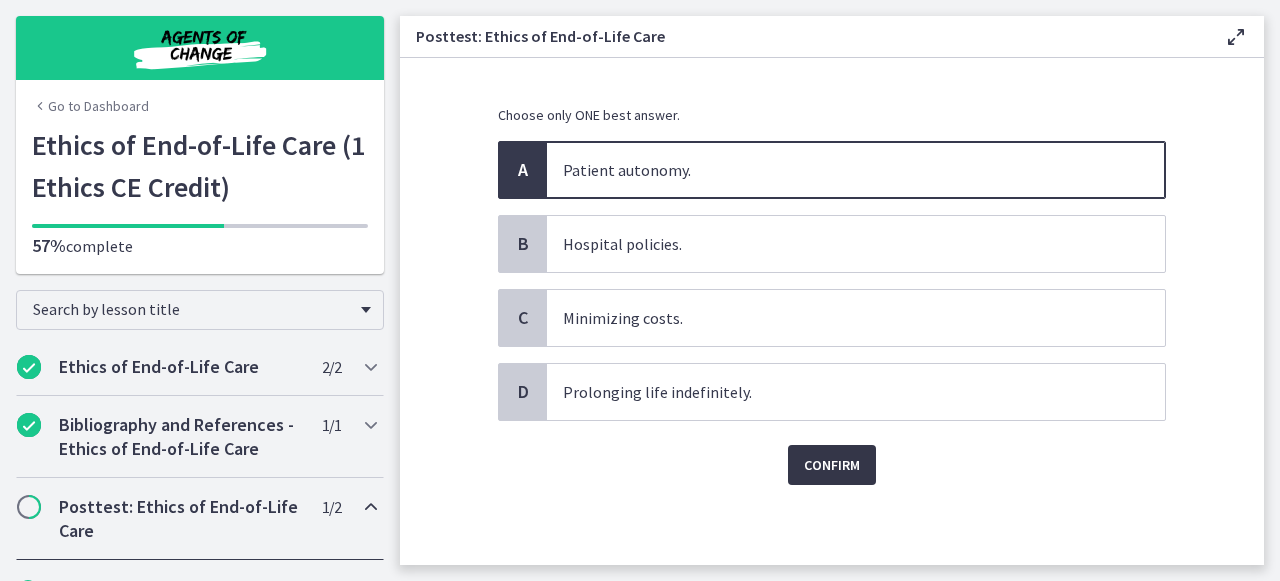 scroll, scrollTop: 227, scrollLeft: 0, axis: vertical 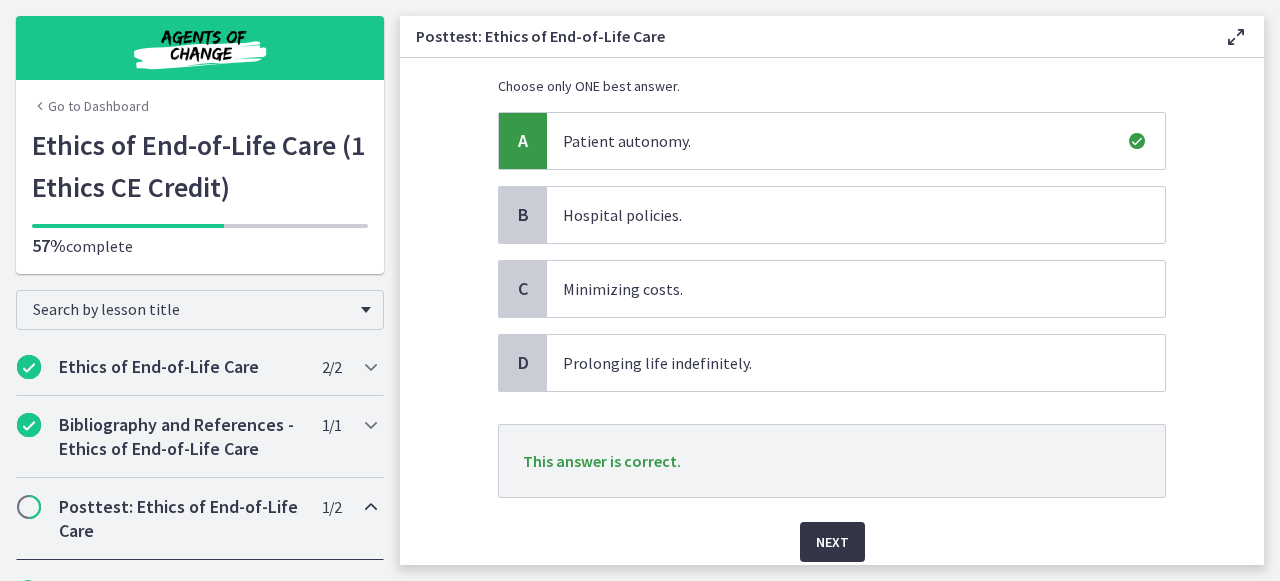 click on "Next" at bounding box center [832, 542] 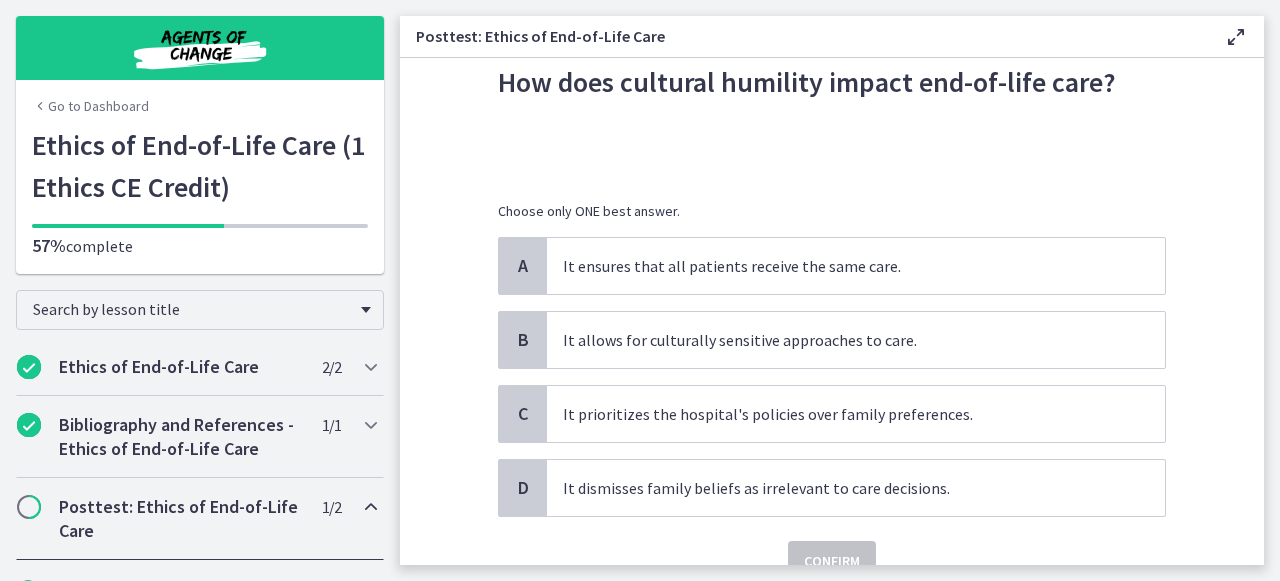 scroll, scrollTop: 86, scrollLeft: 0, axis: vertical 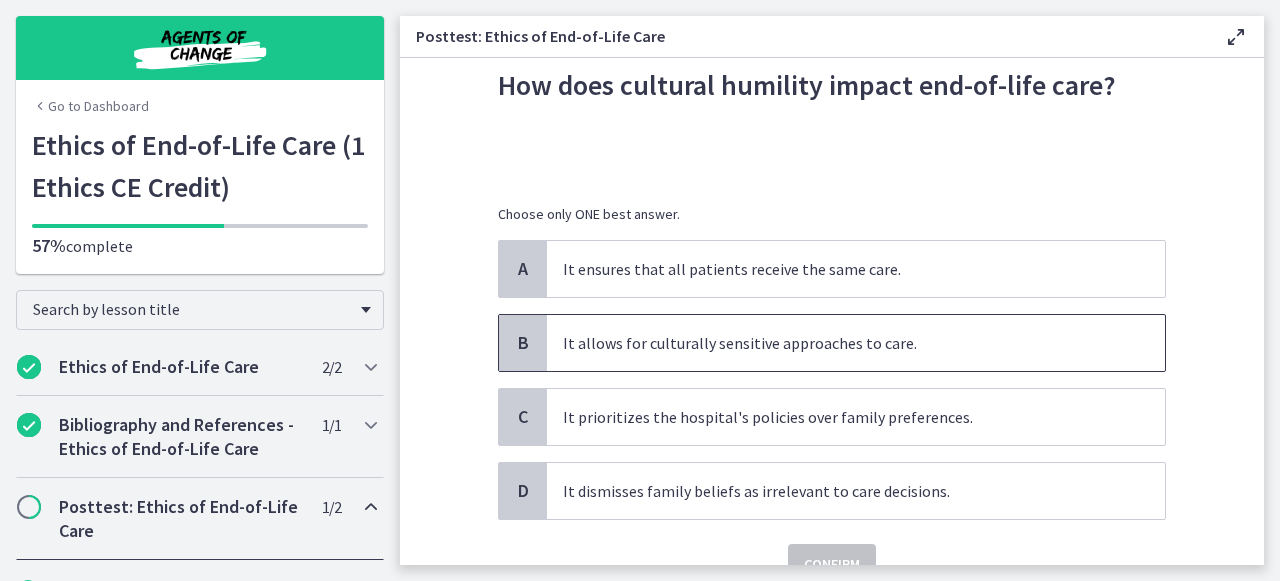 click on "It allows for culturally sensitive approaches to care." at bounding box center (836, 343) 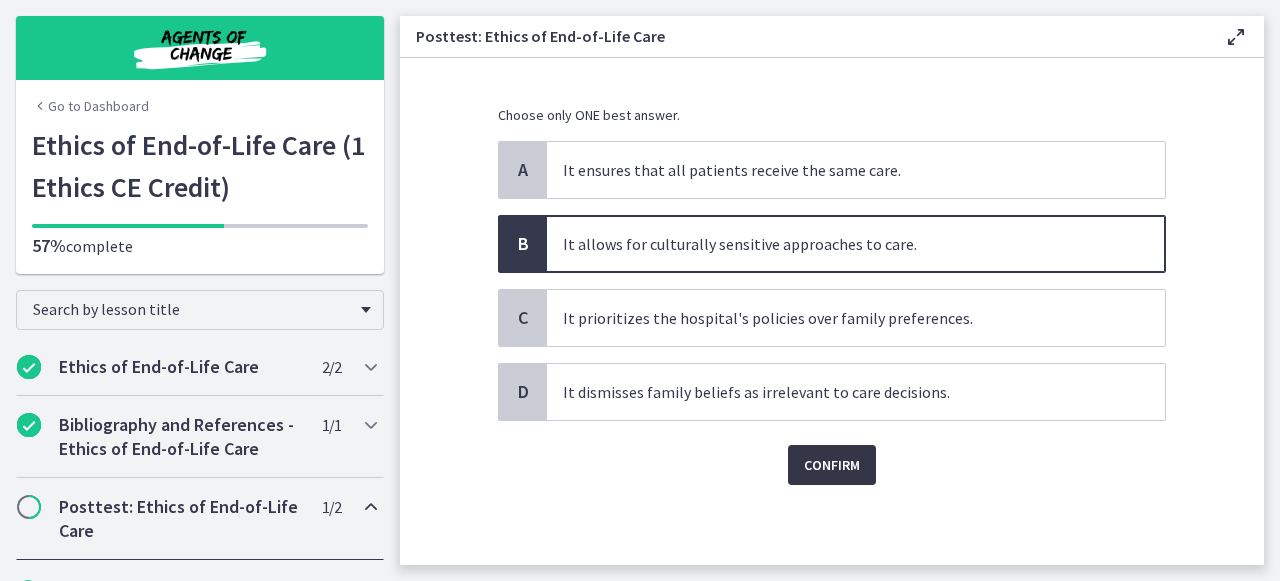 scroll, scrollTop: 185, scrollLeft: 0, axis: vertical 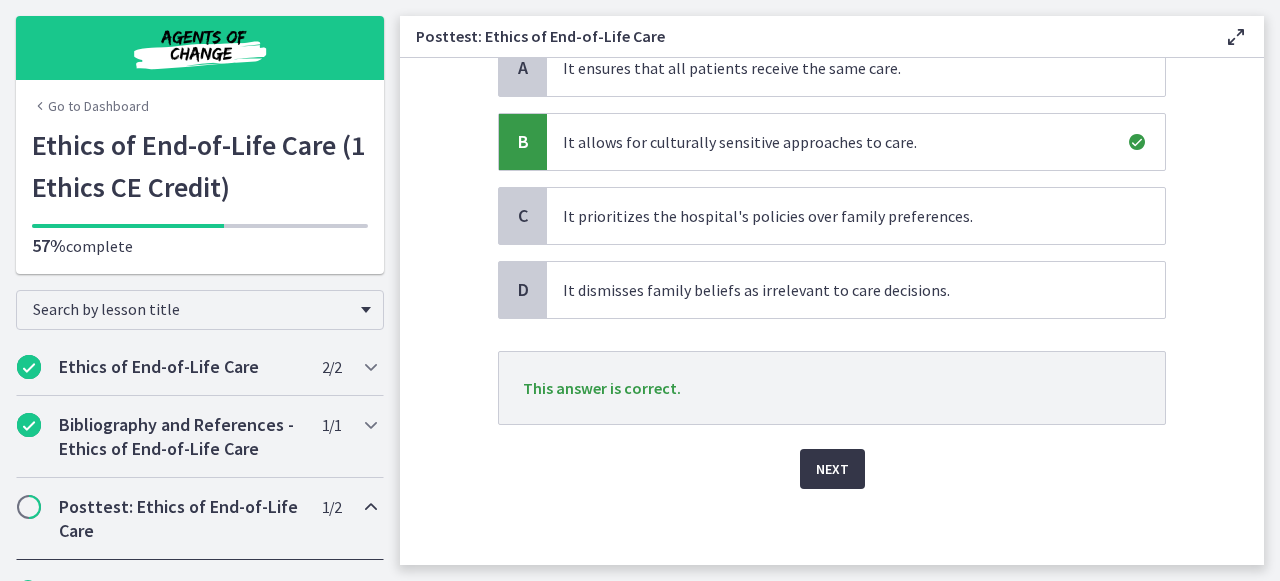 click on "Next" at bounding box center [832, 469] 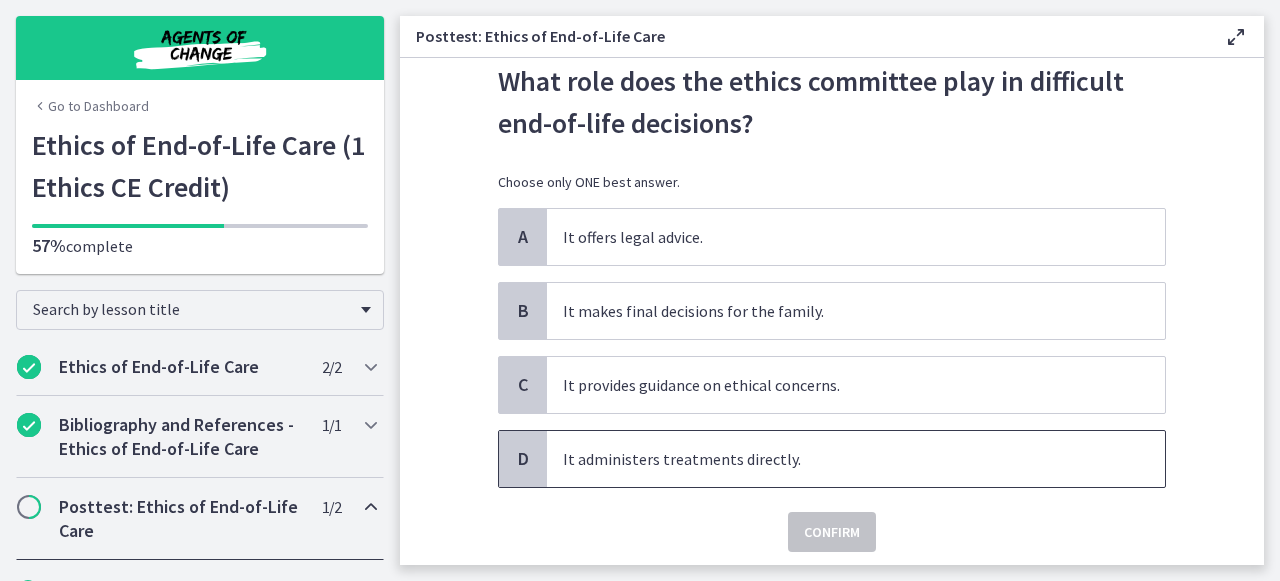 scroll, scrollTop: 93, scrollLeft: 0, axis: vertical 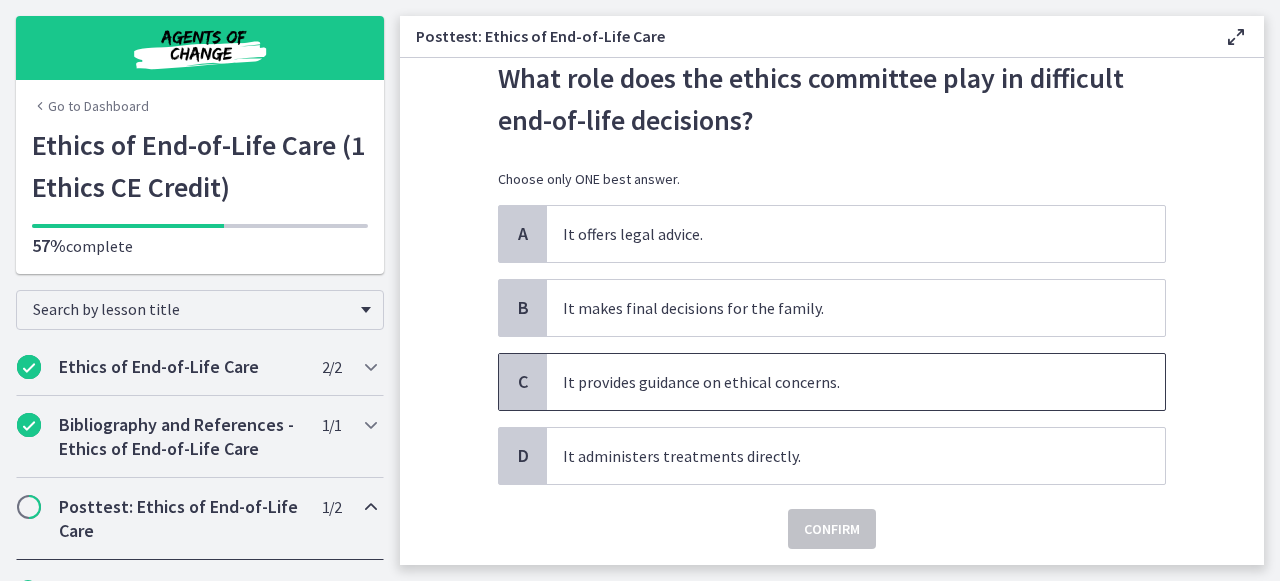 click on "It provides guidance on ethical concerns." at bounding box center [836, 382] 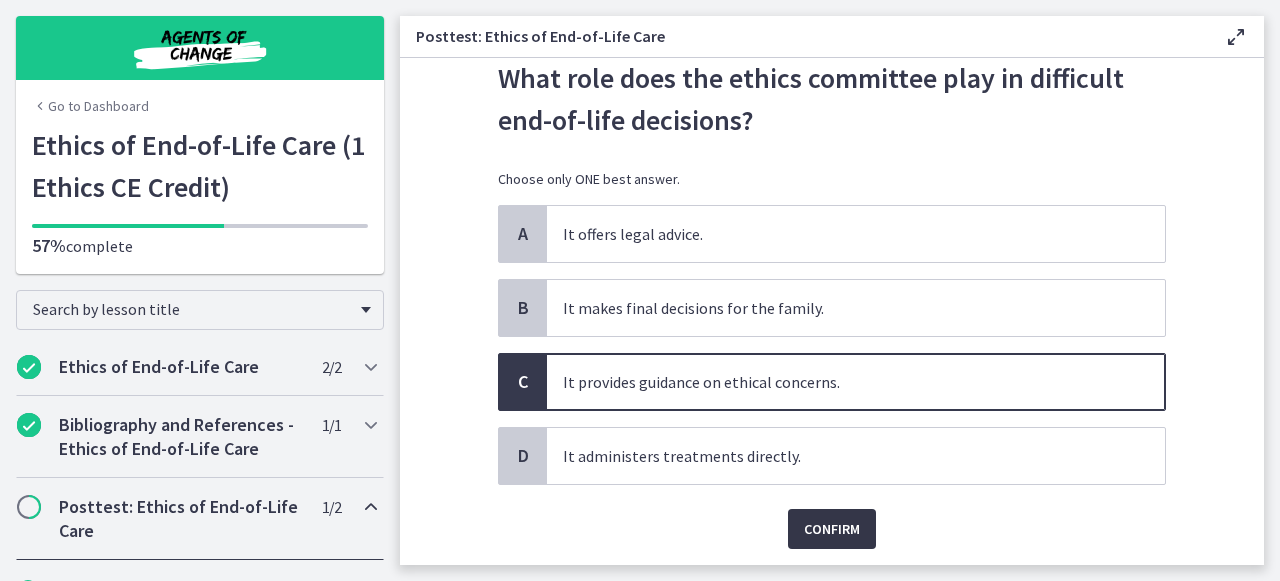 click on "Confirm" at bounding box center (832, 529) 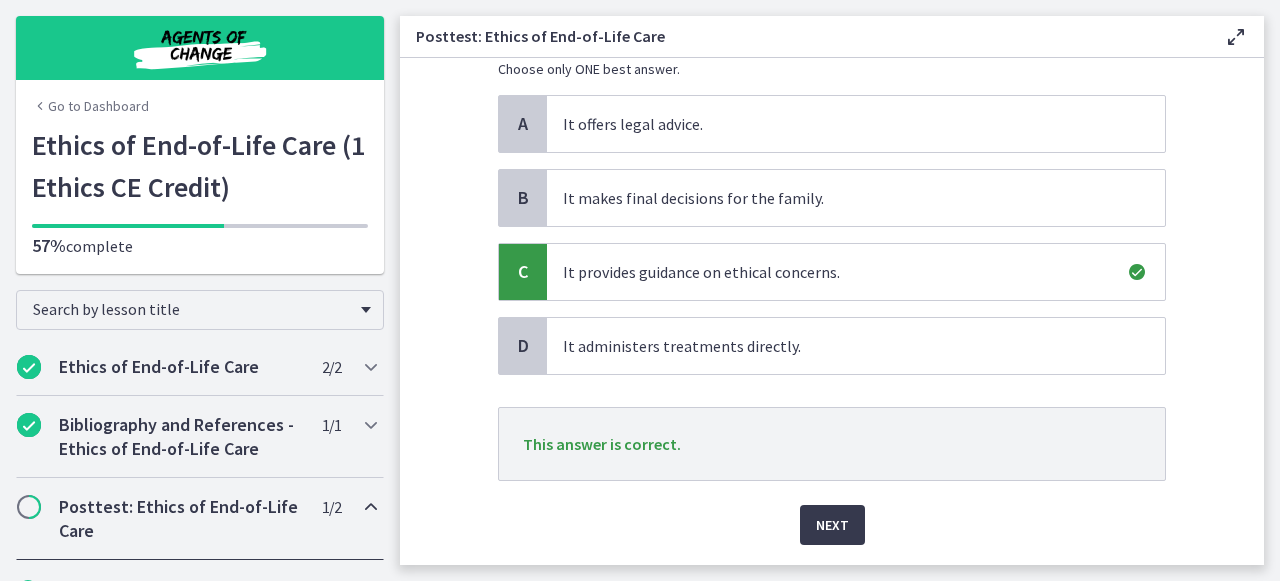 scroll, scrollTop: 209, scrollLeft: 0, axis: vertical 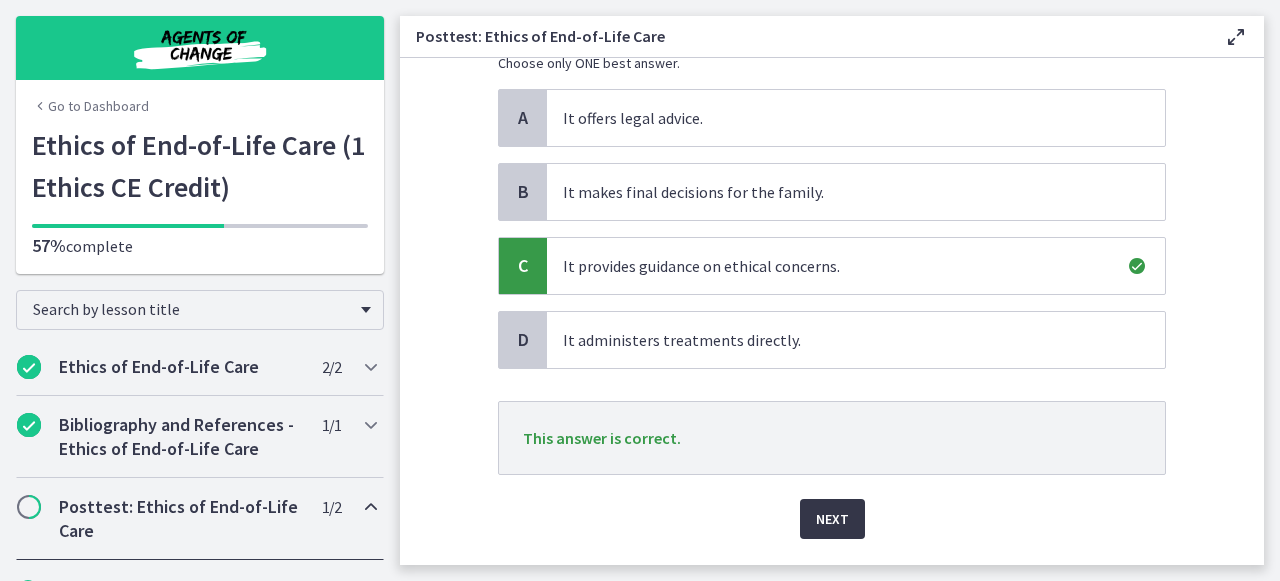 click on "Next" at bounding box center (832, 519) 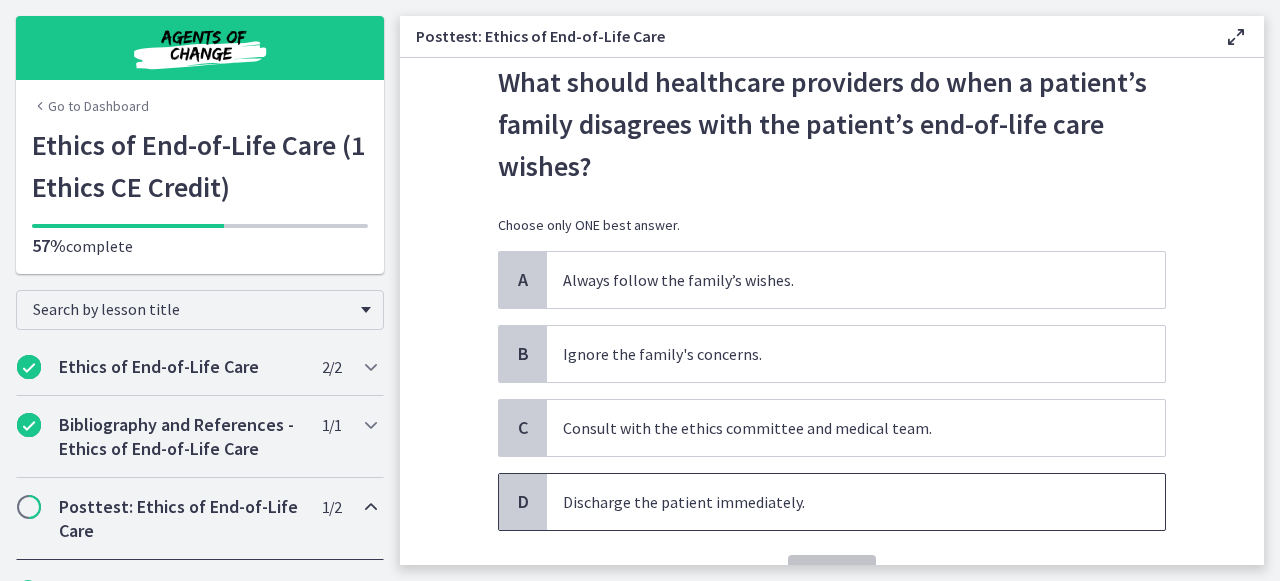 scroll, scrollTop: 91, scrollLeft: 0, axis: vertical 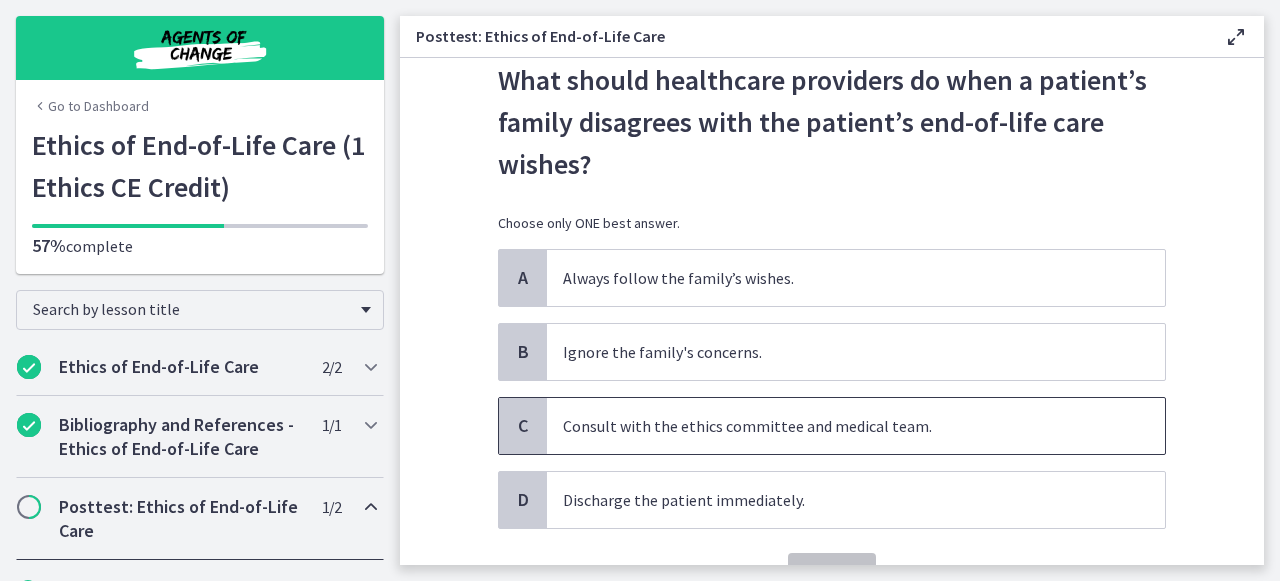 click on "Consult with the ethics committee and medical team." at bounding box center (836, 426) 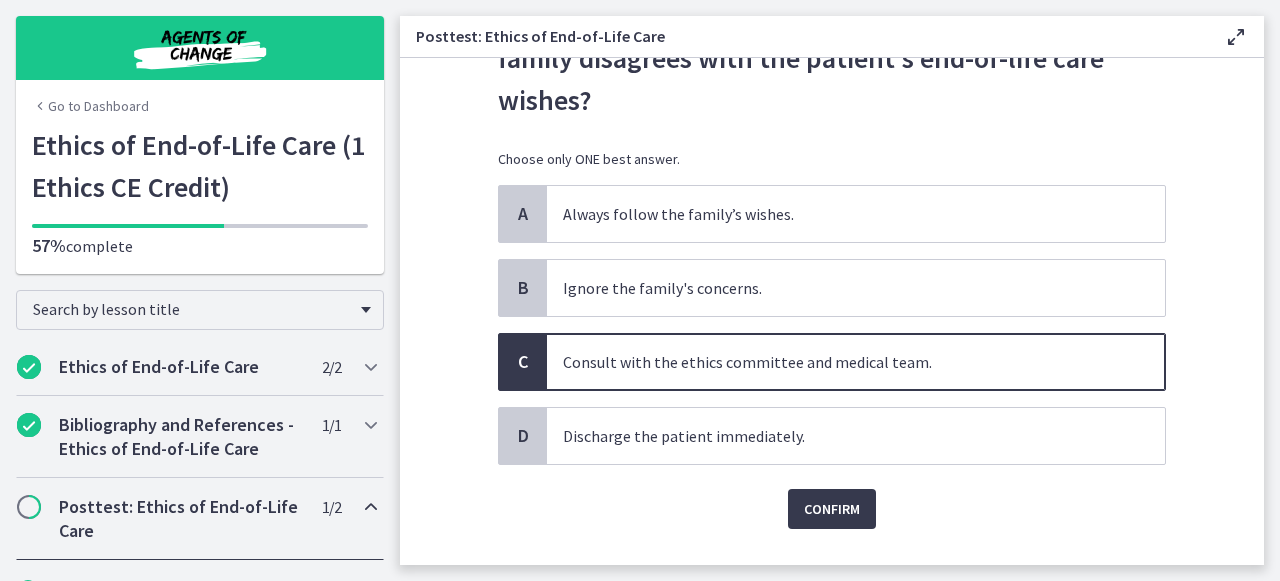 scroll, scrollTop: 178, scrollLeft: 0, axis: vertical 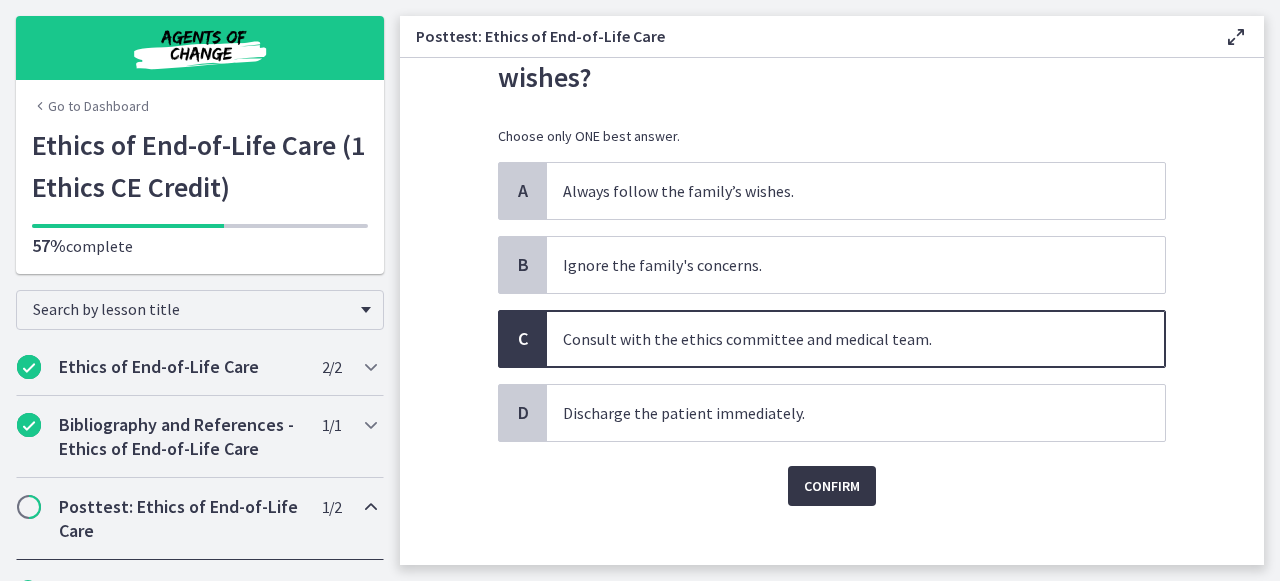 click on "Confirm" at bounding box center [832, 486] 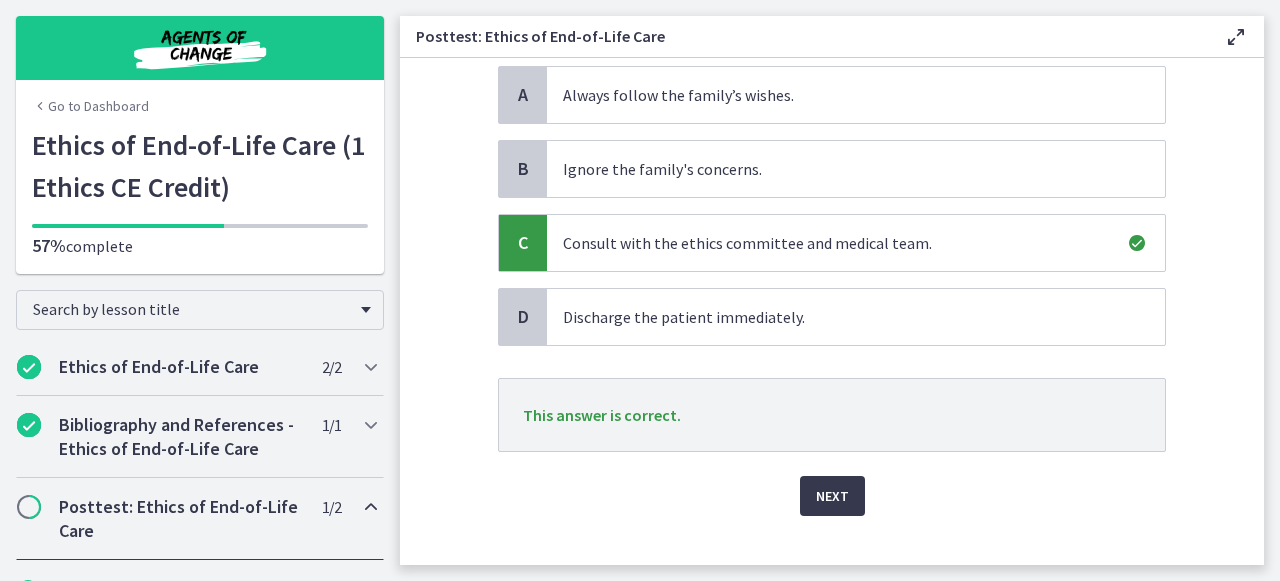 scroll, scrollTop: 285, scrollLeft: 0, axis: vertical 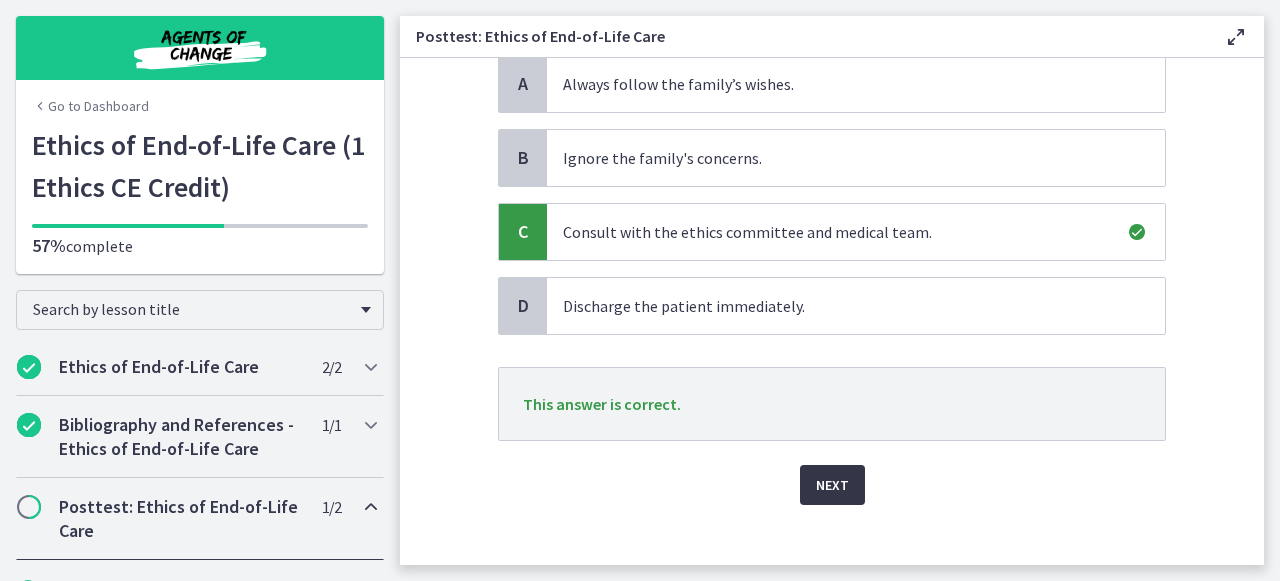 click on "Next" at bounding box center [832, 485] 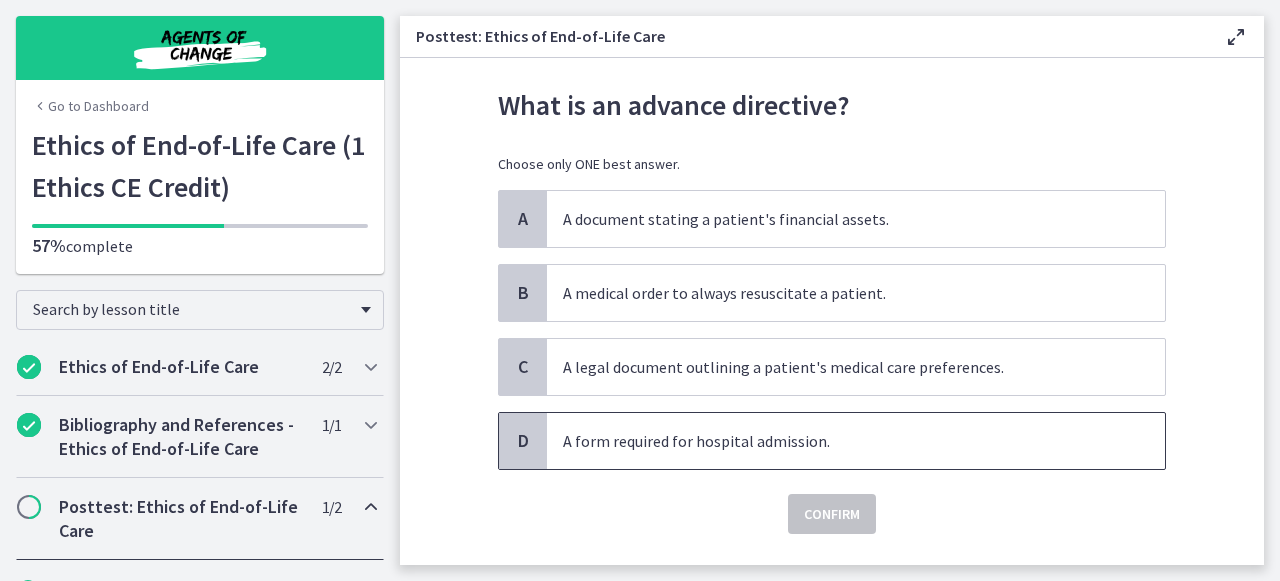 scroll, scrollTop: 73, scrollLeft: 0, axis: vertical 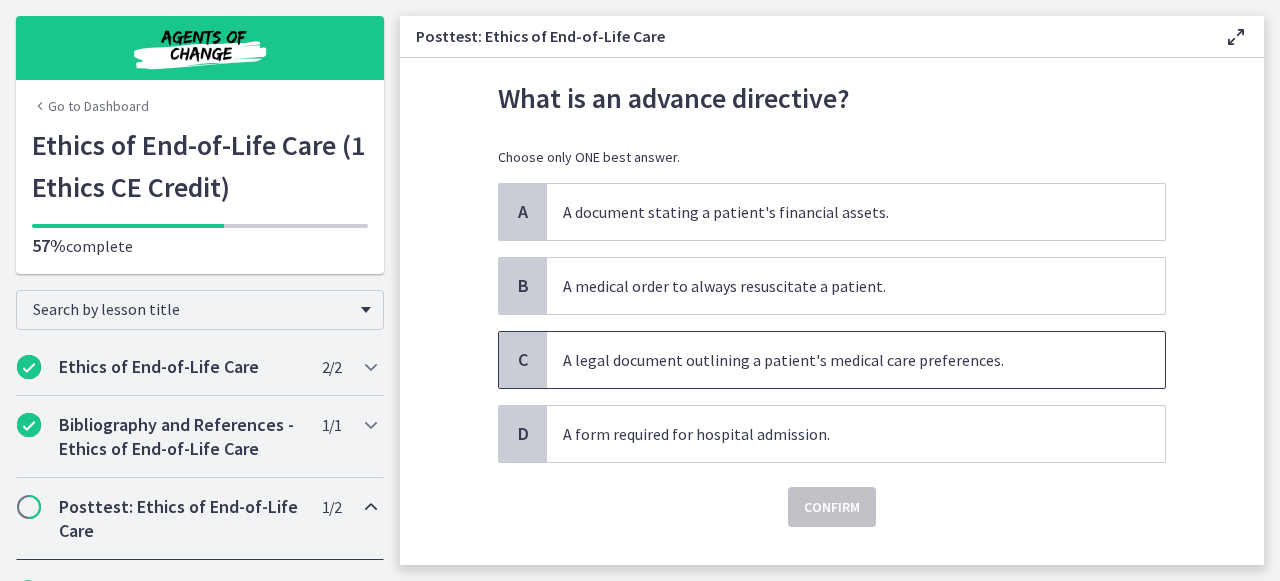 click on "A legal document outlining a patient's medical care preferences." at bounding box center (836, 360) 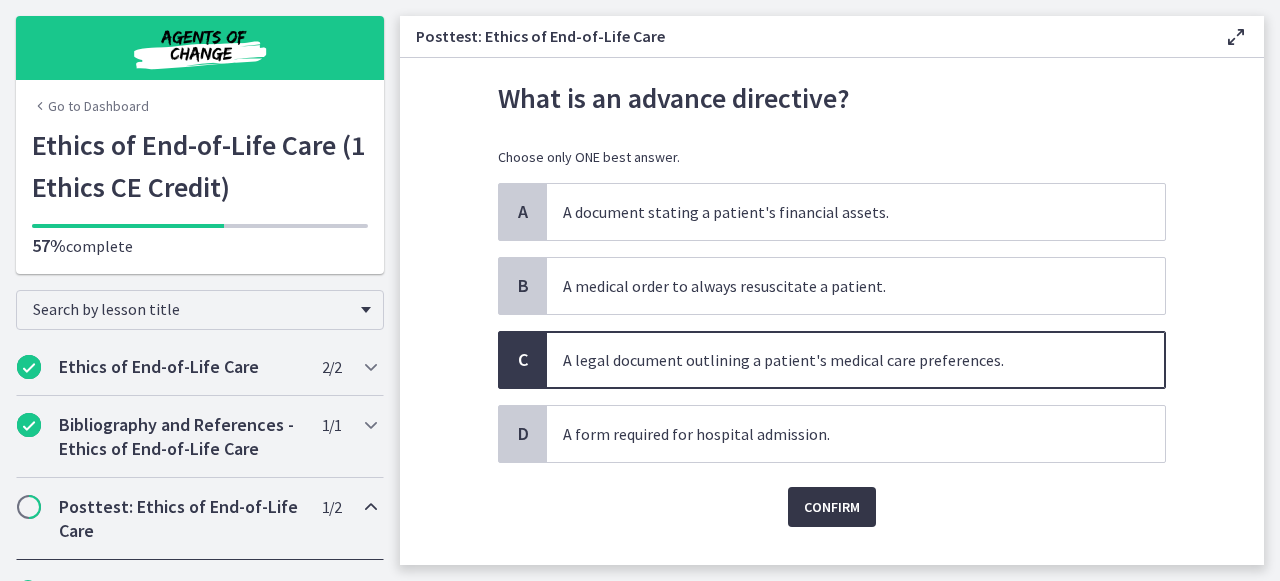 click on "Confirm" at bounding box center [832, 507] 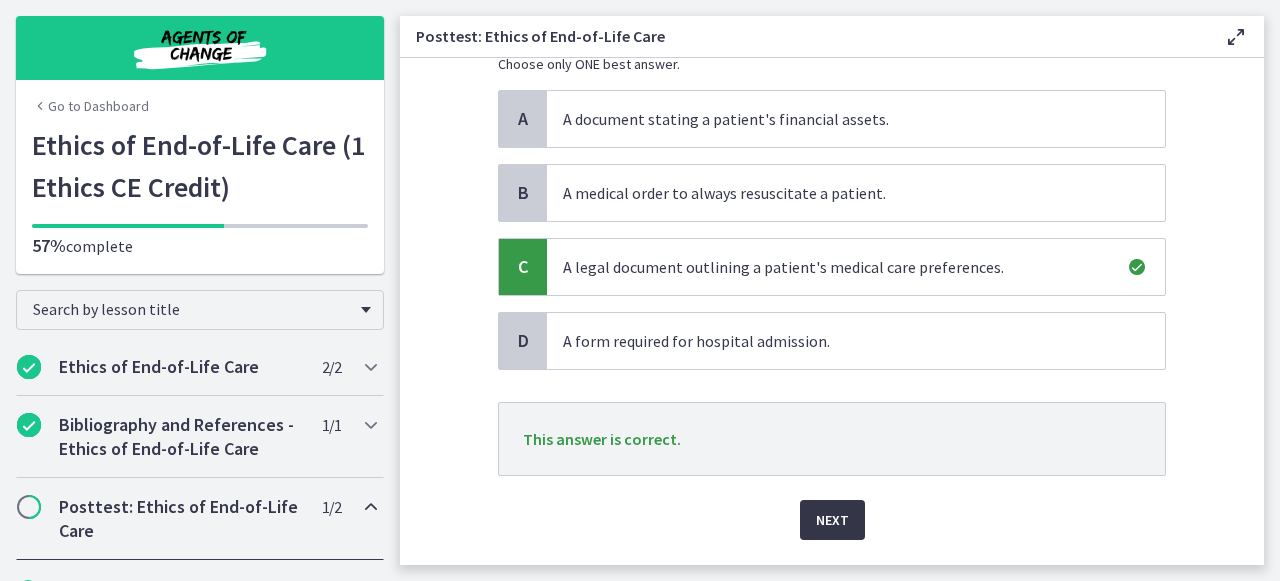 scroll, scrollTop: 172, scrollLeft: 0, axis: vertical 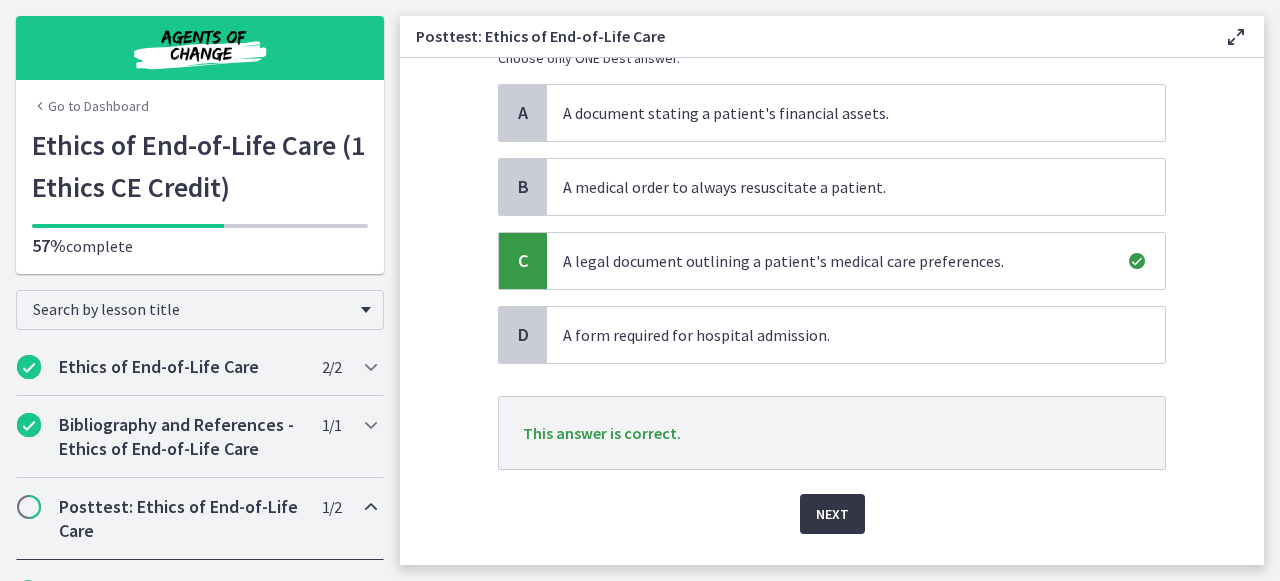 click on "Next" at bounding box center [832, 514] 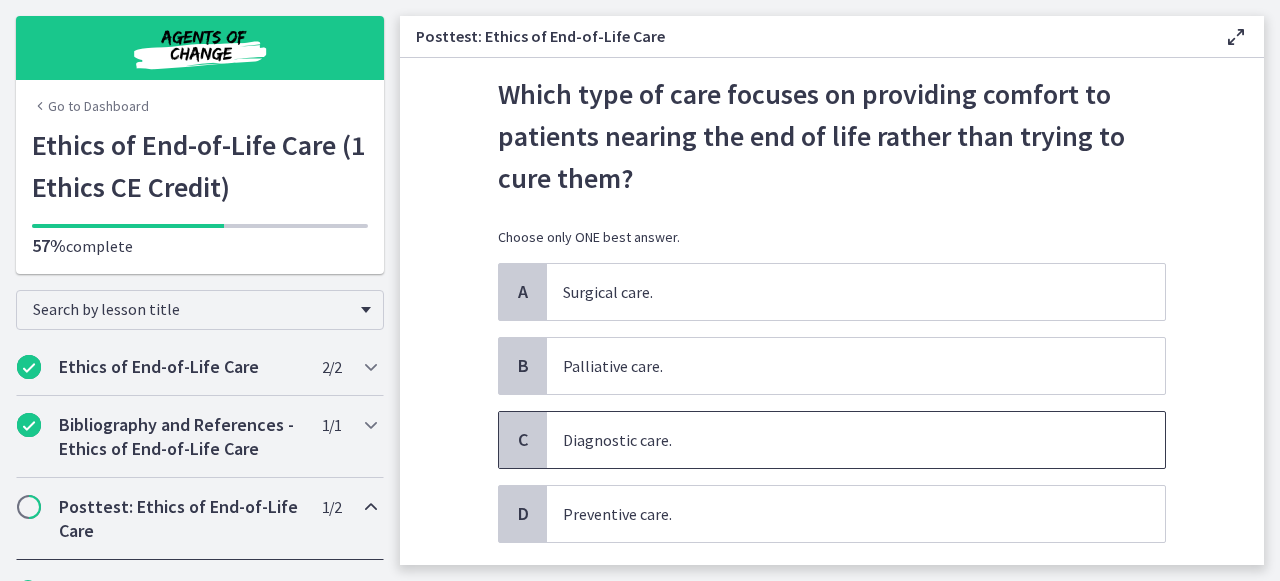 scroll, scrollTop: 80, scrollLeft: 0, axis: vertical 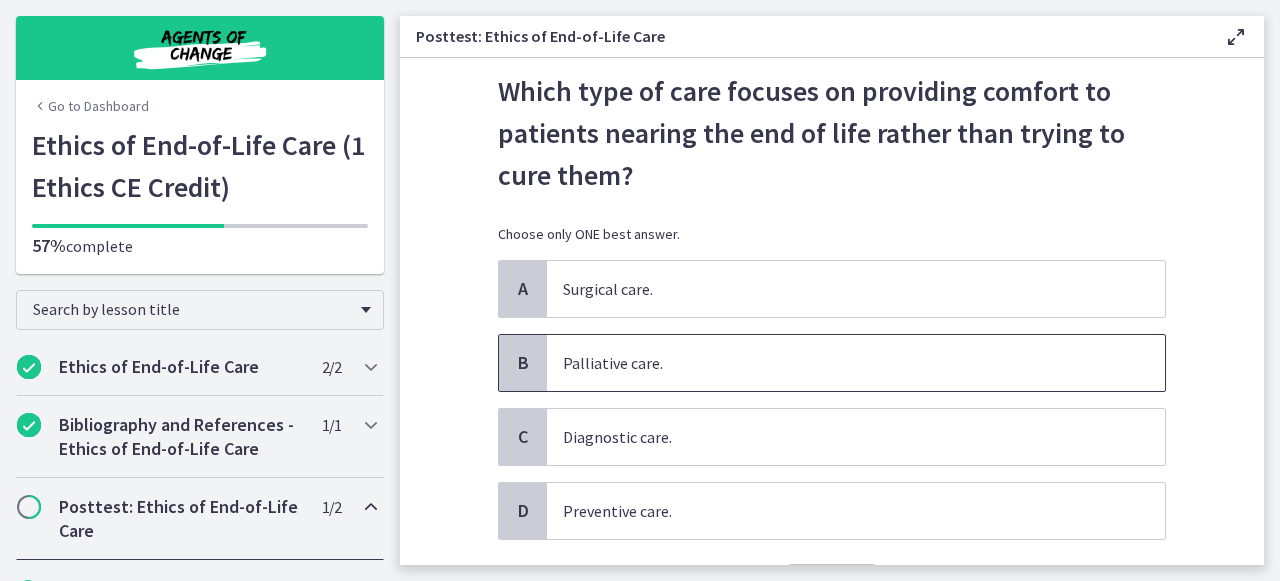 click on "Palliative care." at bounding box center [856, 363] 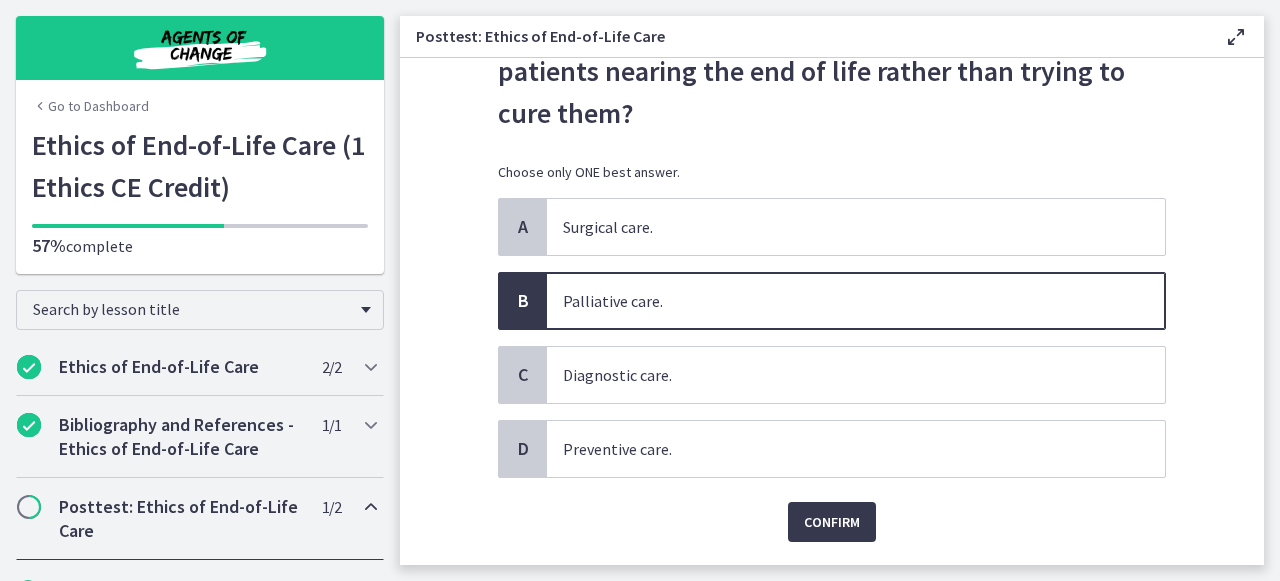 scroll, scrollTop: 170, scrollLeft: 0, axis: vertical 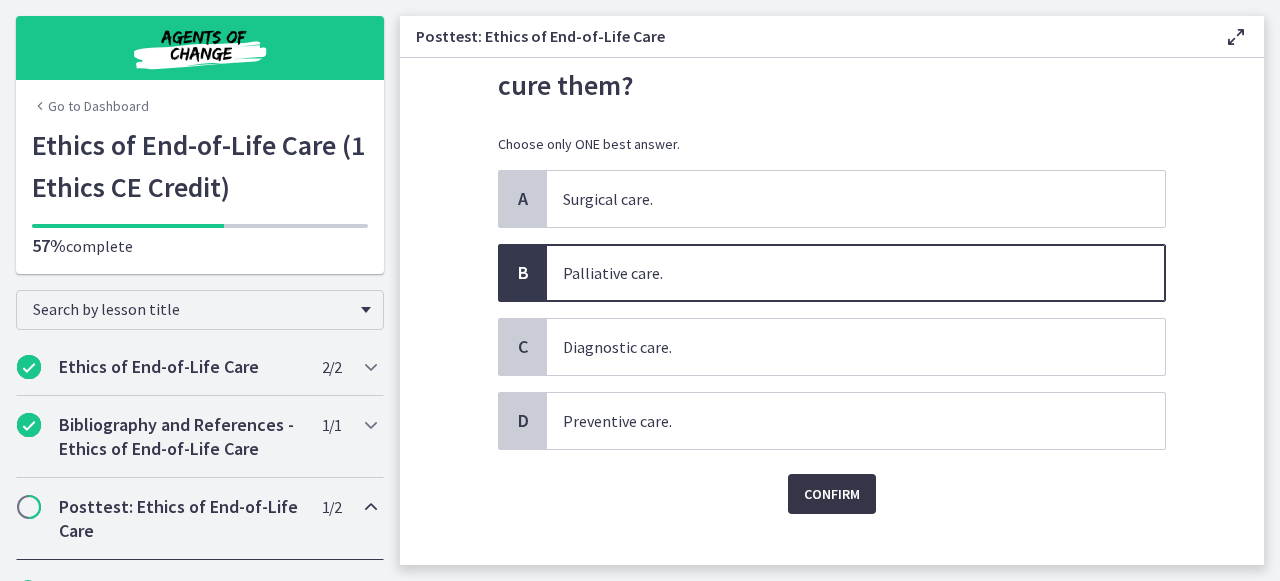 click on "Confirm" at bounding box center [832, 494] 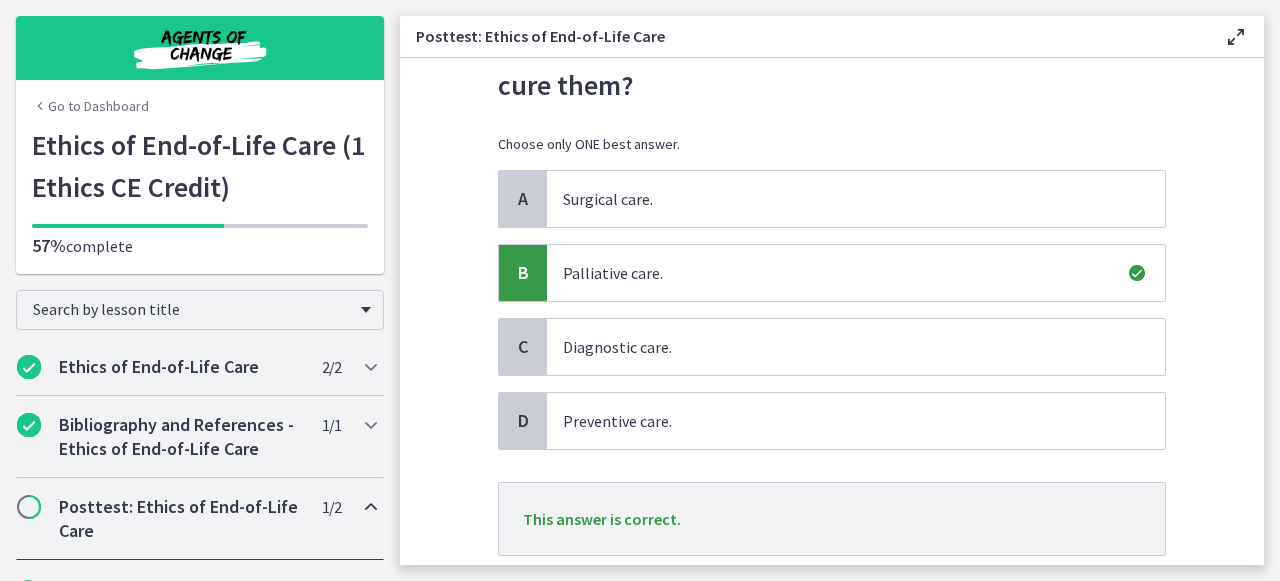 scroll, scrollTop: 266, scrollLeft: 0, axis: vertical 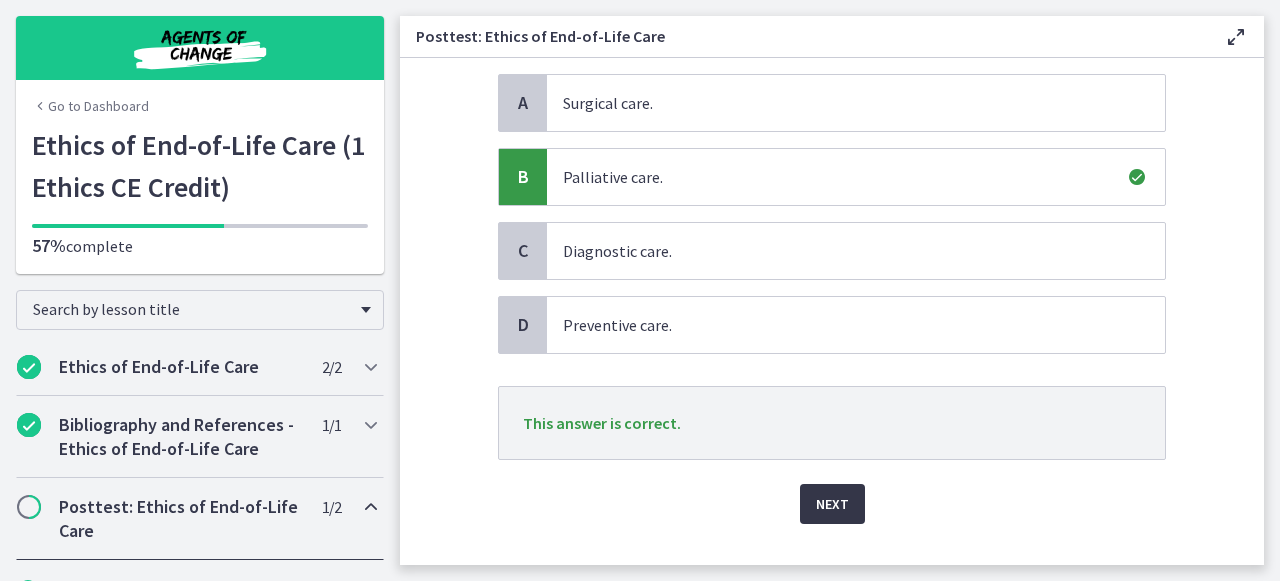 click on "Next" at bounding box center (832, 504) 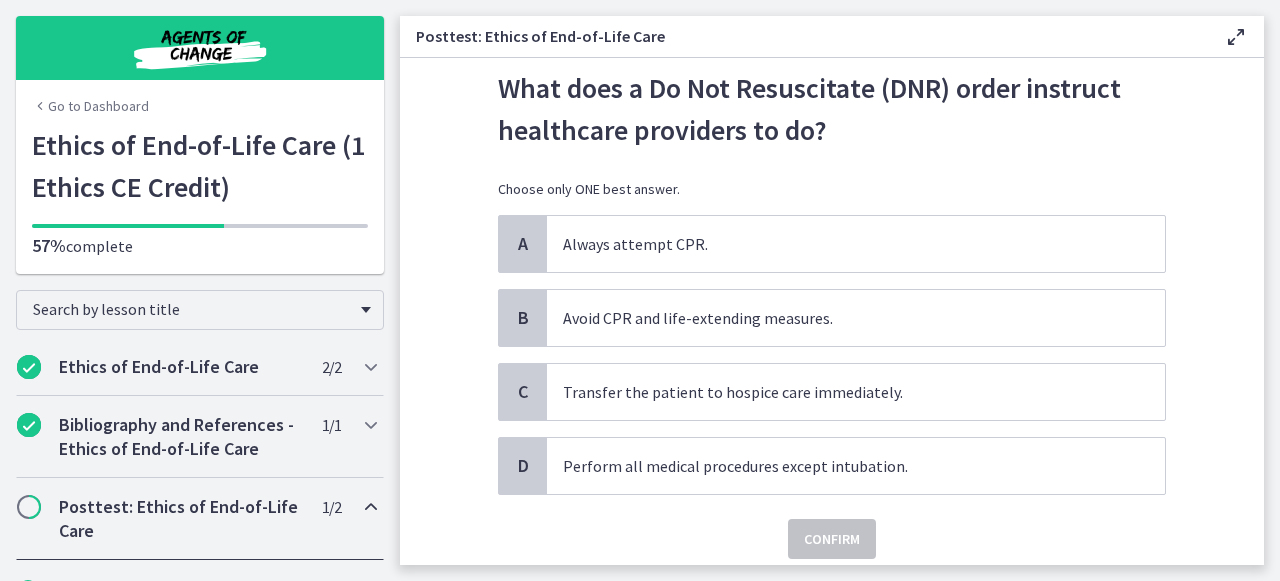 scroll, scrollTop: 87, scrollLeft: 0, axis: vertical 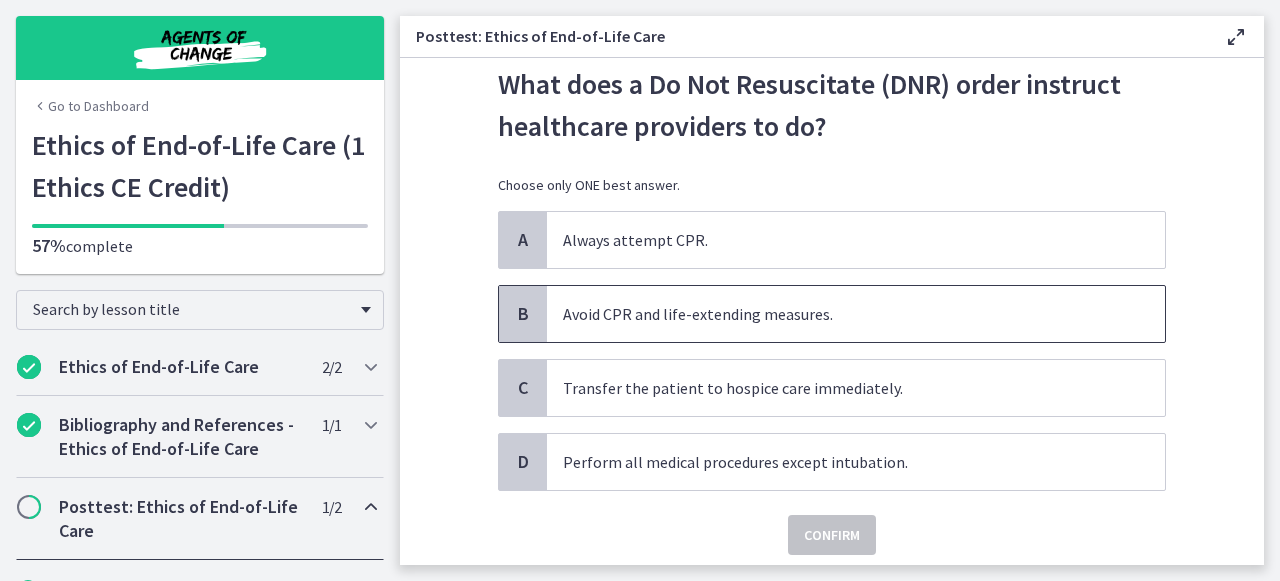click on "Avoid CPR and life-extending measures." at bounding box center [836, 314] 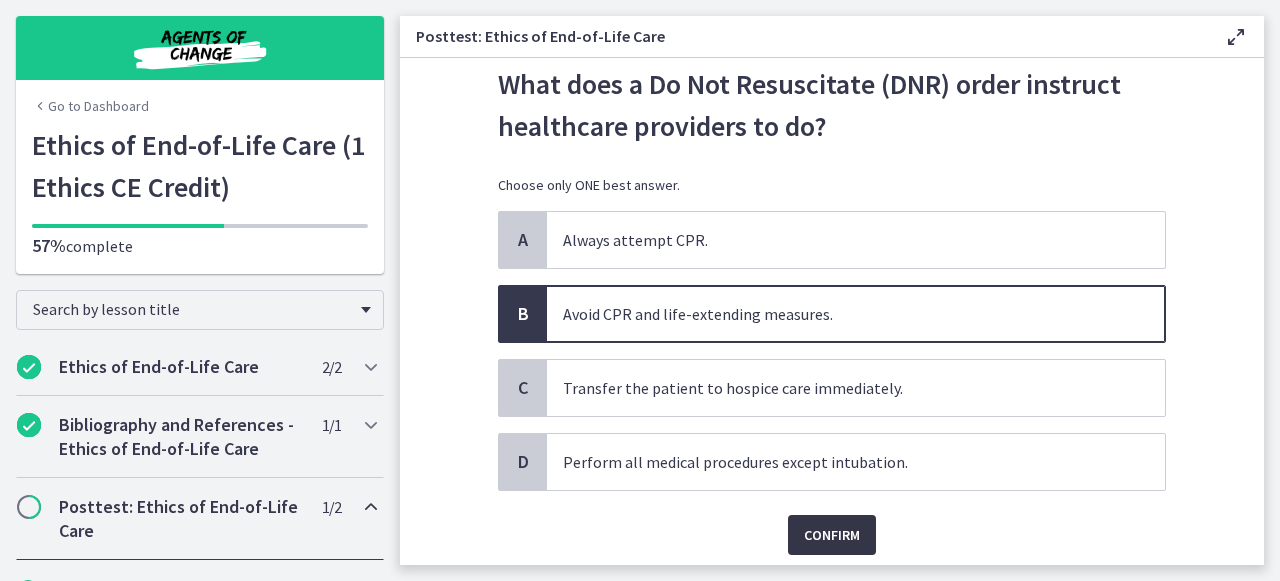 click on "Confirm" at bounding box center (832, 535) 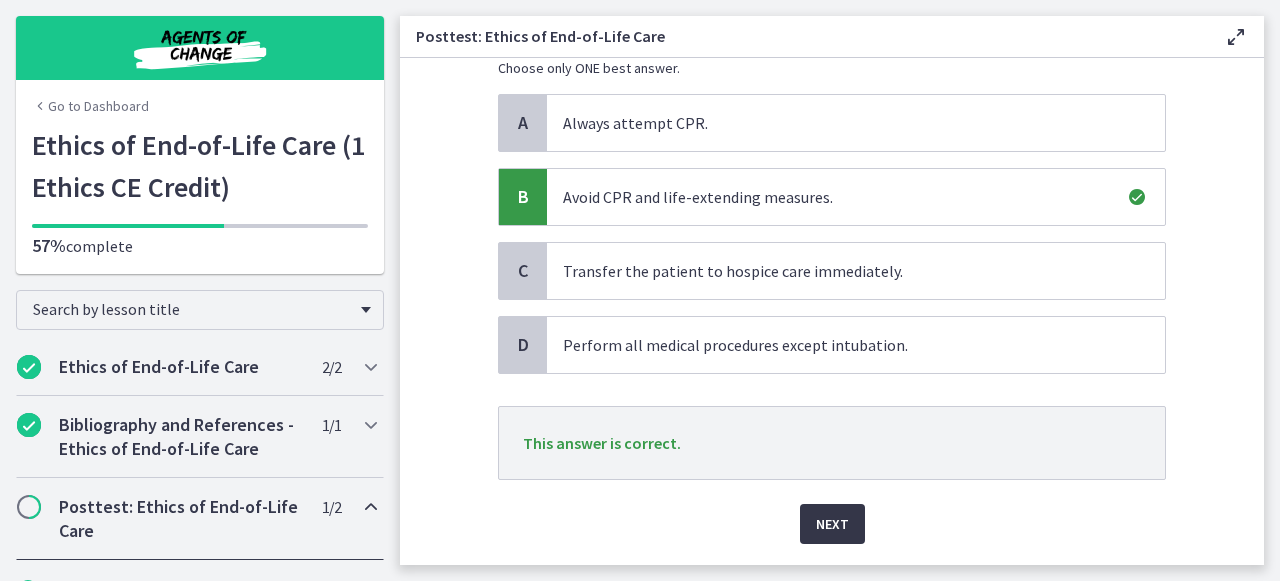 scroll, scrollTop: 208, scrollLeft: 0, axis: vertical 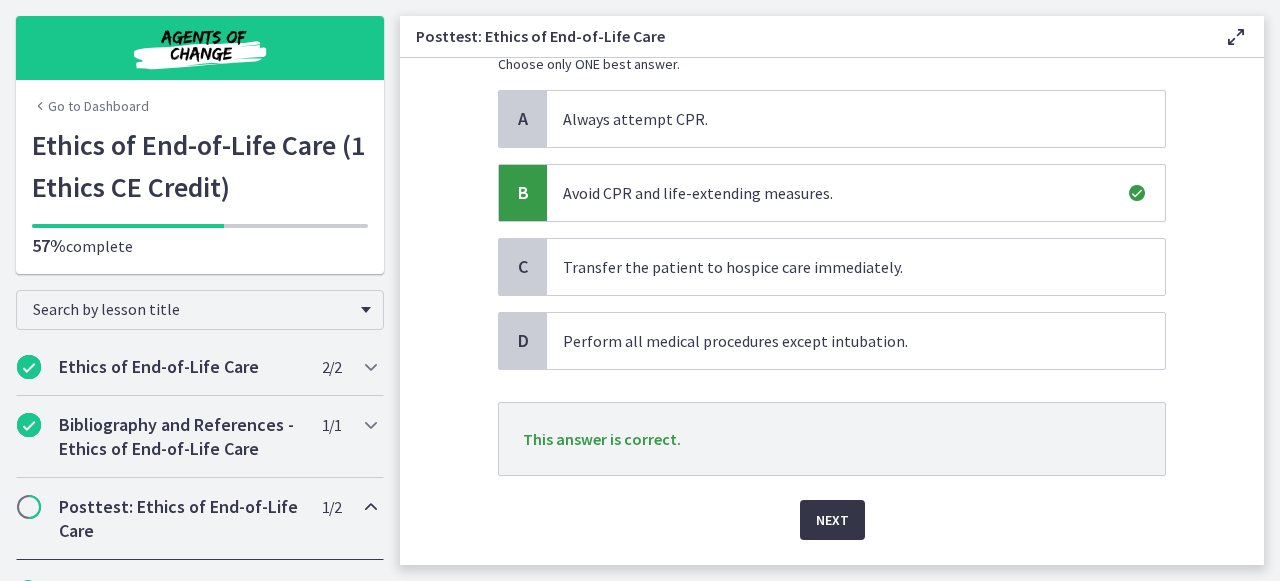 click on "Next" at bounding box center [832, 520] 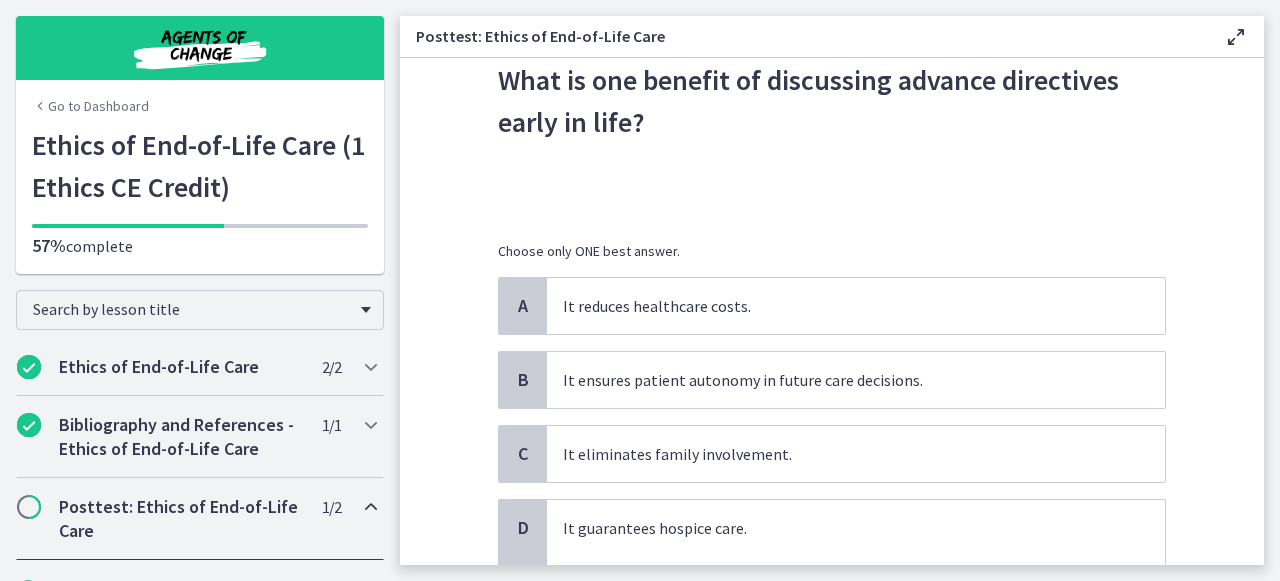 scroll, scrollTop: 92, scrollLeft: 0, axis: vertical 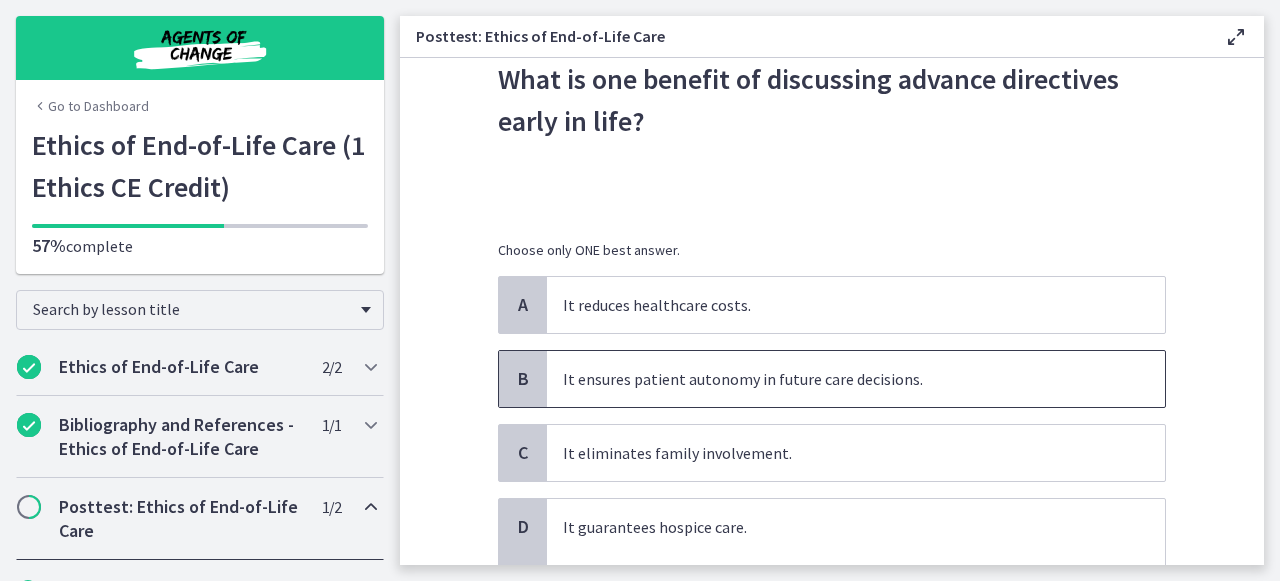 click on "It ensures patient autonomy in future care decisions." at bounding box center (836, 379) 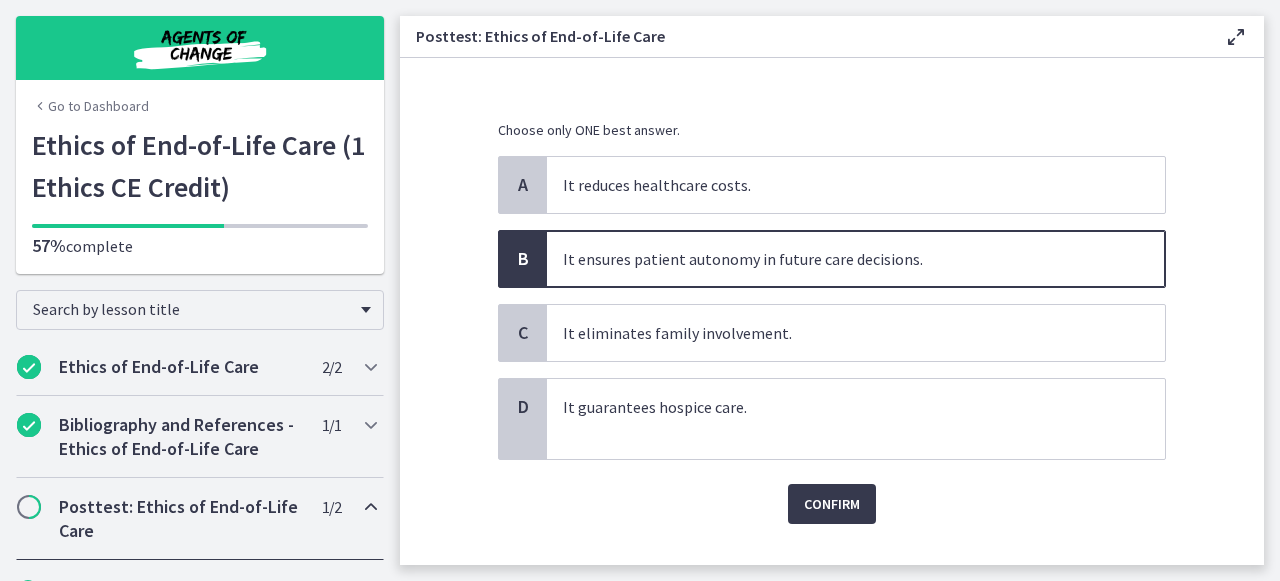 scroll, scrollTop: 214, scrollLeft: 0, axis: vertical 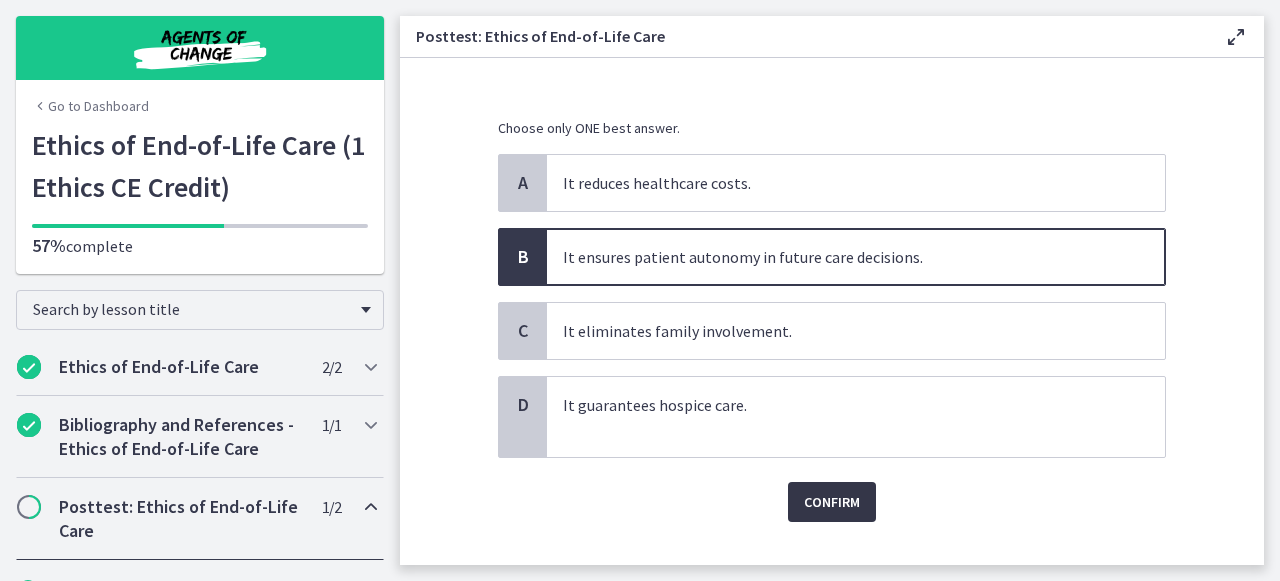 click on "Confirm" at bounding box center [832, 502] 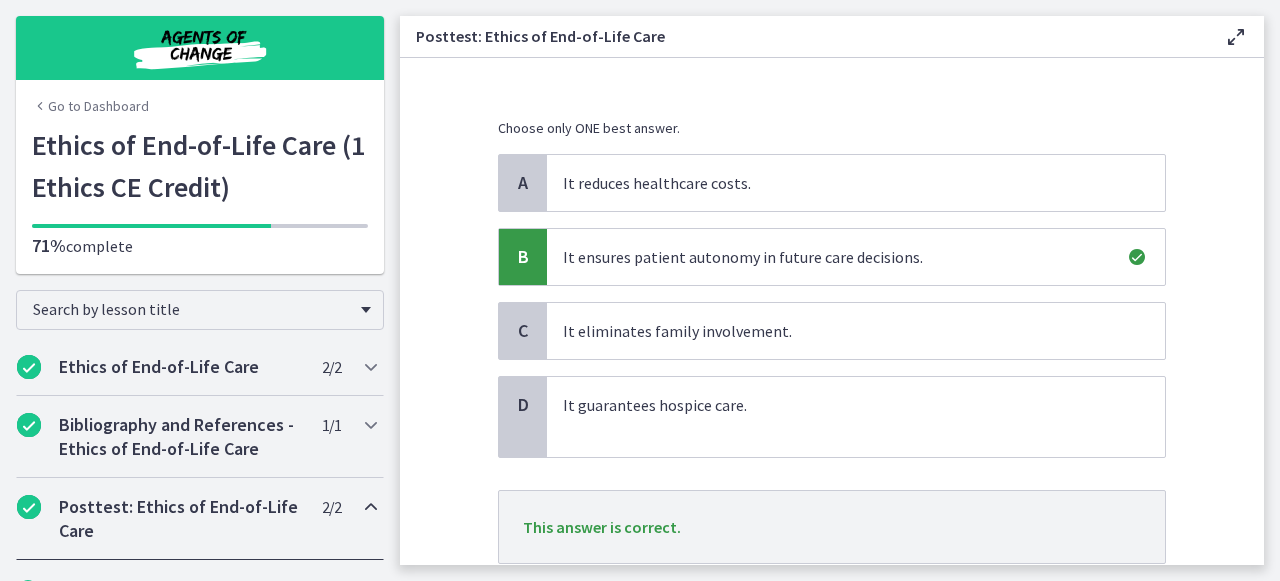 scroll, scrollTop: 338, scrollLeft: 0, axis: vertical 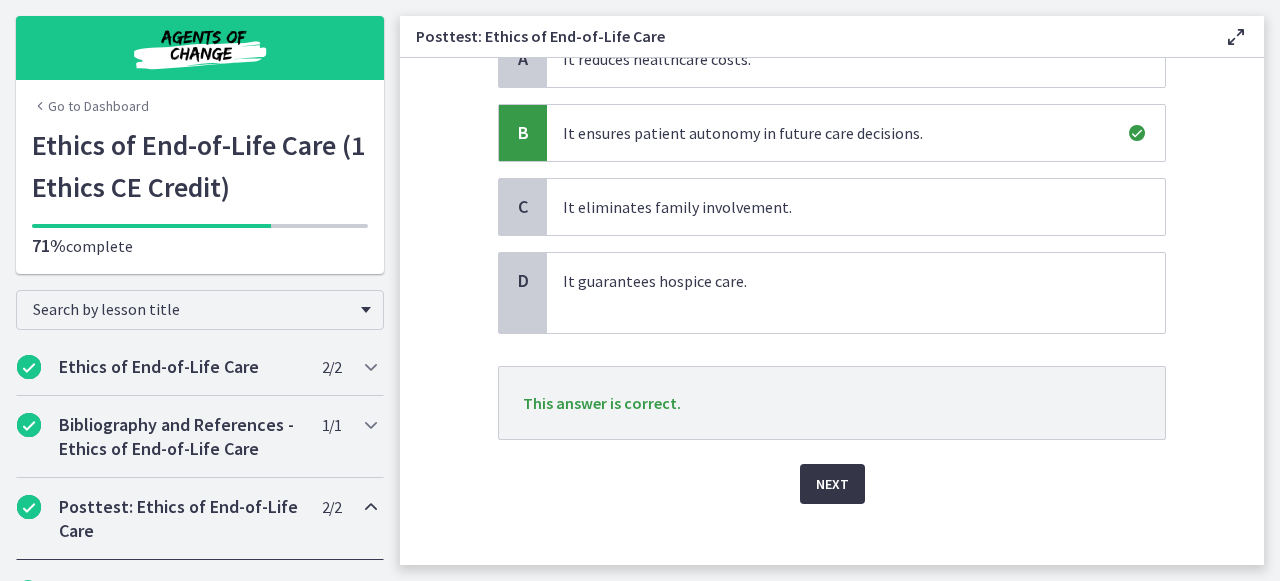 click on "Next" at bounding box center (832, 484) 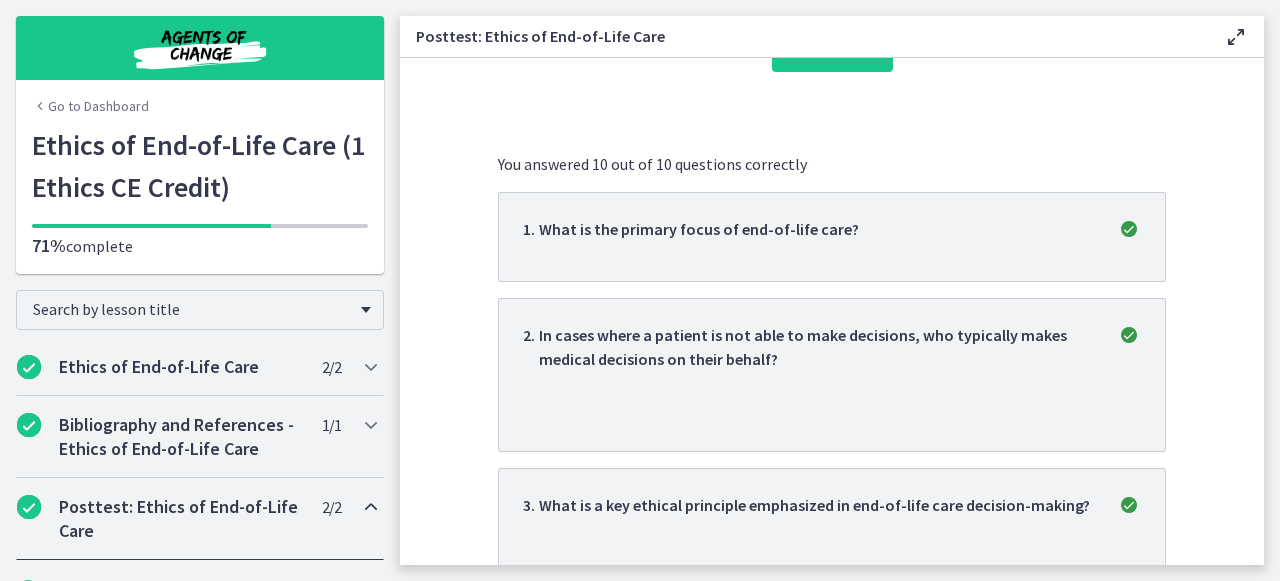 scroll, scrollTop: 0, scrollLeft: 0, axis: both 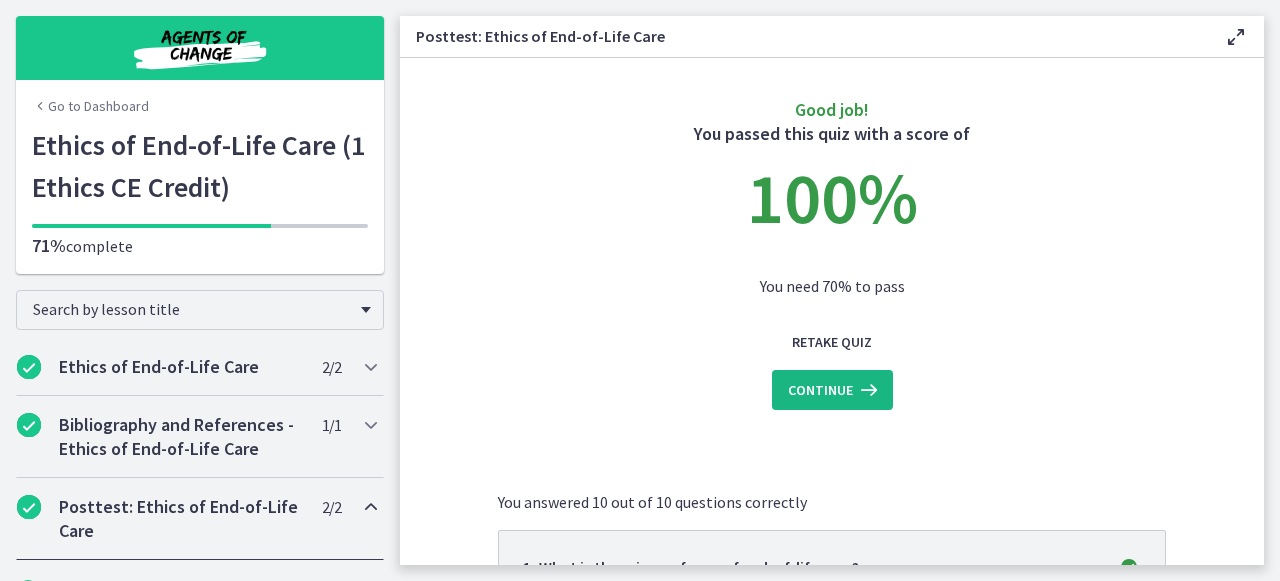 click on "Continue" at bounding box center [820, 390] 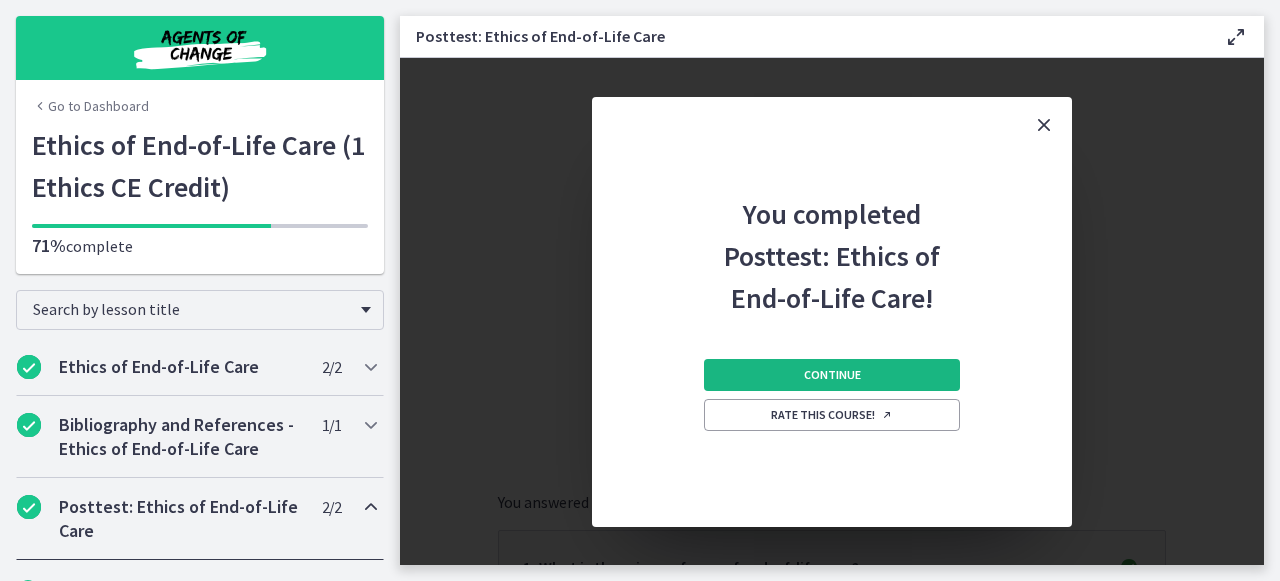 click on "Continue" at bounding box center (832, 375) 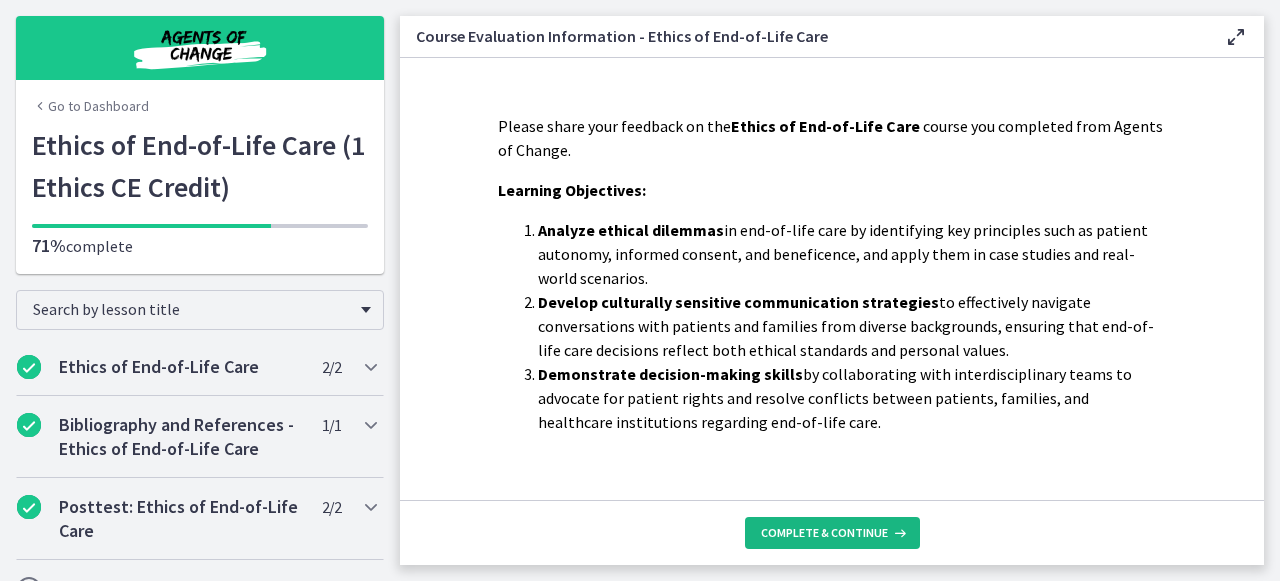click on "Complete & continue" at bounding box center (824, 533) 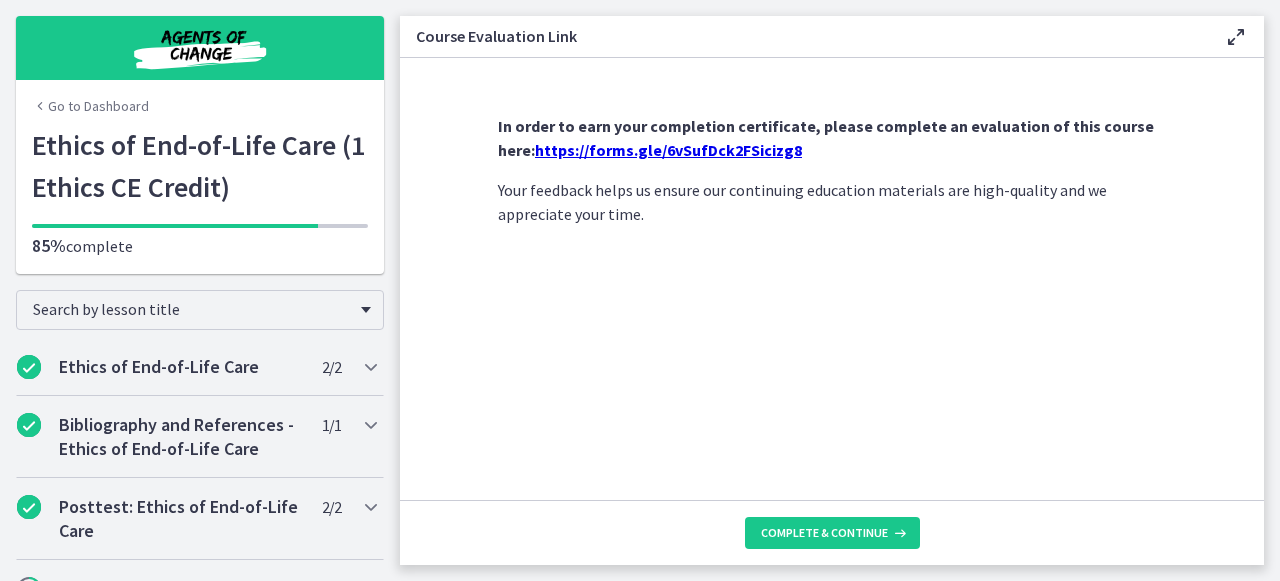 click on "https://forms.gle/6vSufDck2FSicizg8" at bounding box center (668, 150) 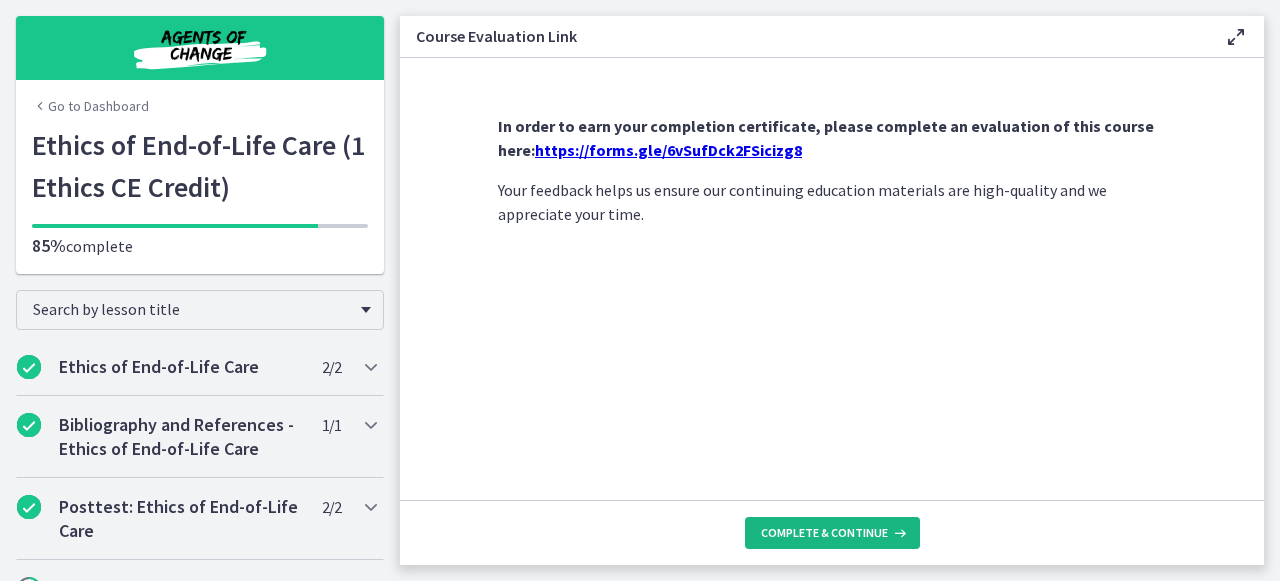 click on "Complete & continue" at bounding box center [824, 533] 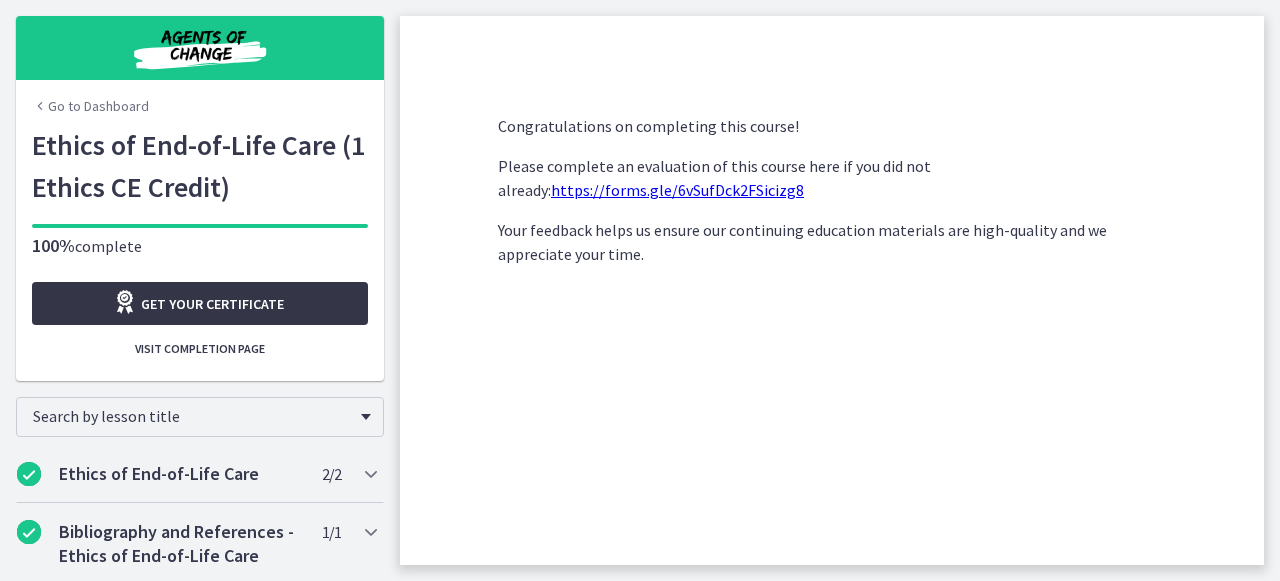 click on "Get your certificate" at bounding box center (212, 304) 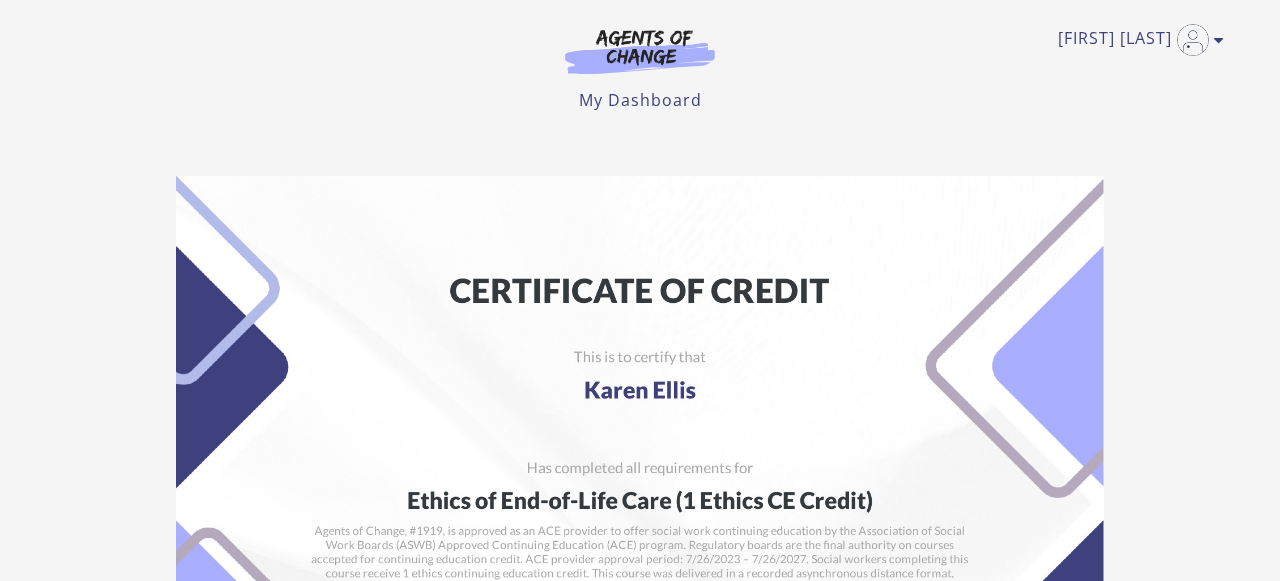 scroll, scrollTop: 0, scrollLeft: 0, axis: both 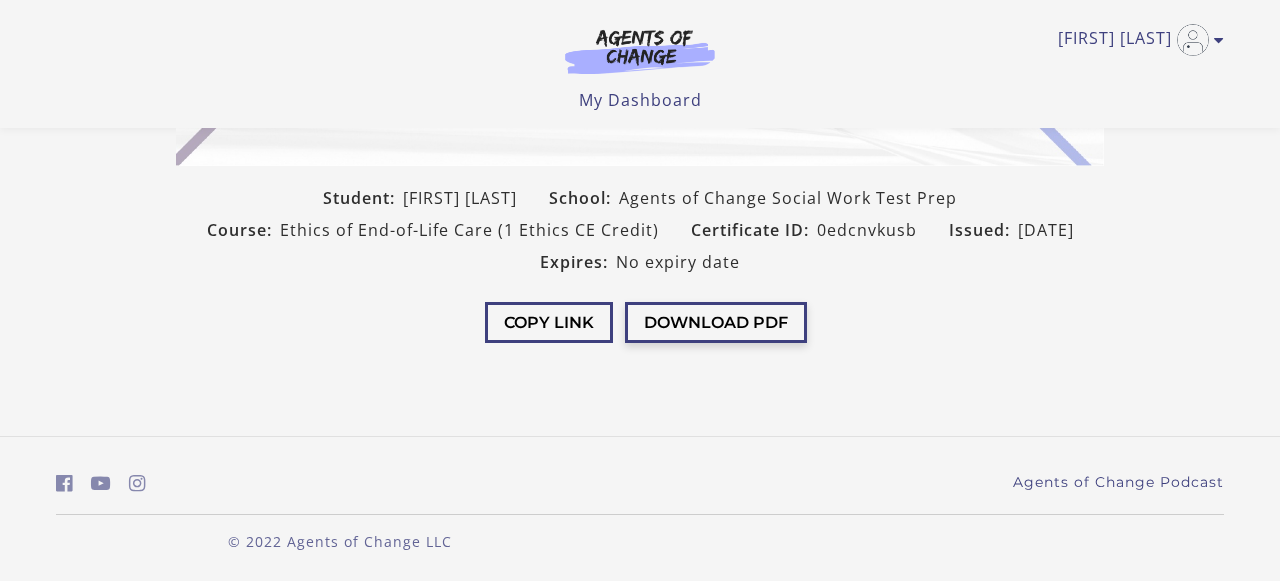 click on "Download PDF" at bounding box center (716, 322) 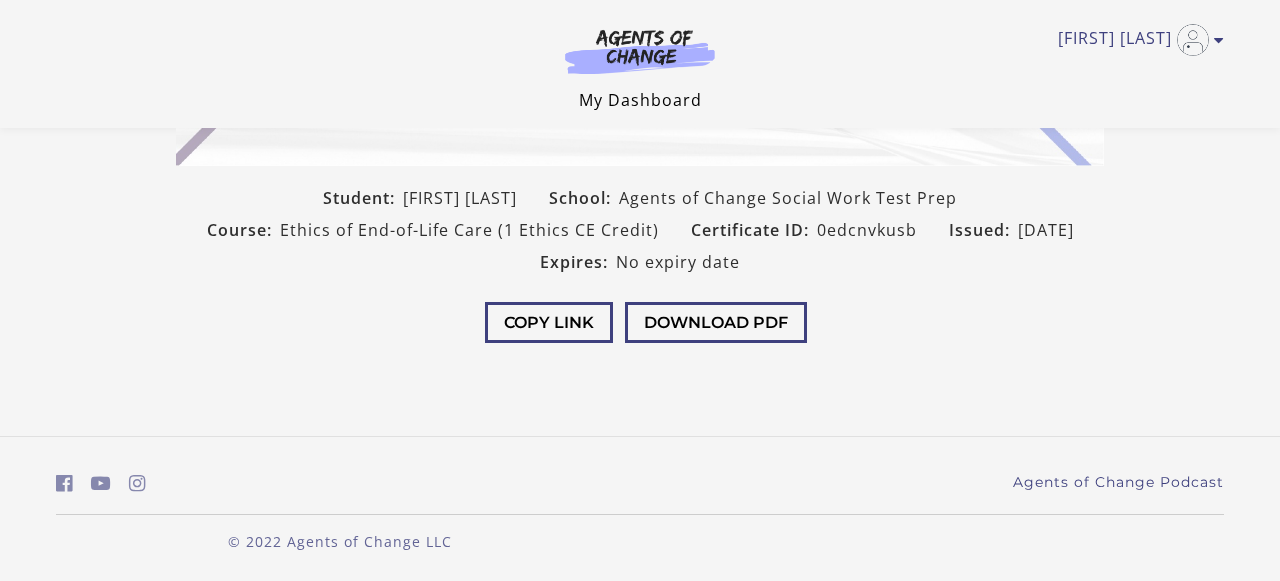 click on "My Dashboard" at bounding box center [640, 100] 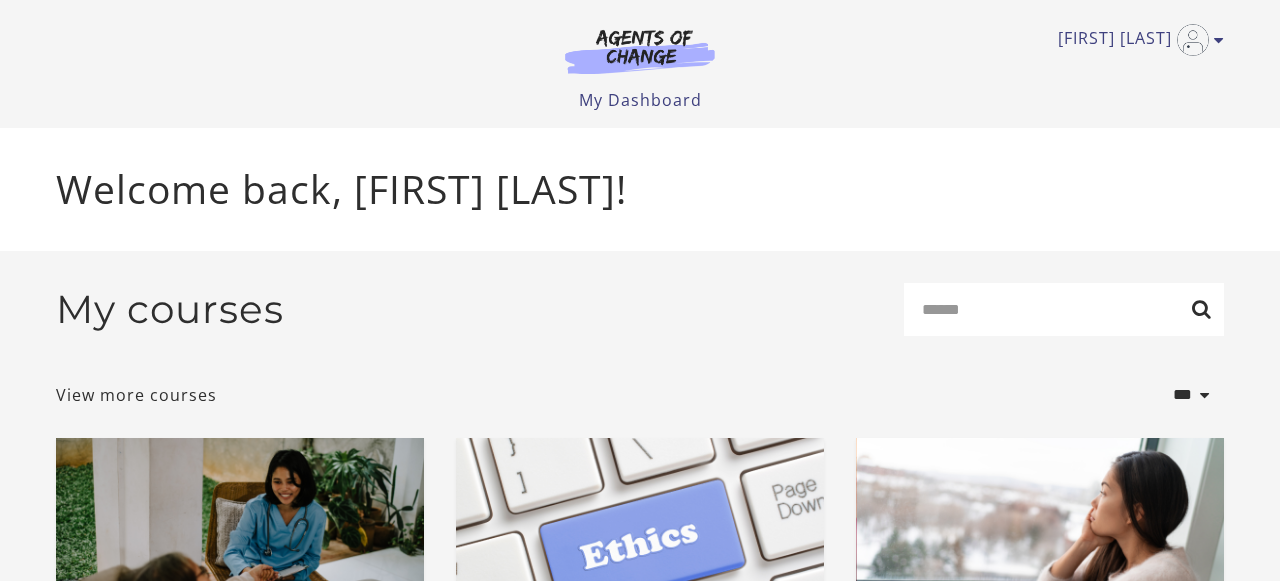 scroll, scrollTop: 0, scrollLeft: 0, axis: both 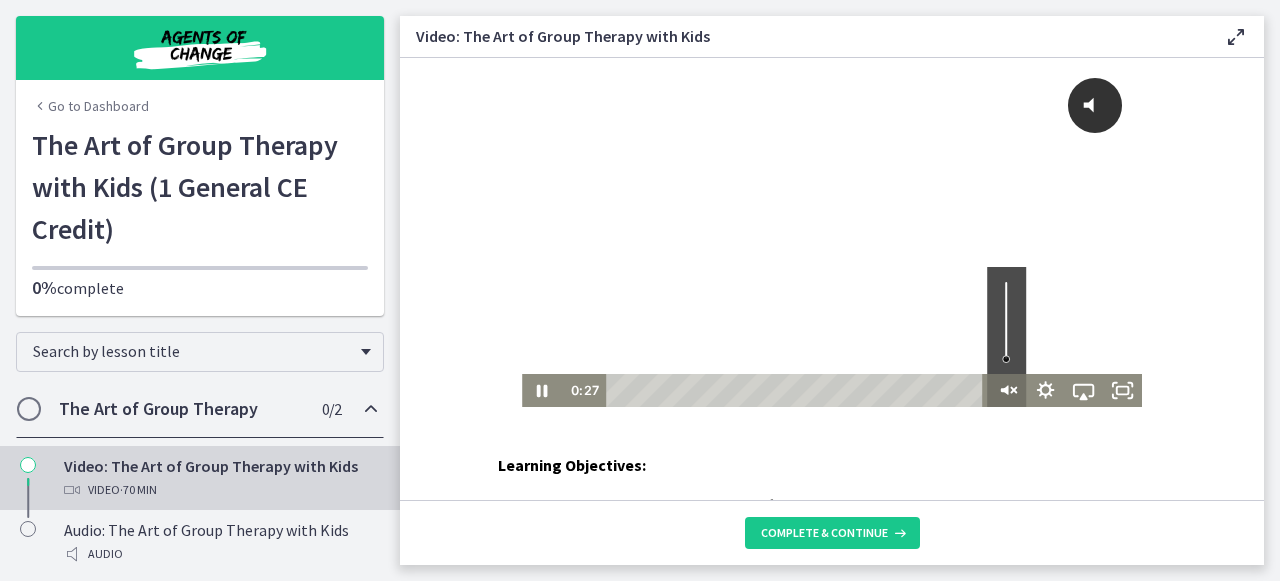 click 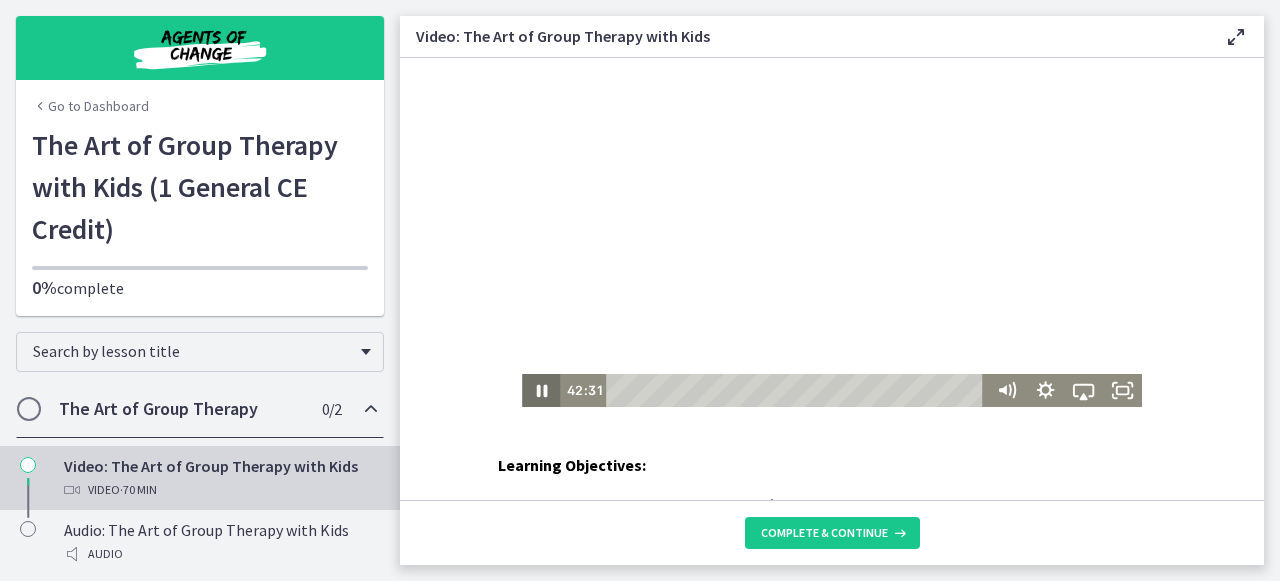 click 